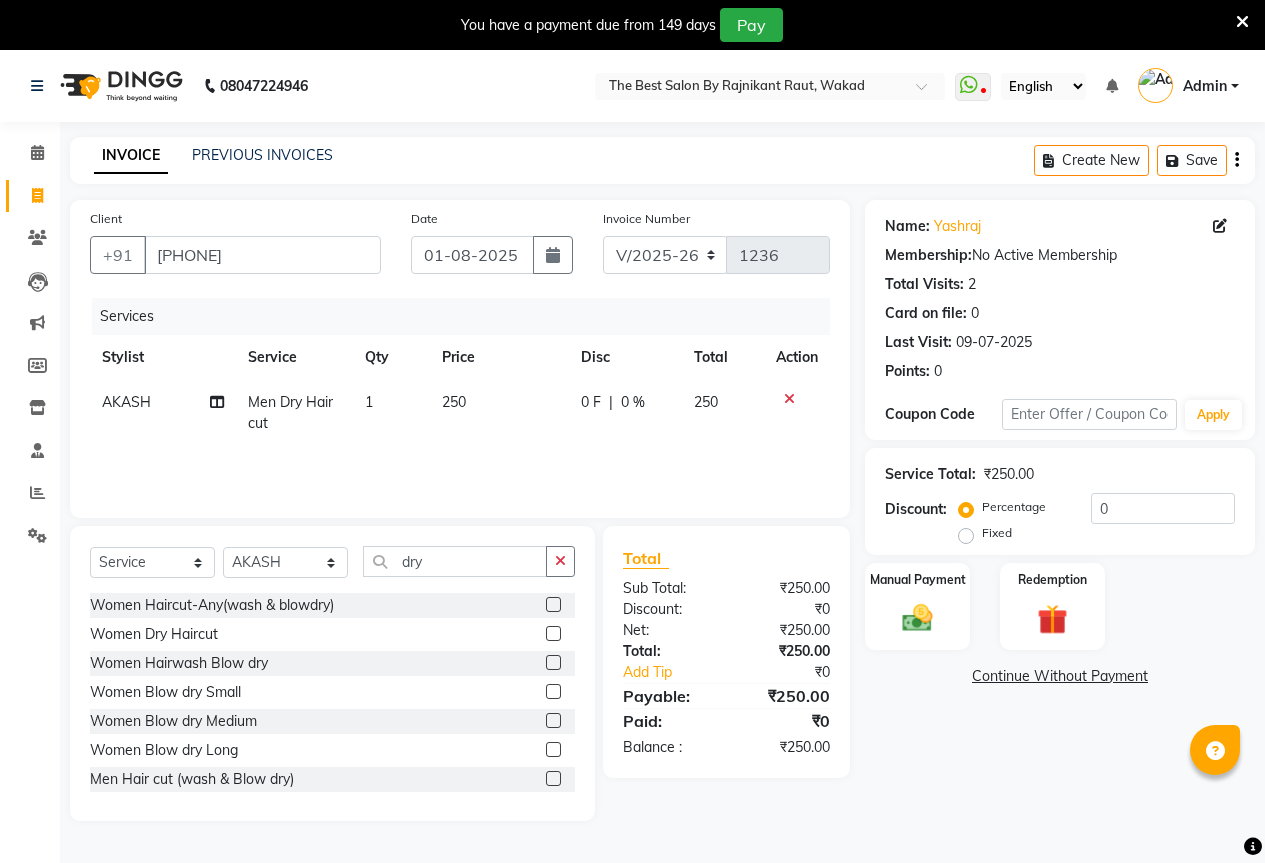 select on "7209" 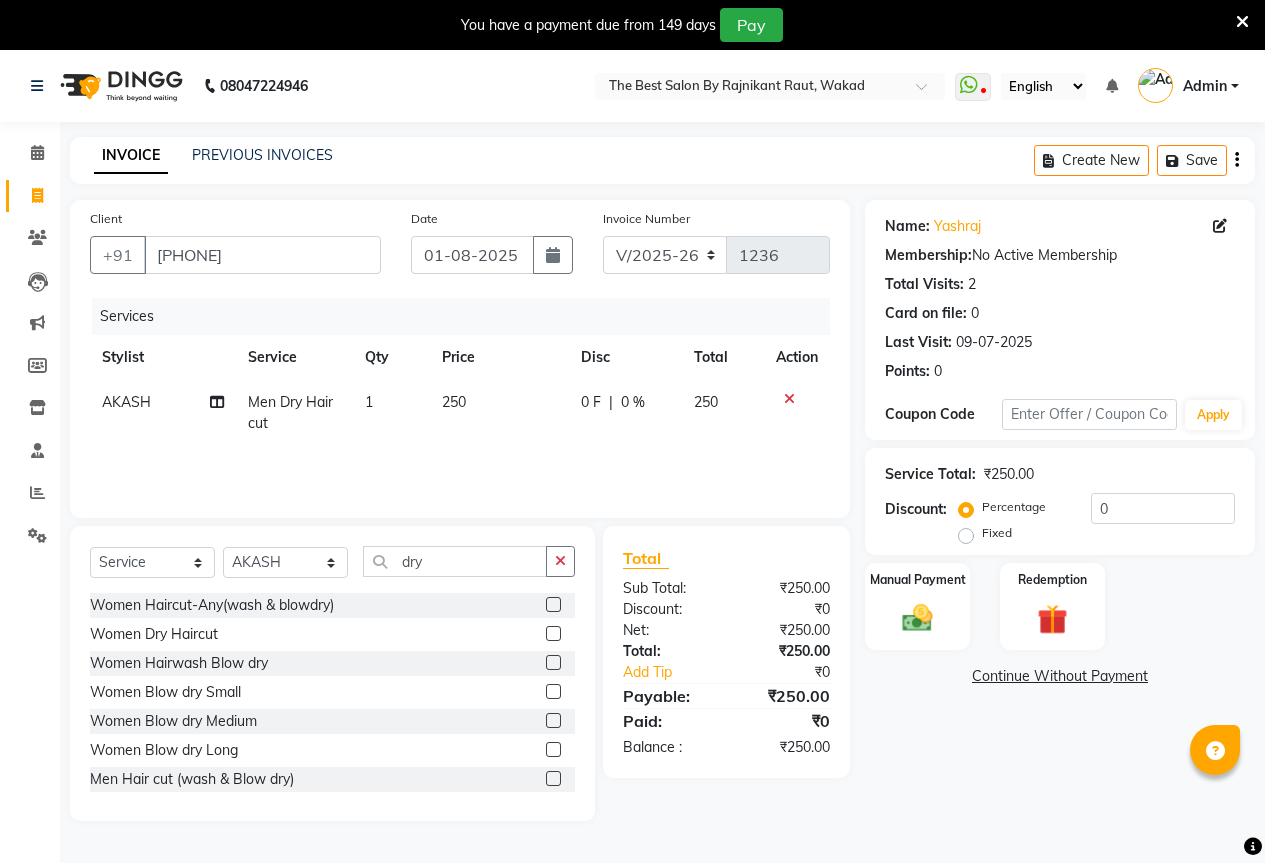 scroll, scrollTop: 50, scrollLeft: 0, axis: vertical 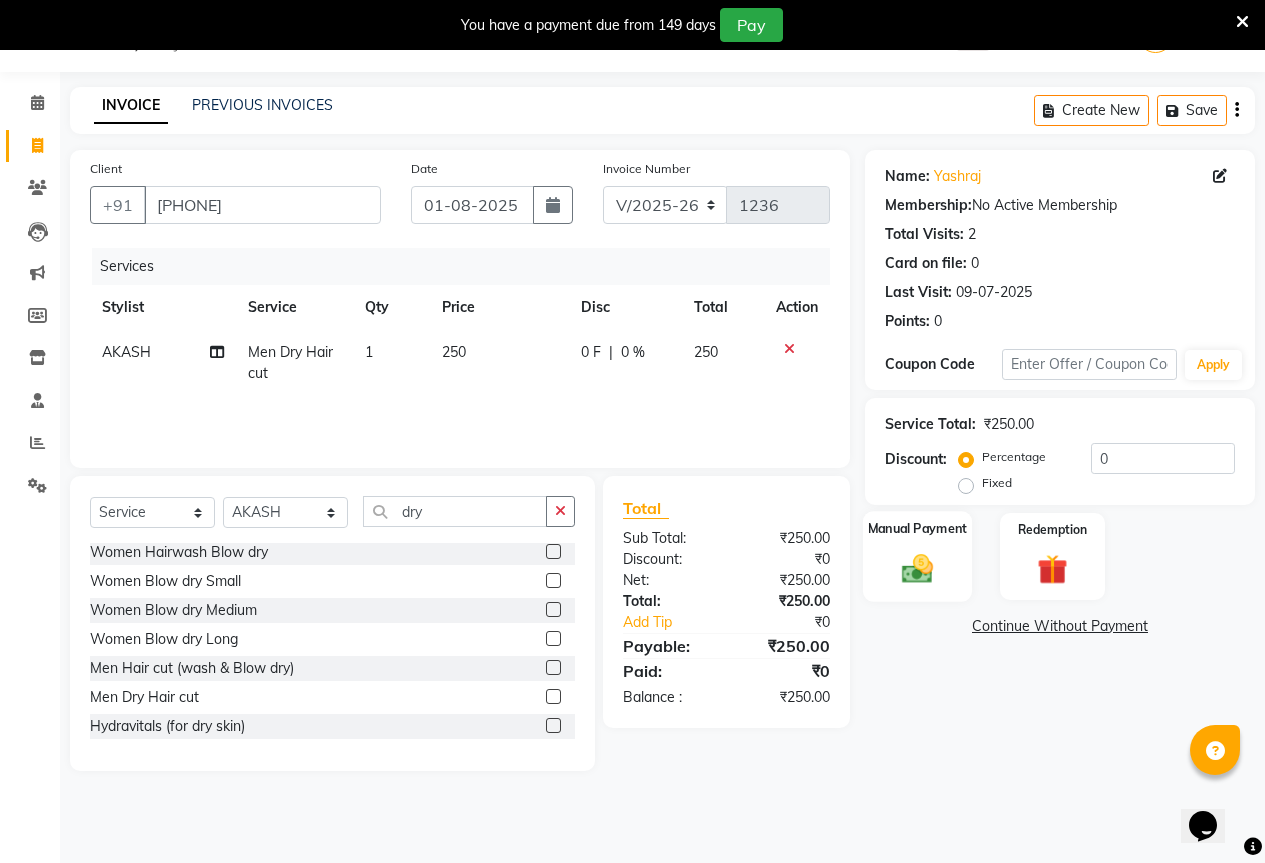 click 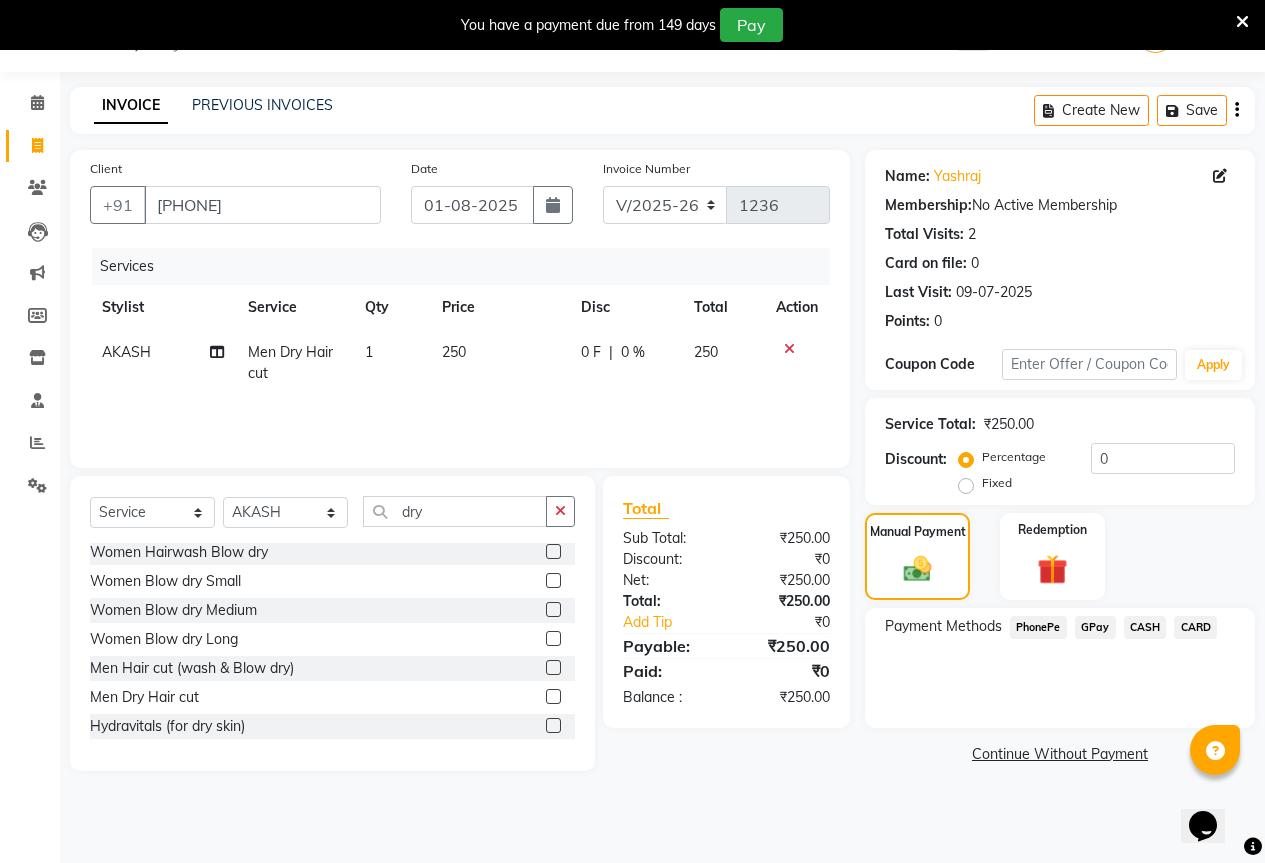 click on "GPay" 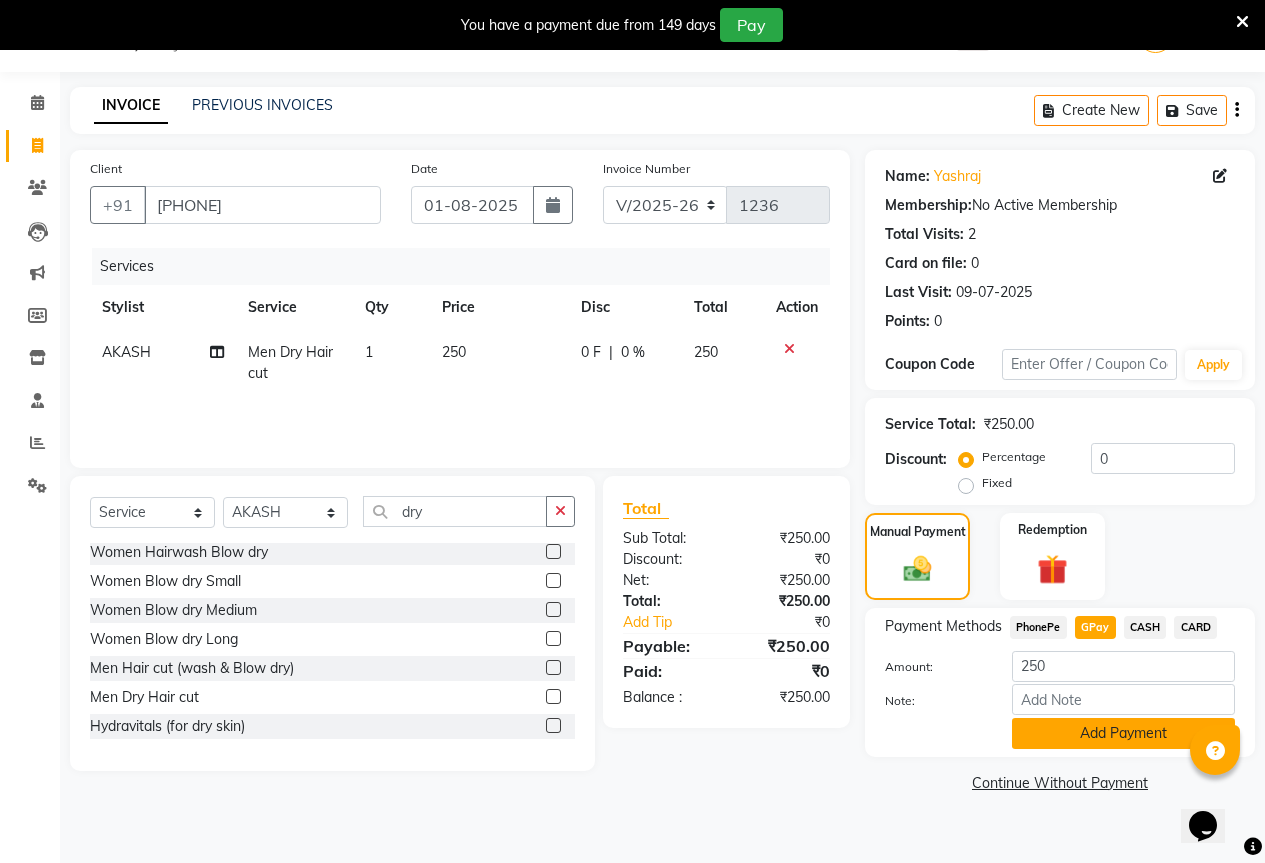 click on "Add Payment" 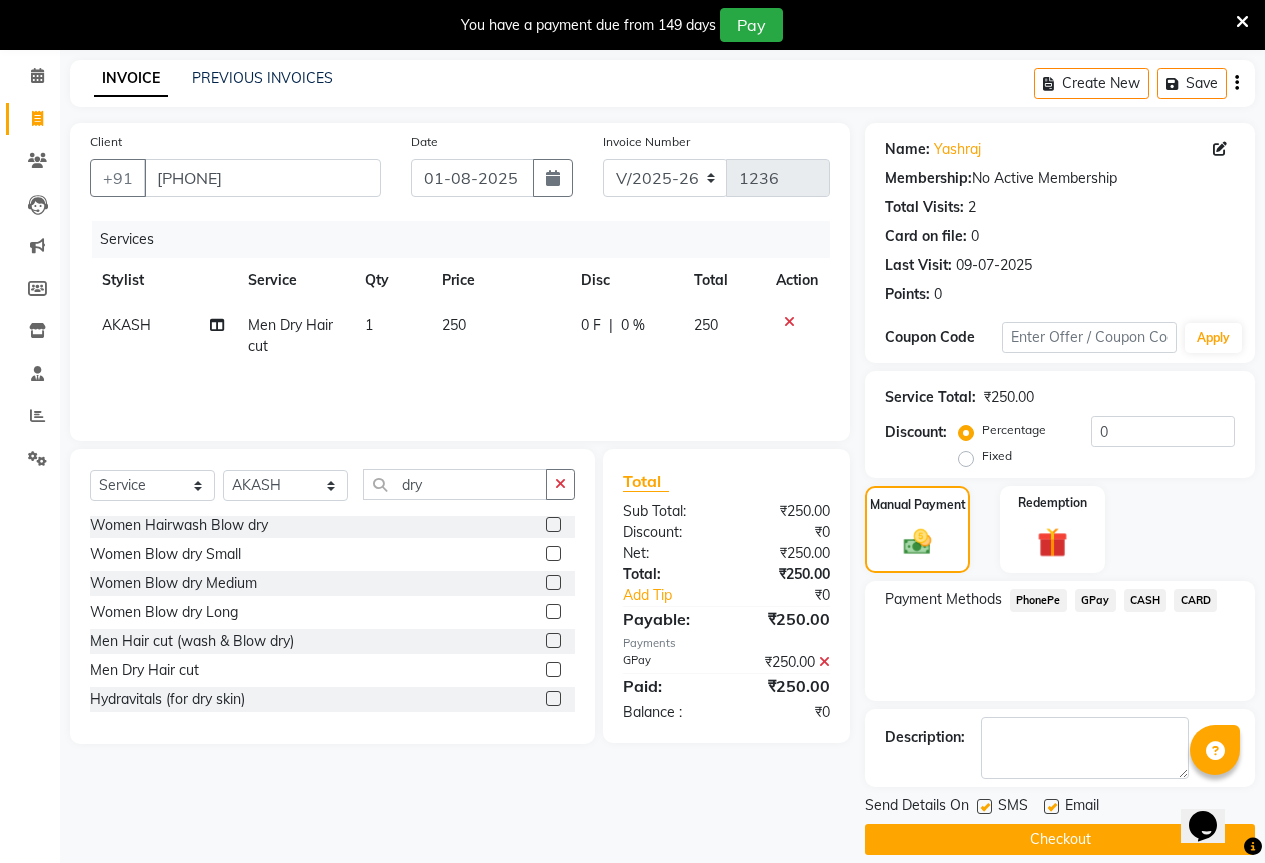 scroll, scrollTop: 99, scrollLeft: 0, axis: vertical 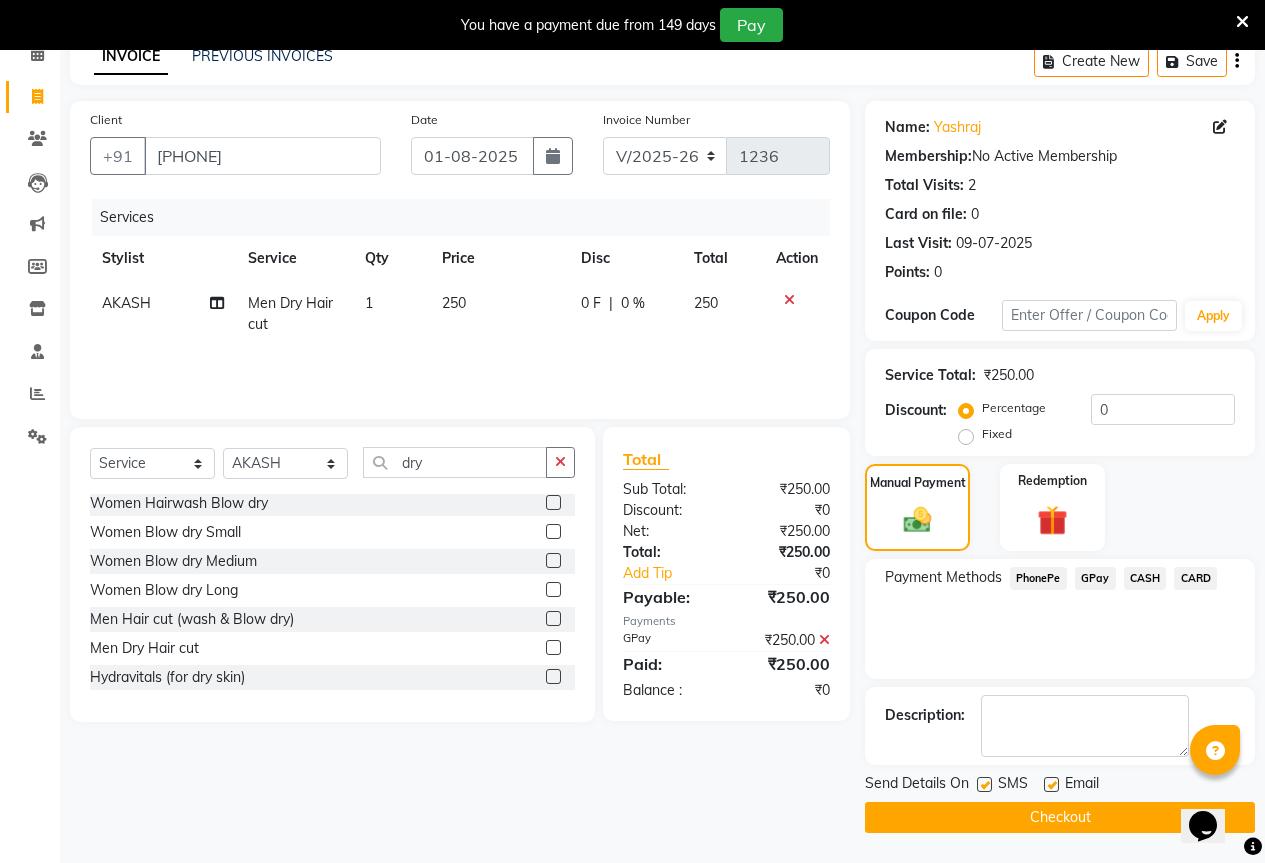 click on "Checkout" 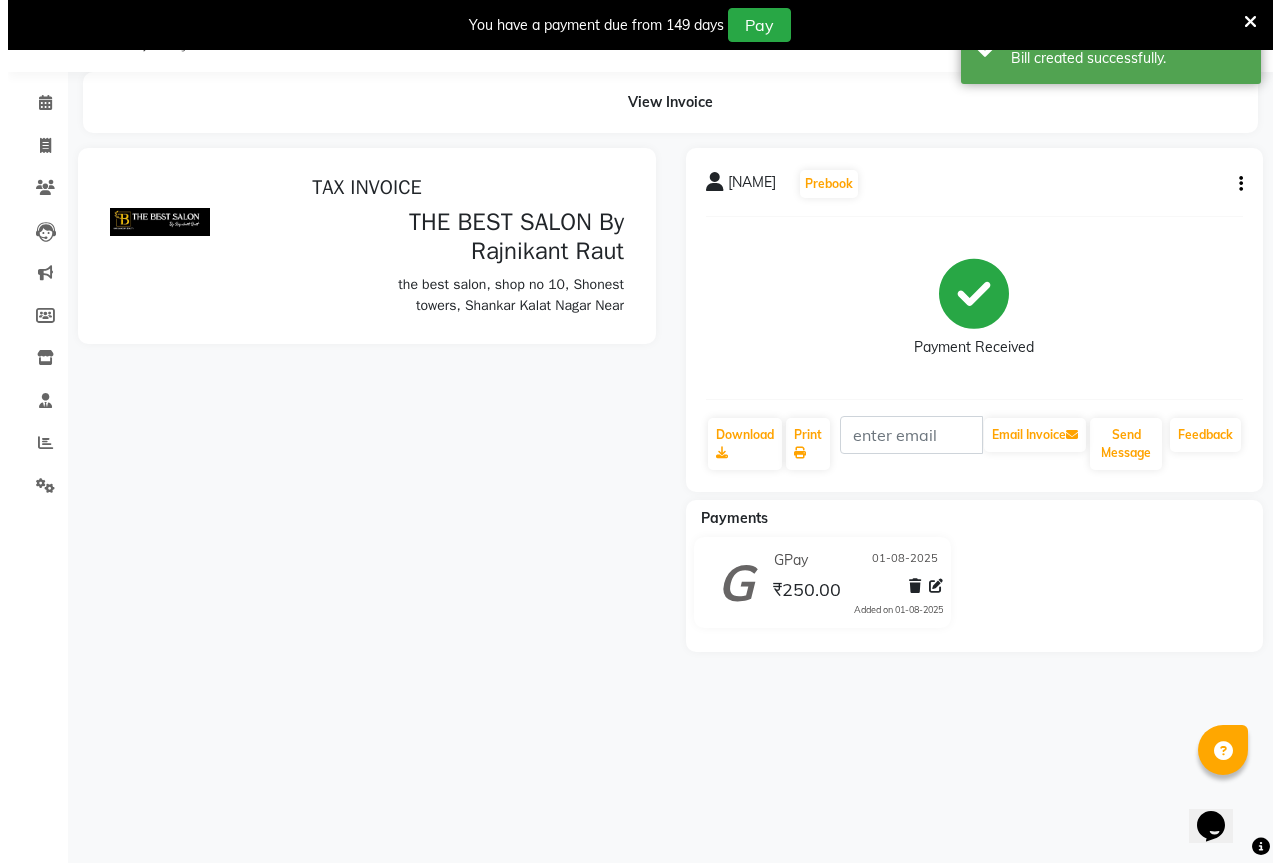 scroll, scrollTop: 0, scrollLeft: 0, axis: both 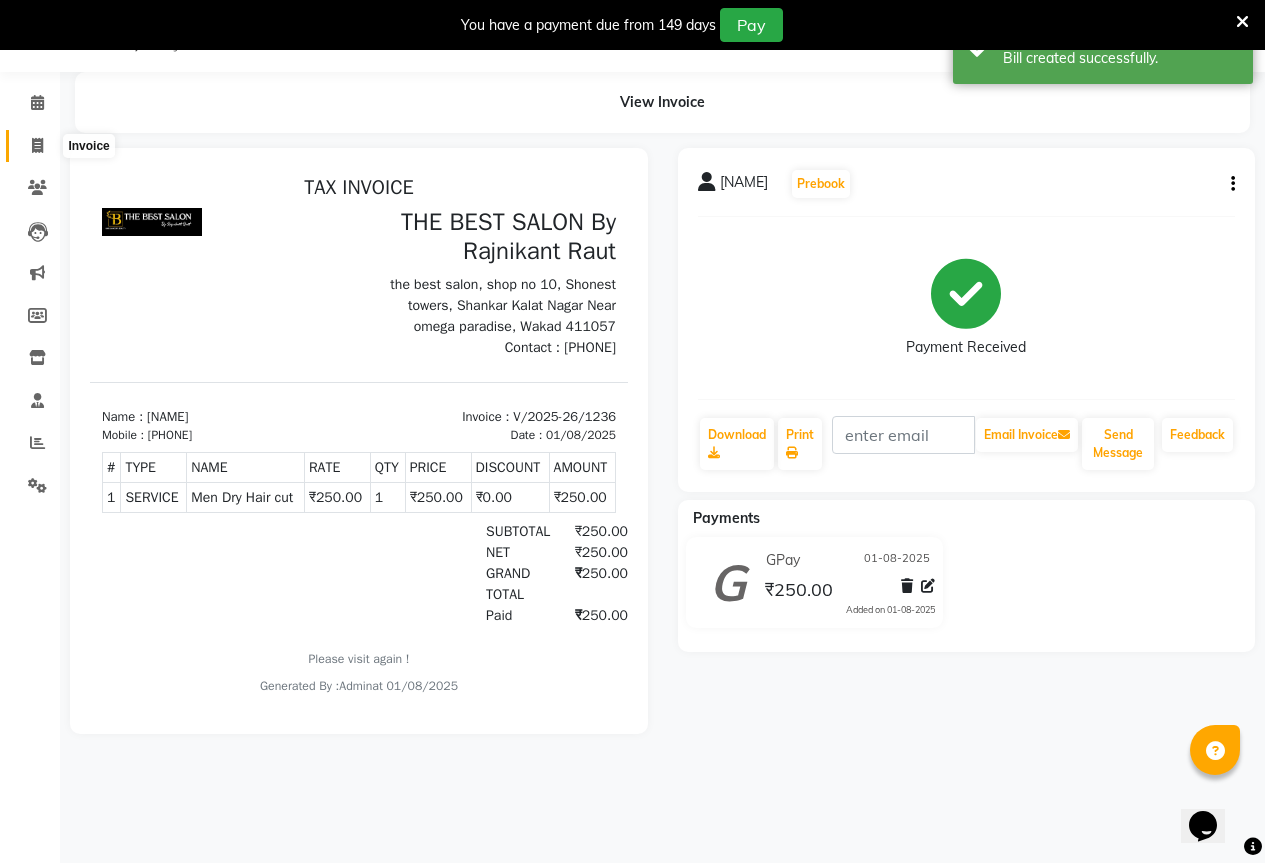 click 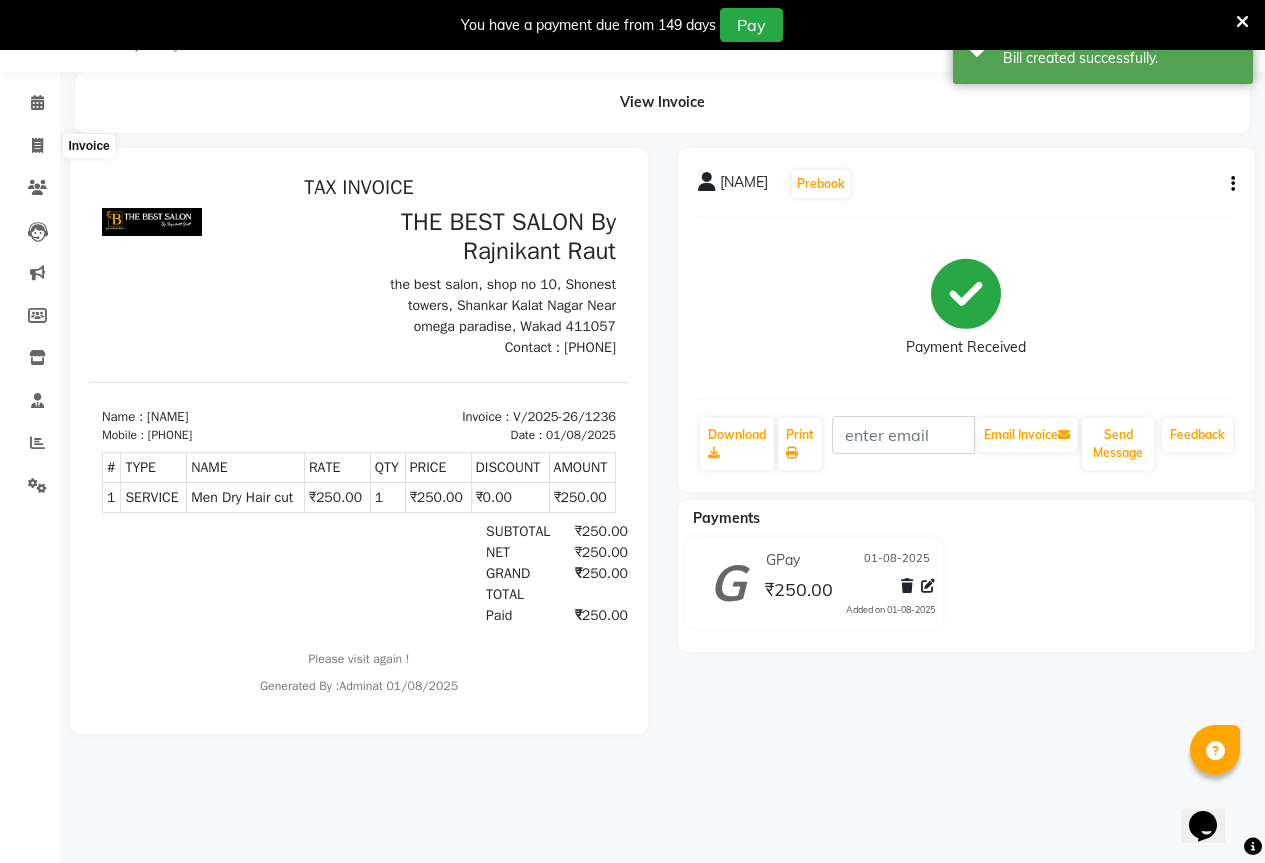 select on "7209" 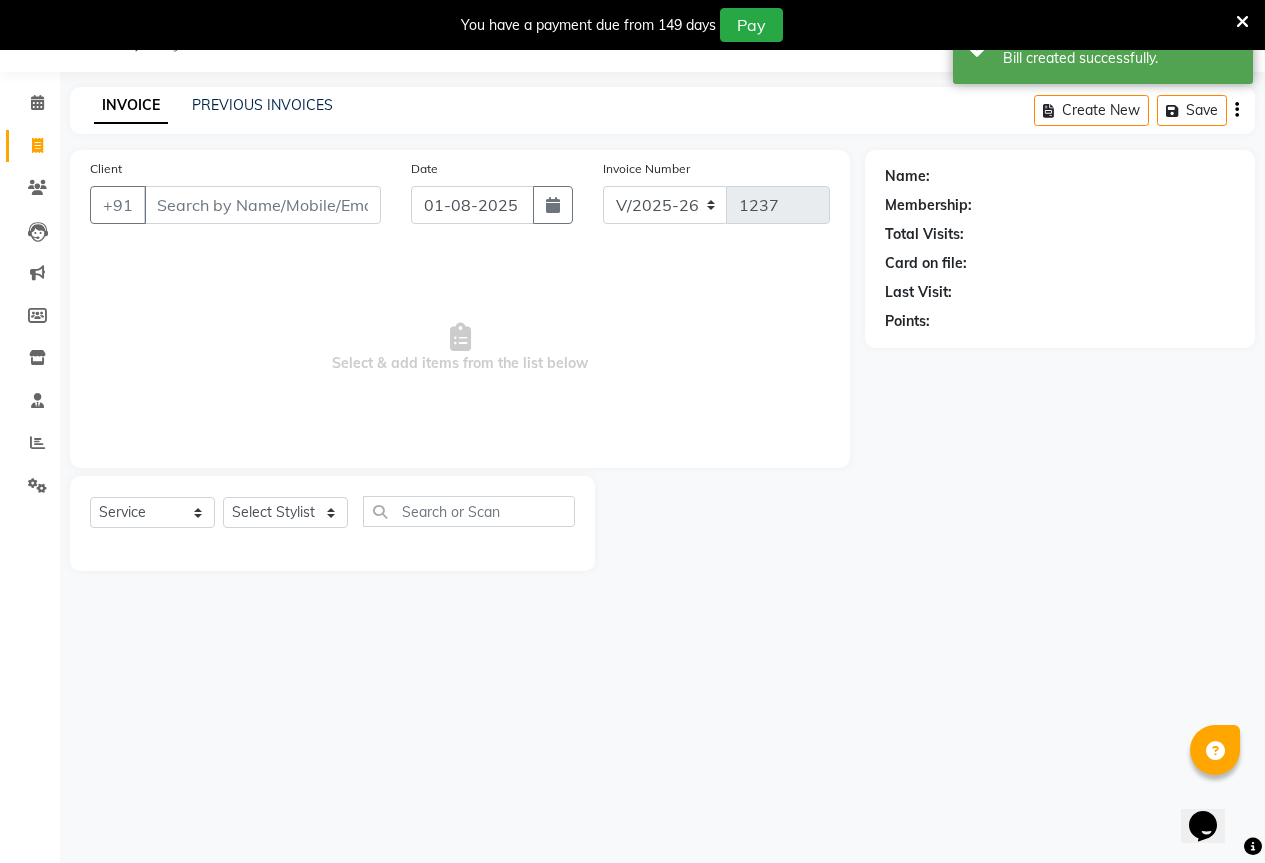 click on "Client" at bounding box center [262, 205] 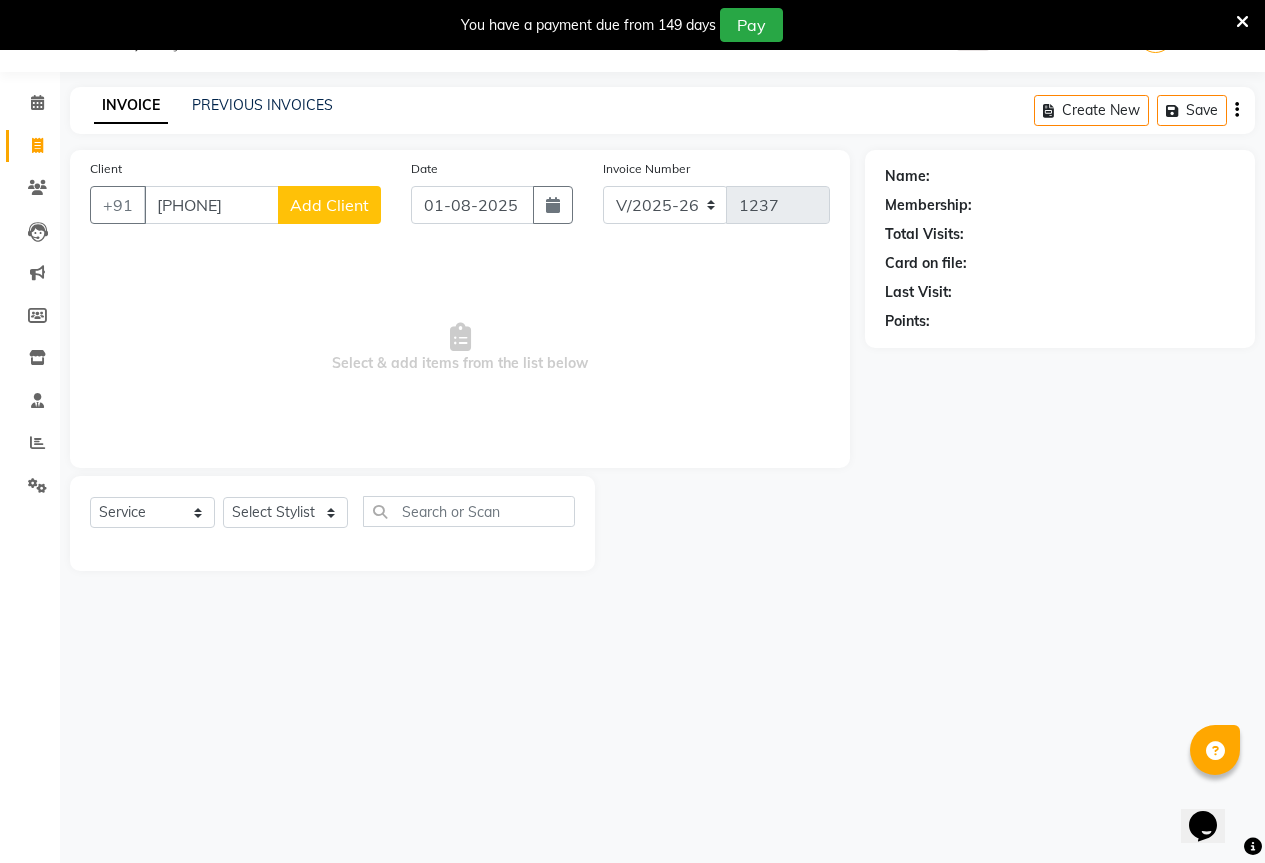 type on "[PHONE]" 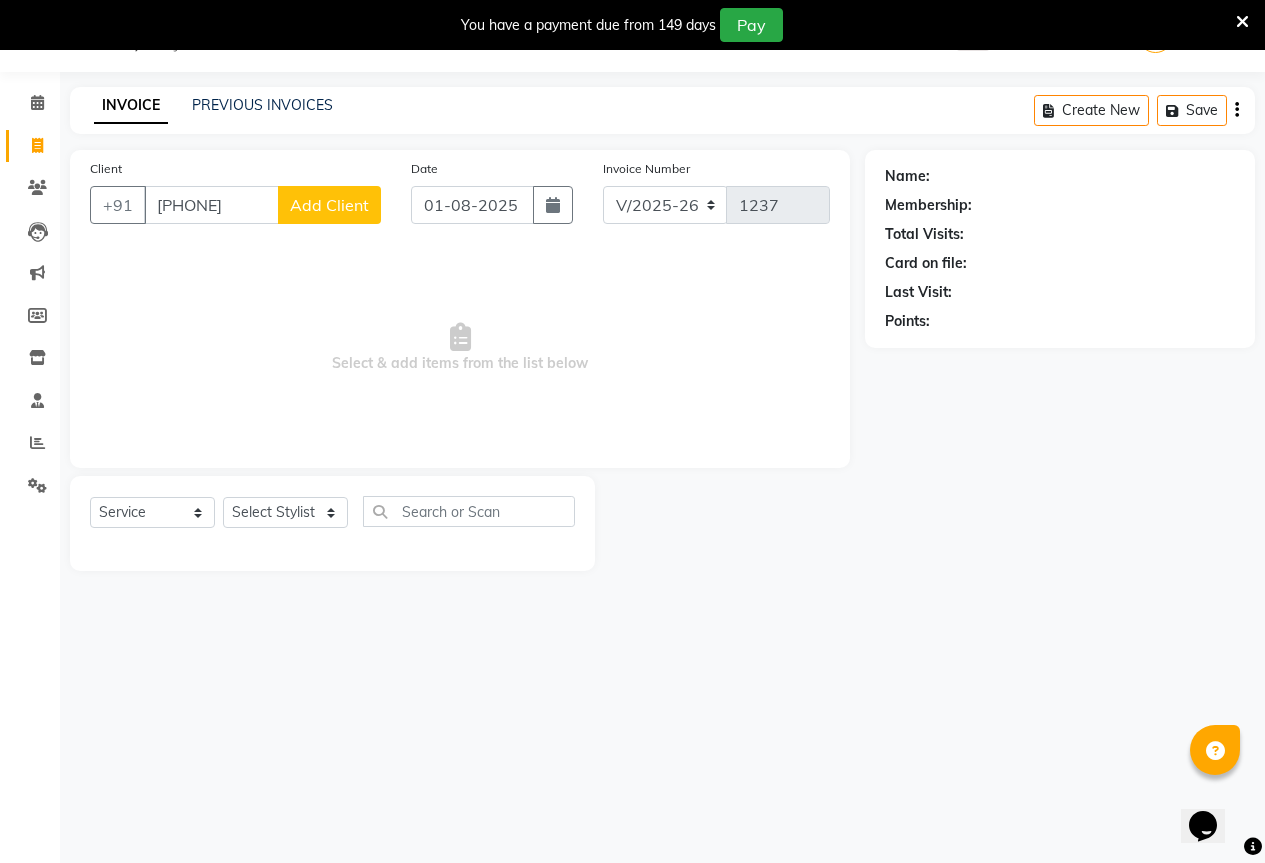 click on "Add Client" 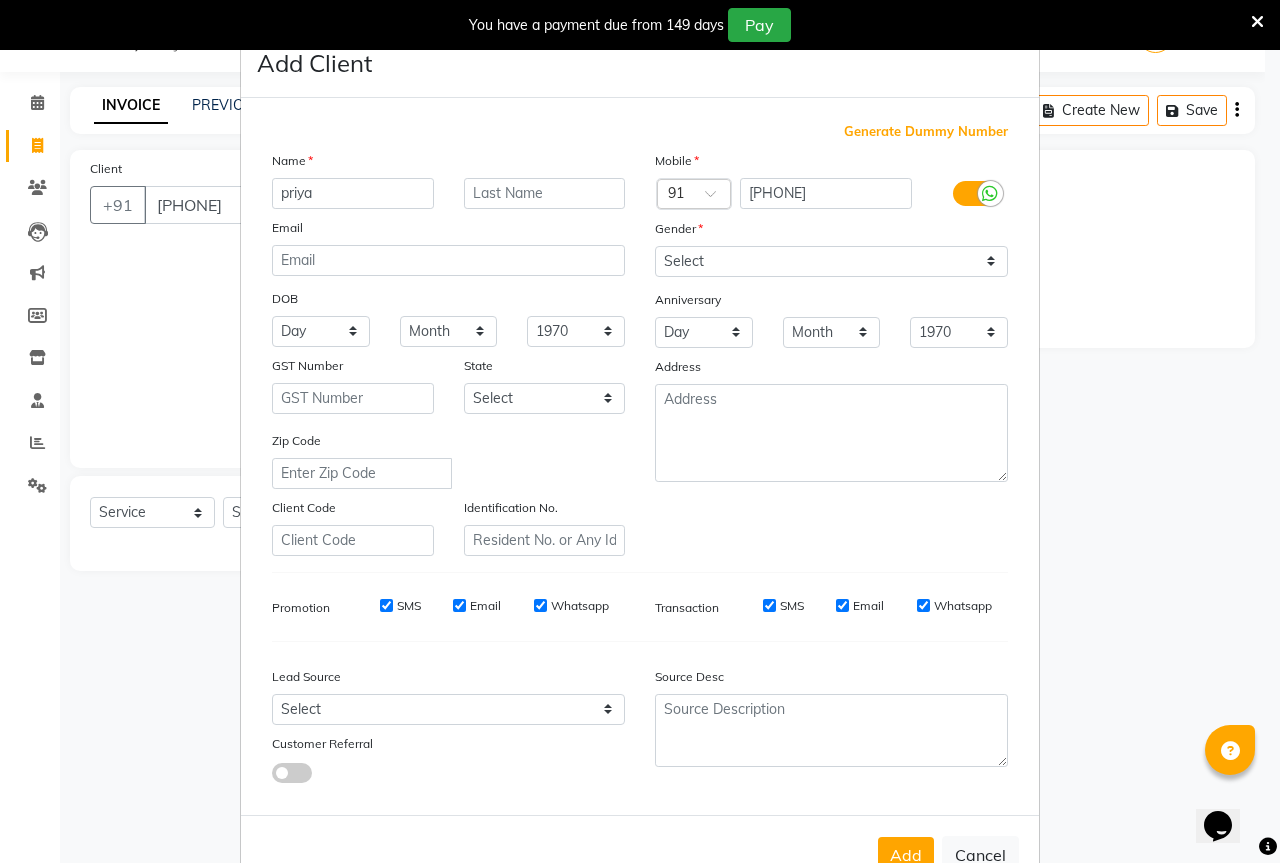 type on "priya" 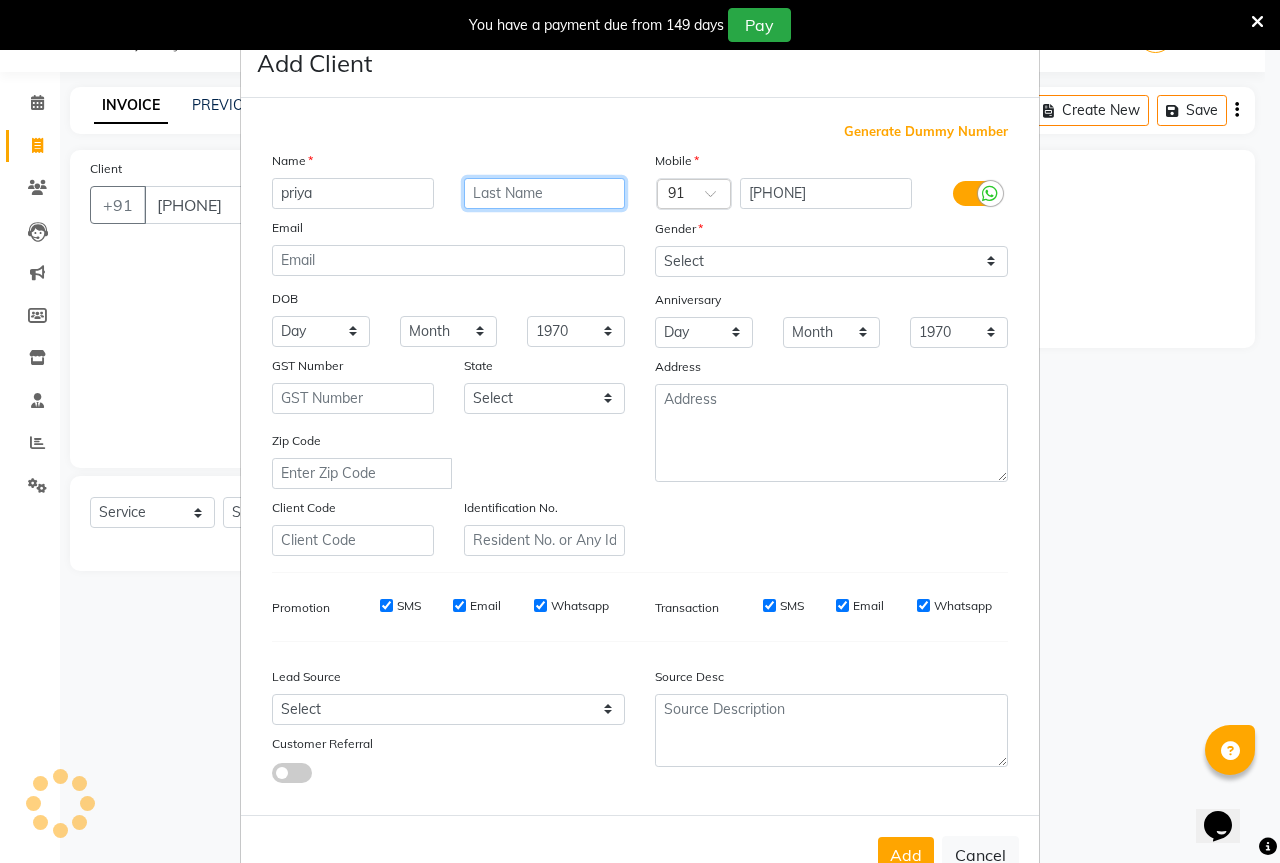 click at bounding box center (545, 193) 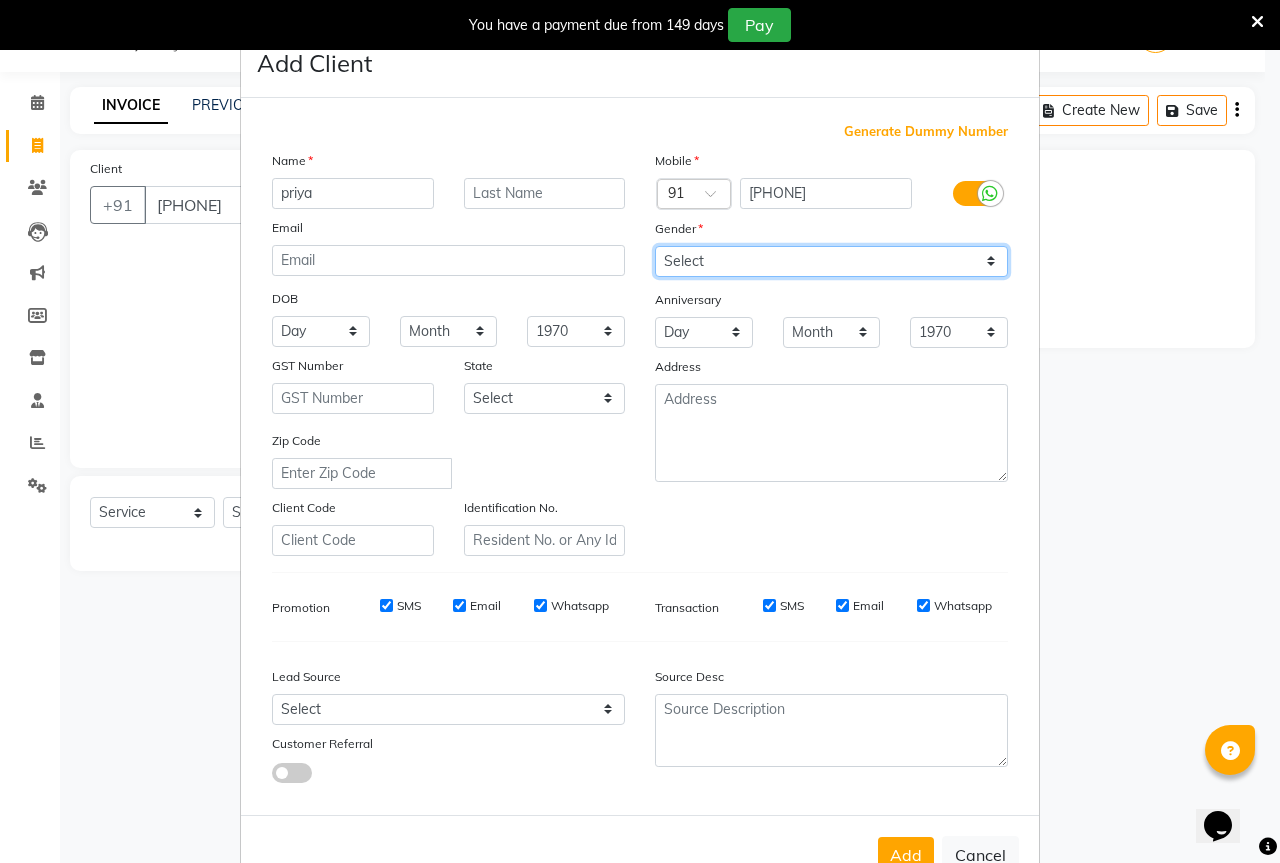 click on "Select Male Female Other Prefer Not To Say" at bounding box center [831, 261] 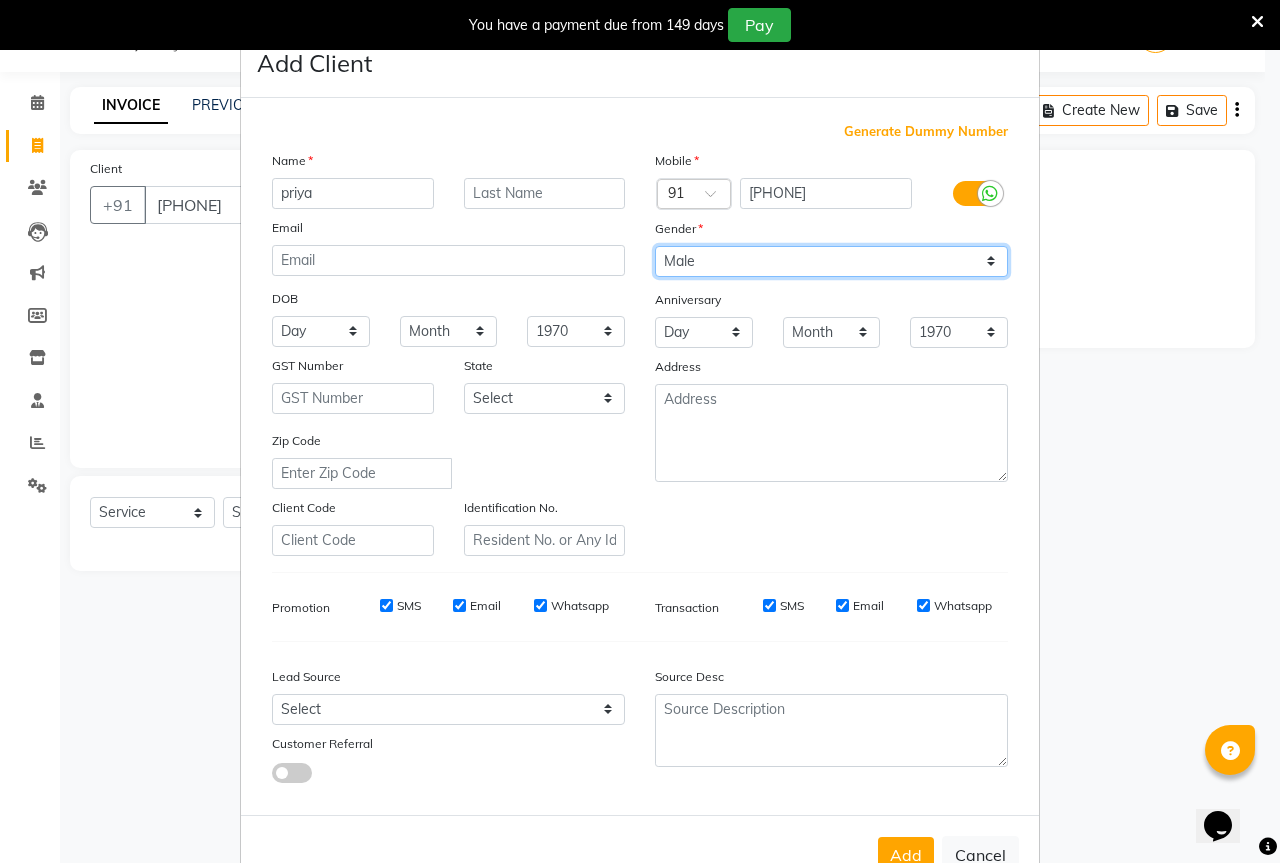 click on "Select Male Female Other Prefer Not To Say" at bounding box center [831, 261] 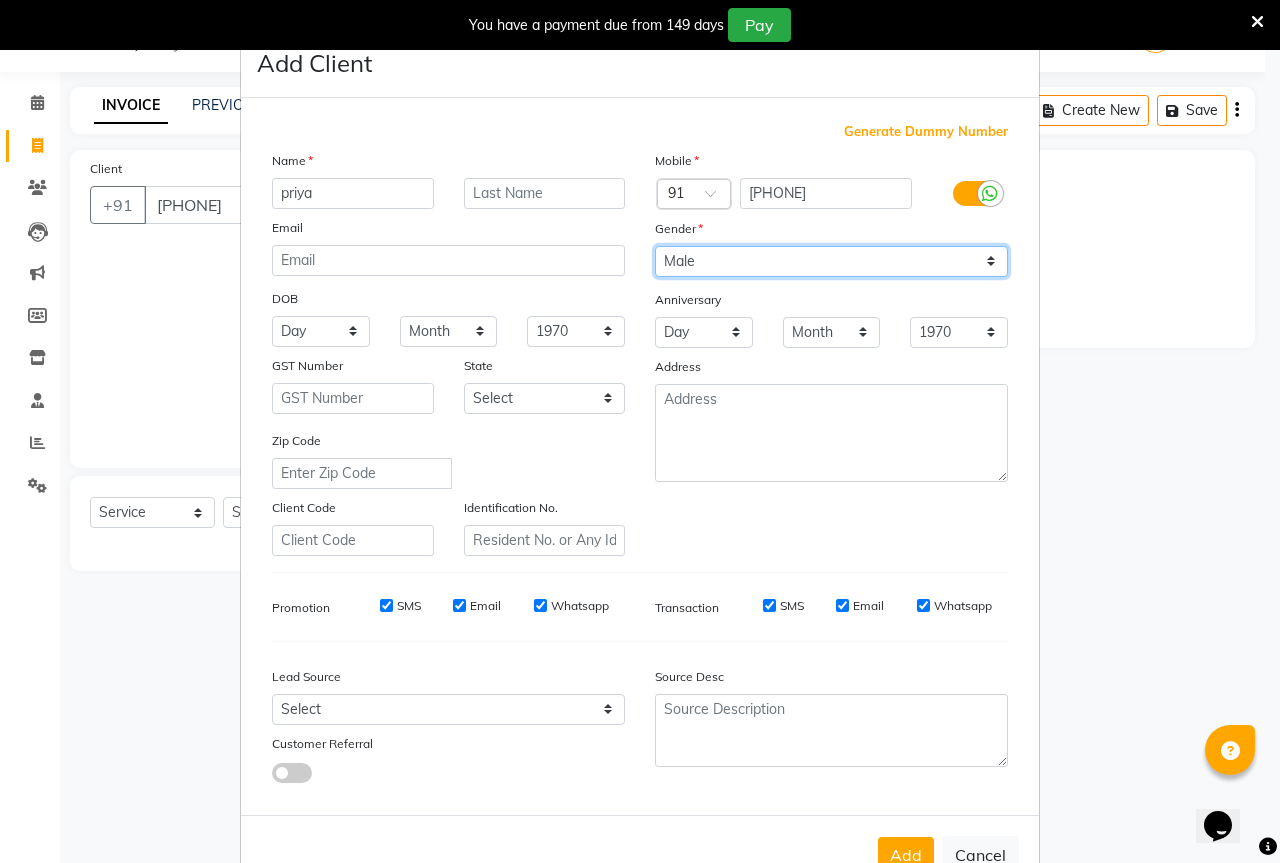click on "Select Male Female Other Prefer Not To Say" at bounding box center [831, 261] 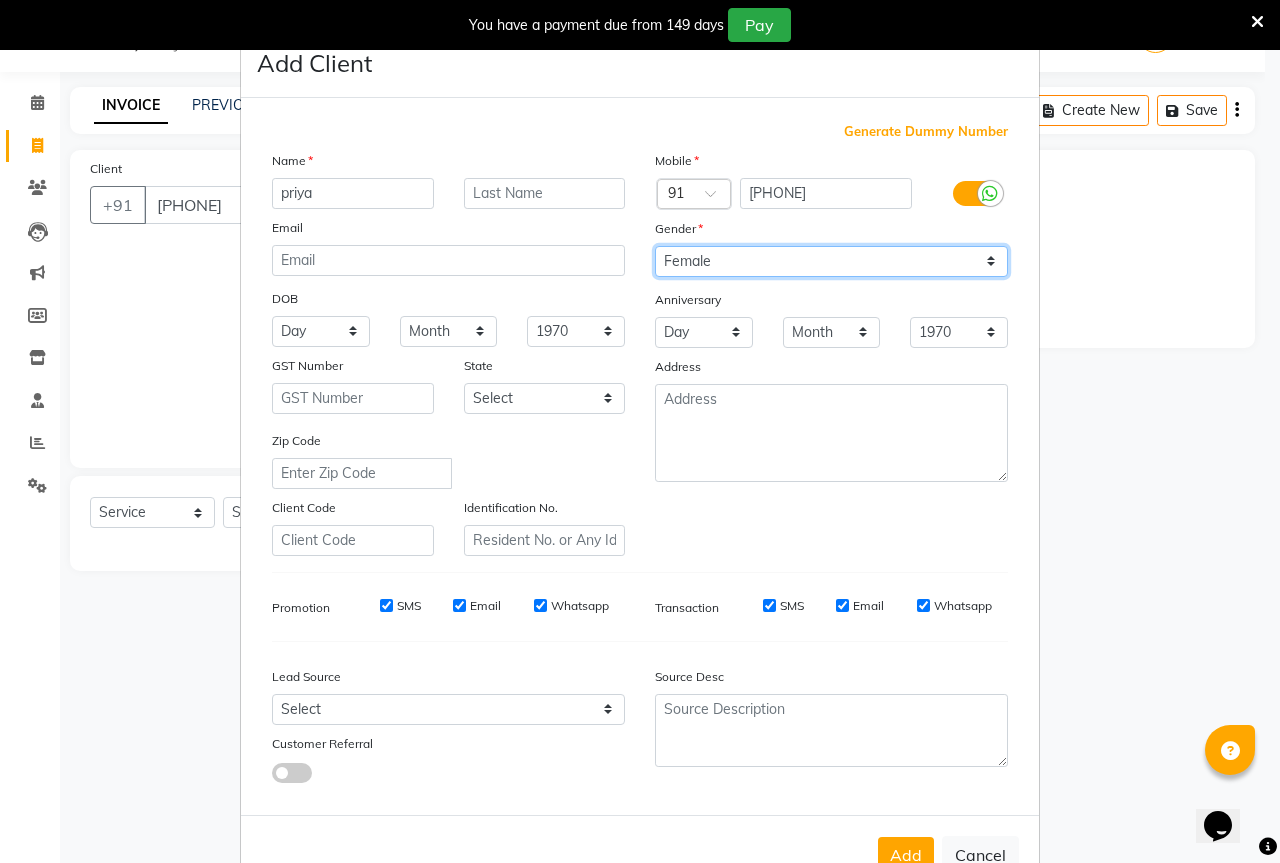 click on "Select Male Female Other Prefer Not To Say" at bounding box center [831, 261] 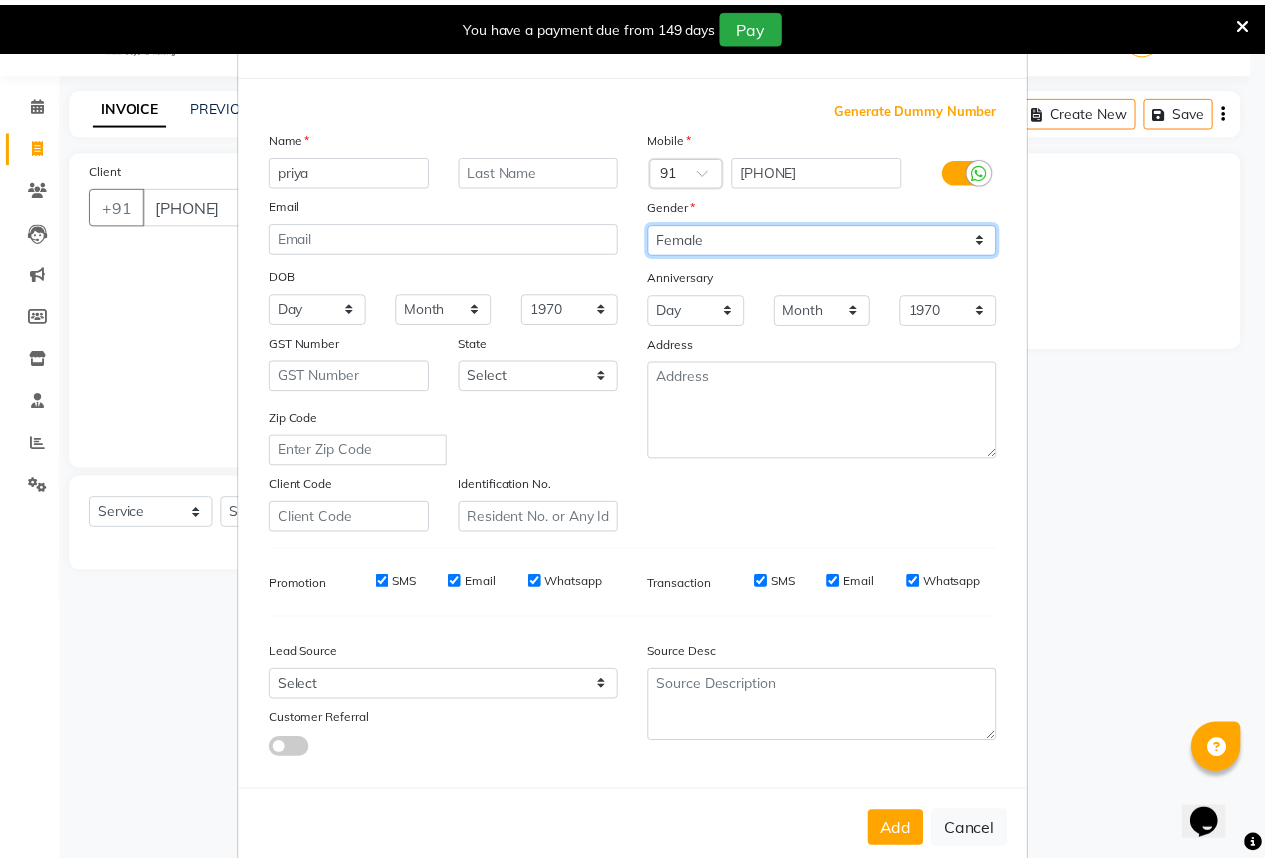 scroll, scrollTop: 60, scrollLeft: 0, axis: vertical 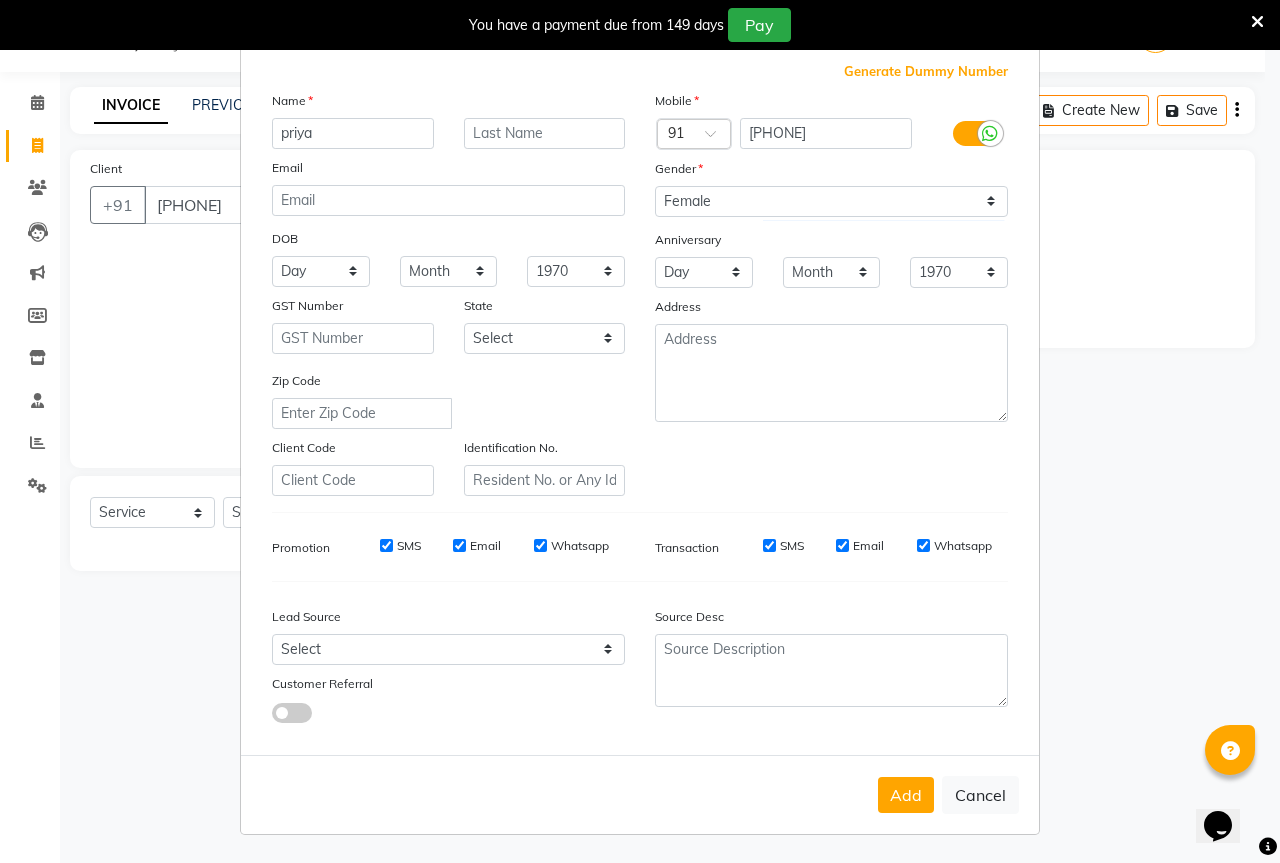 drag, startPoint x: 905, startPoint y: 816, endPoint x: 906, endPoint y: 803, distance: 13.038404 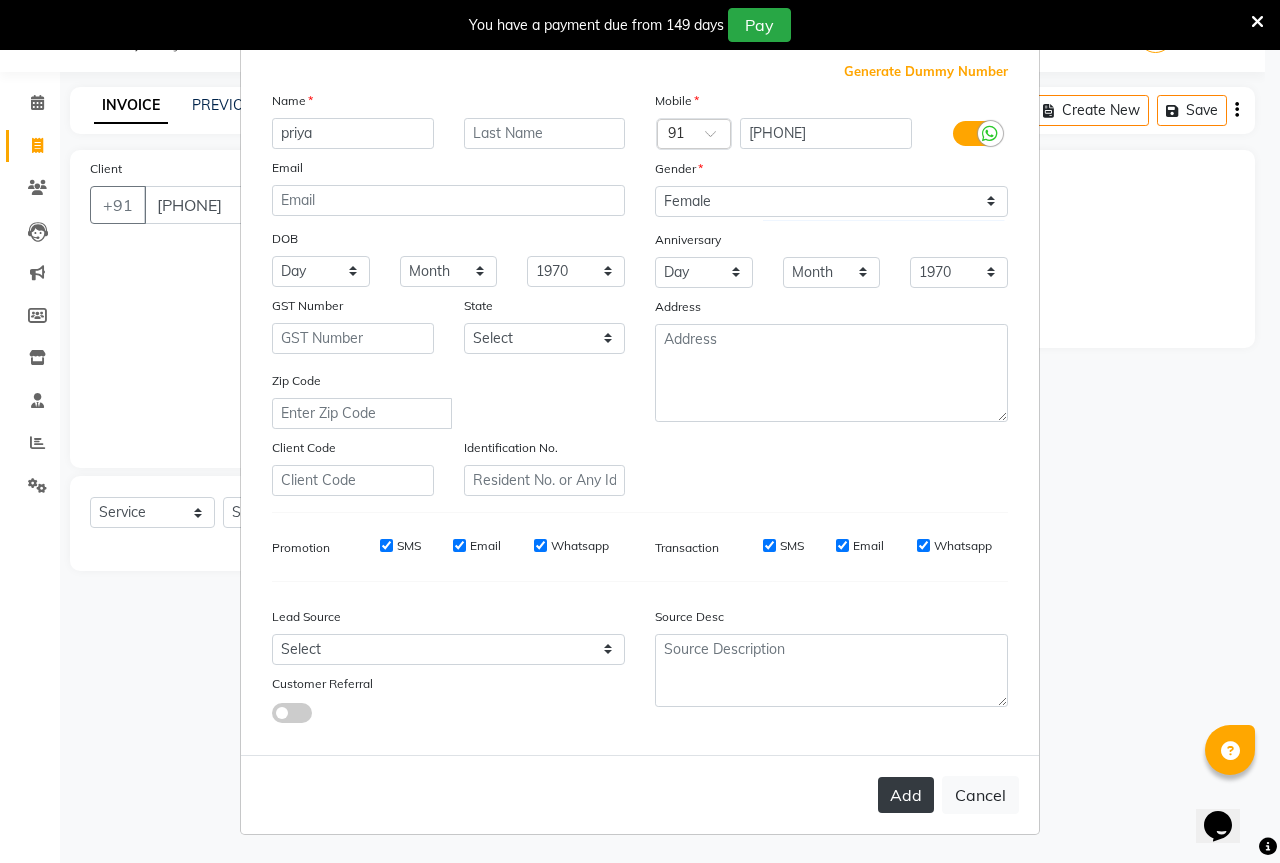 click on "Add   Cancel" at bounding box center [640, 794] 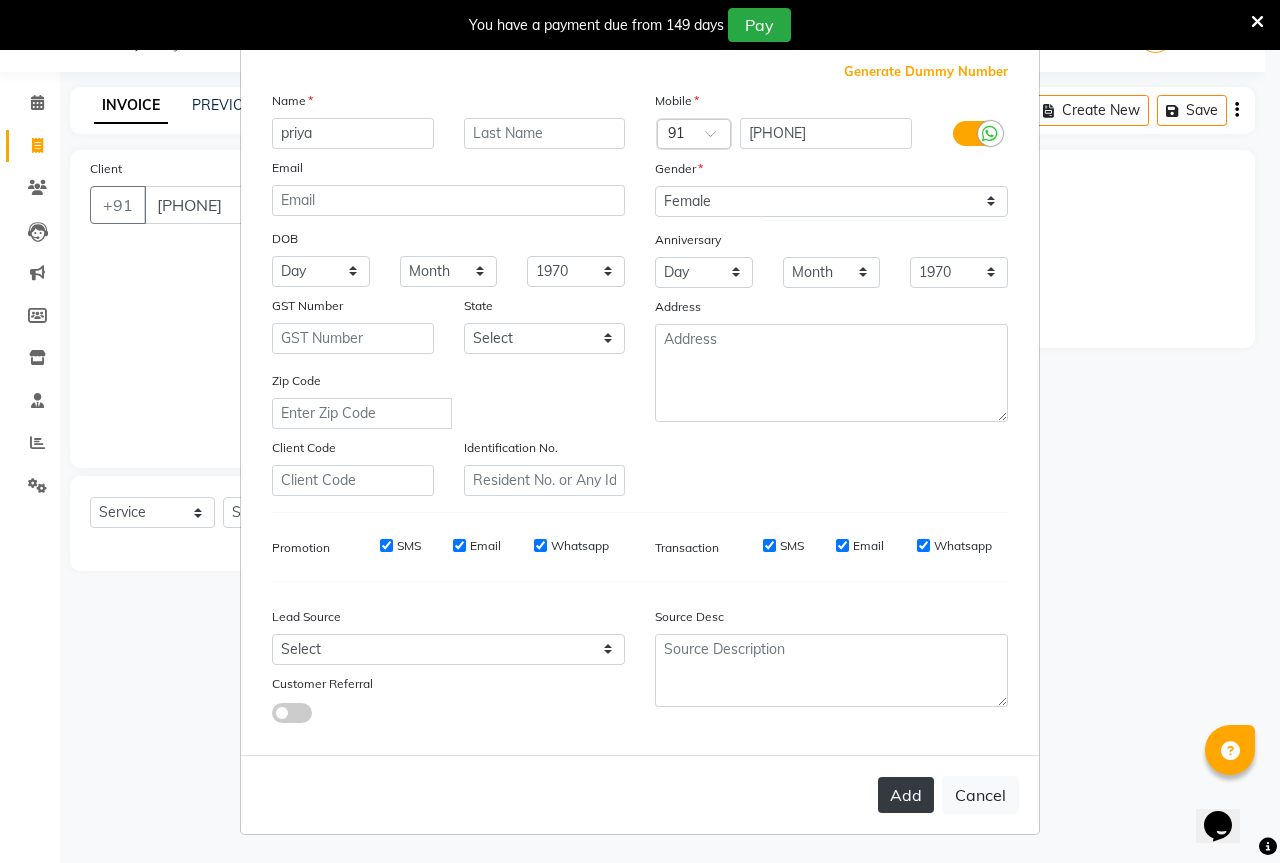 click on "Add" at bounding box center [906, 795] 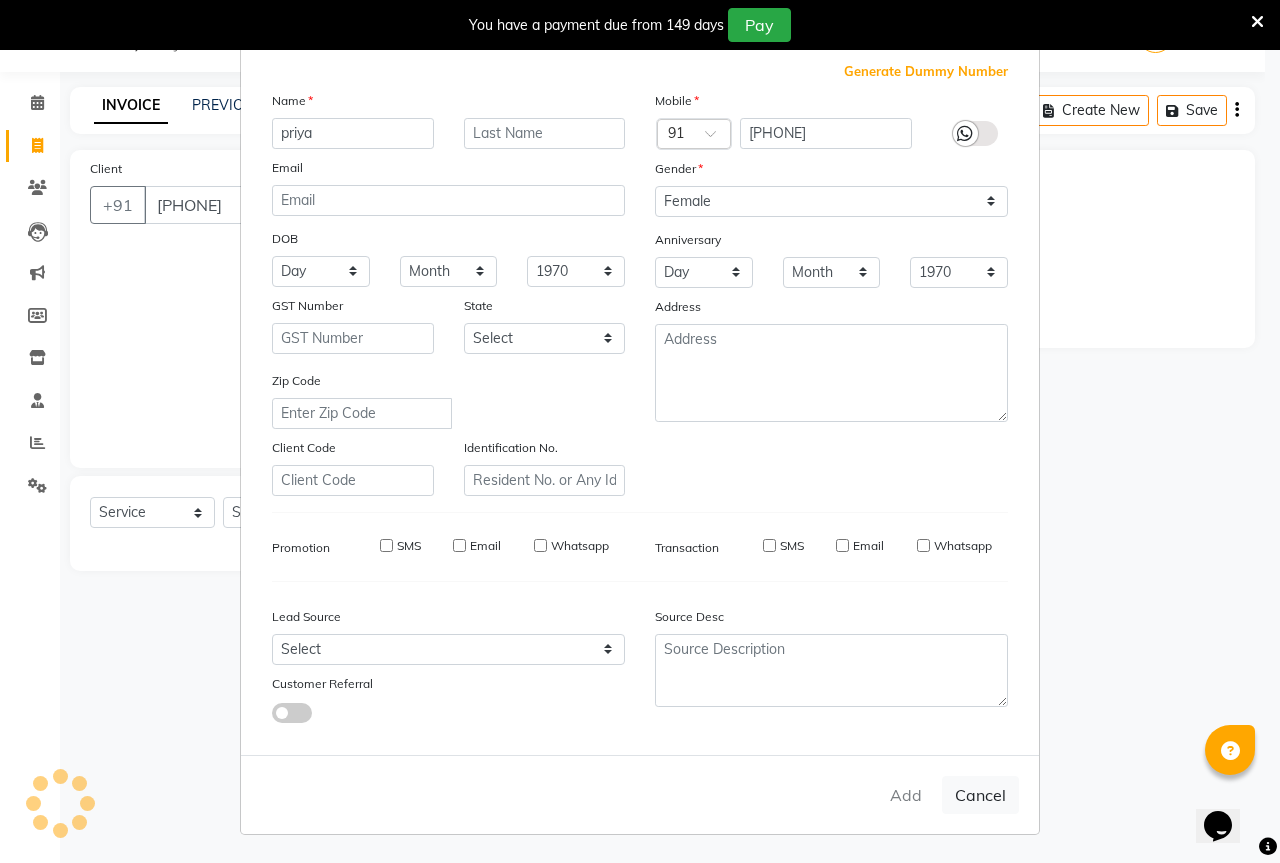 type 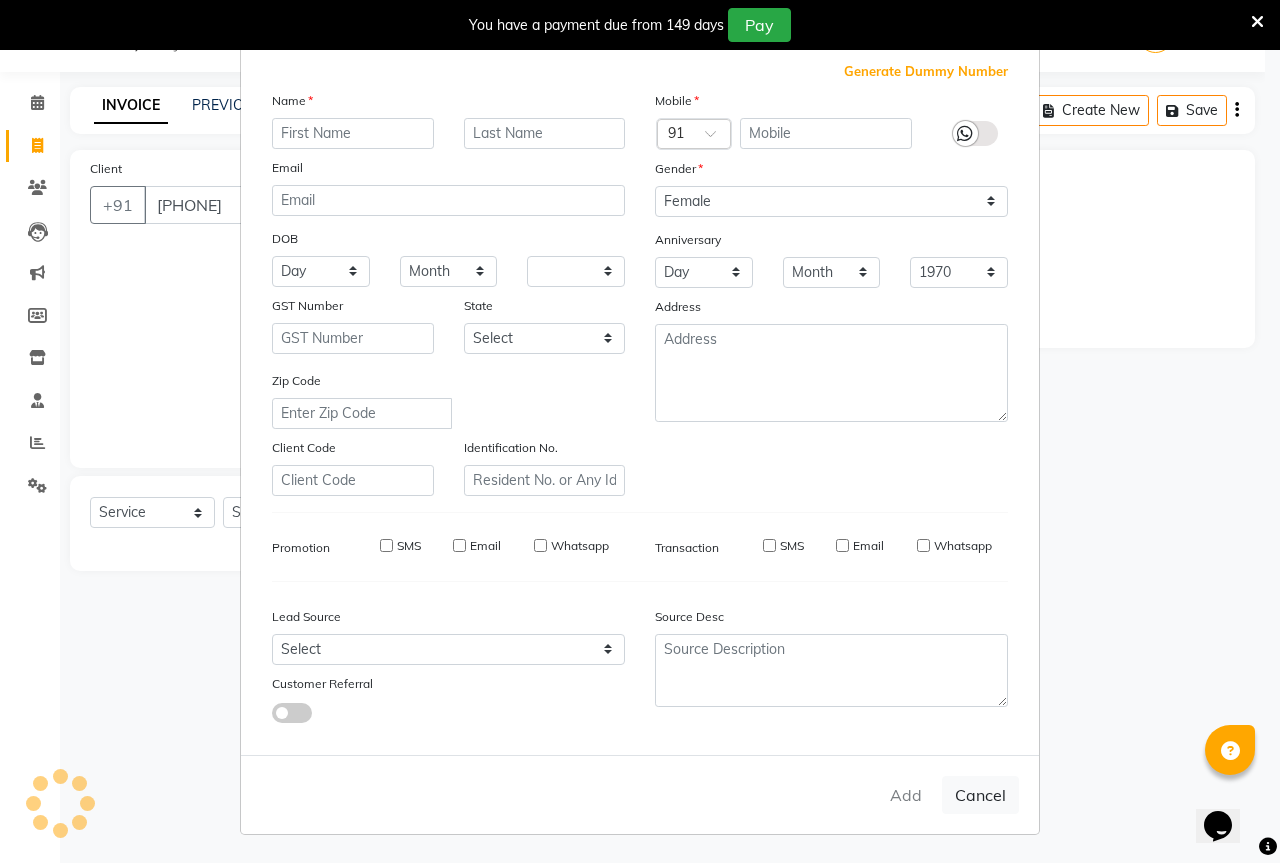 select 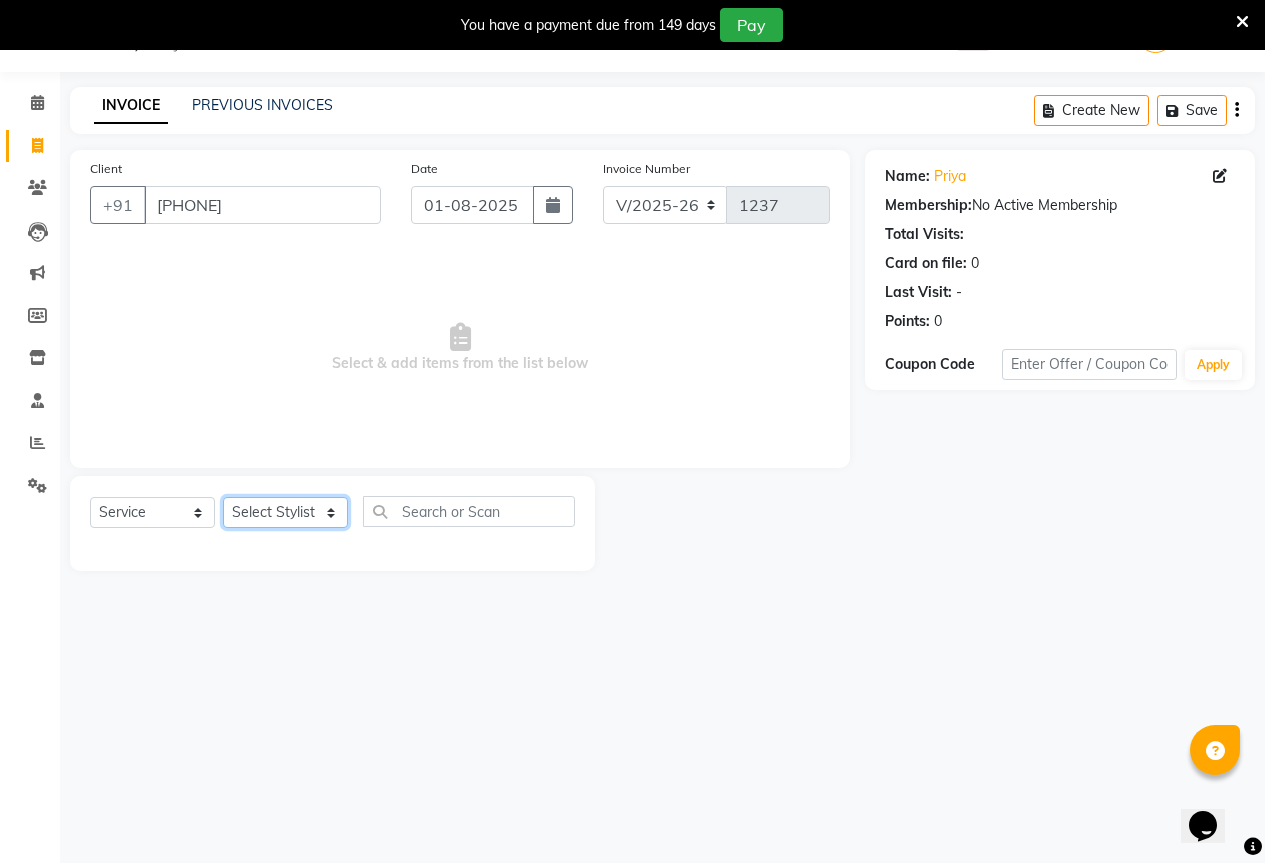 click on "Select Stylist AKASH KAJAL PAYAL RAJ RUTUJA SAHIL" 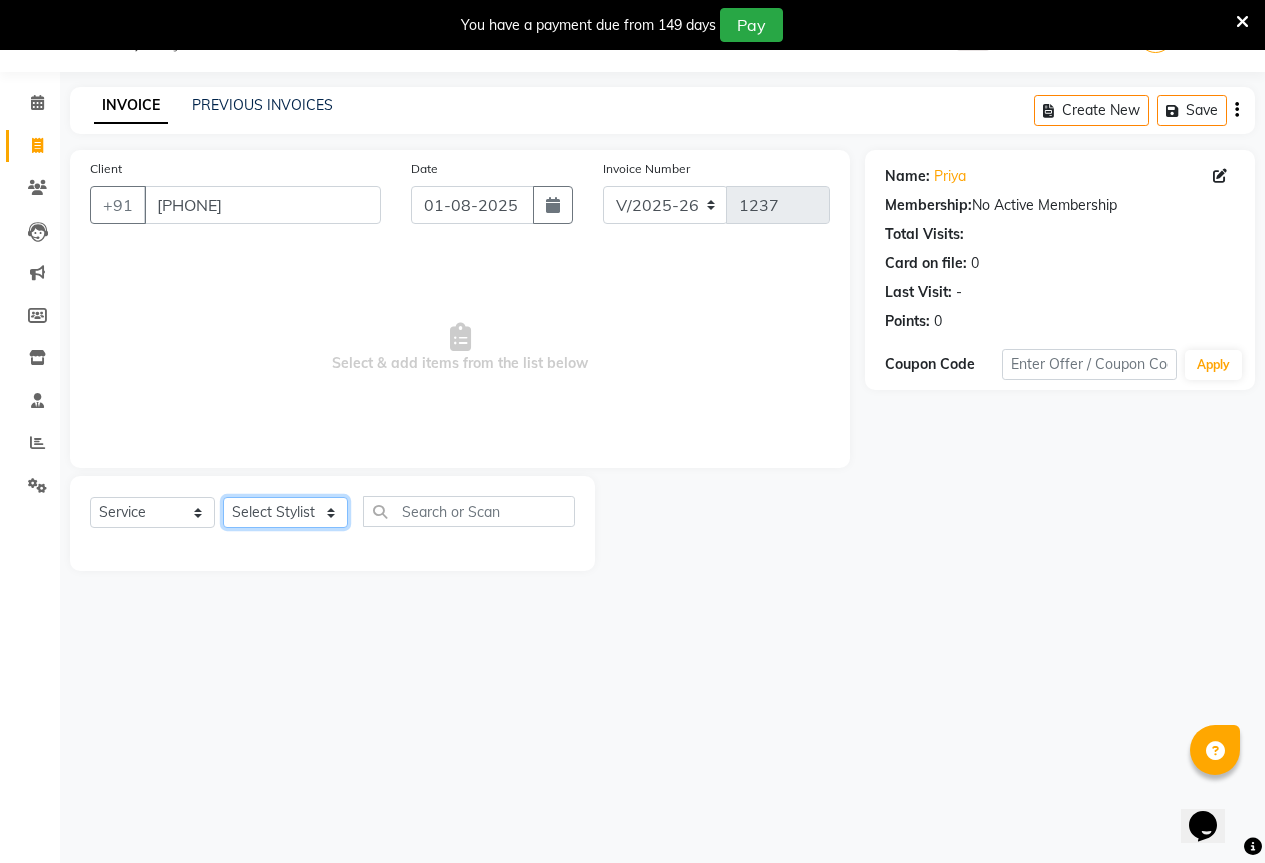 select on "85284" 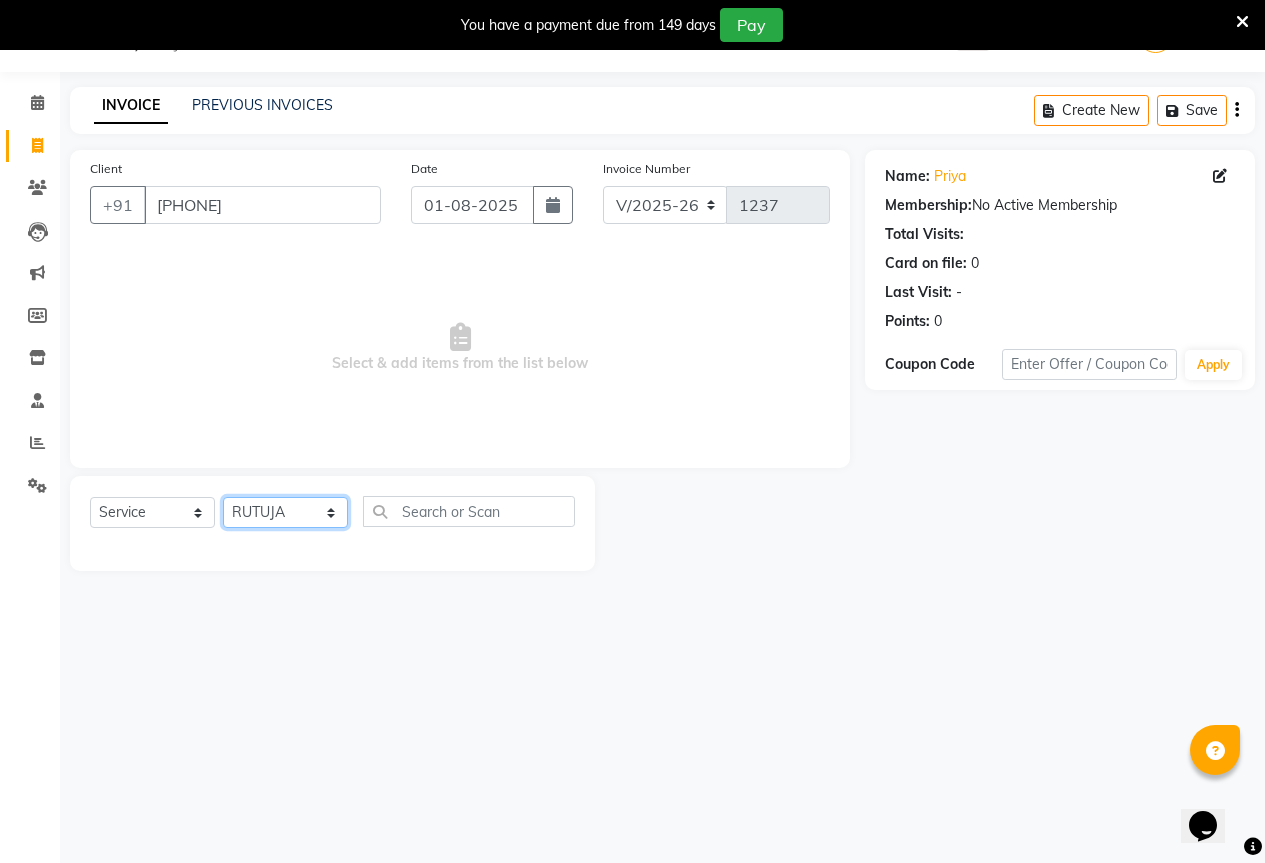 click on "Select Stylist AKASH KAJAL PAYAL RAJ RUTUJA SAHIL" 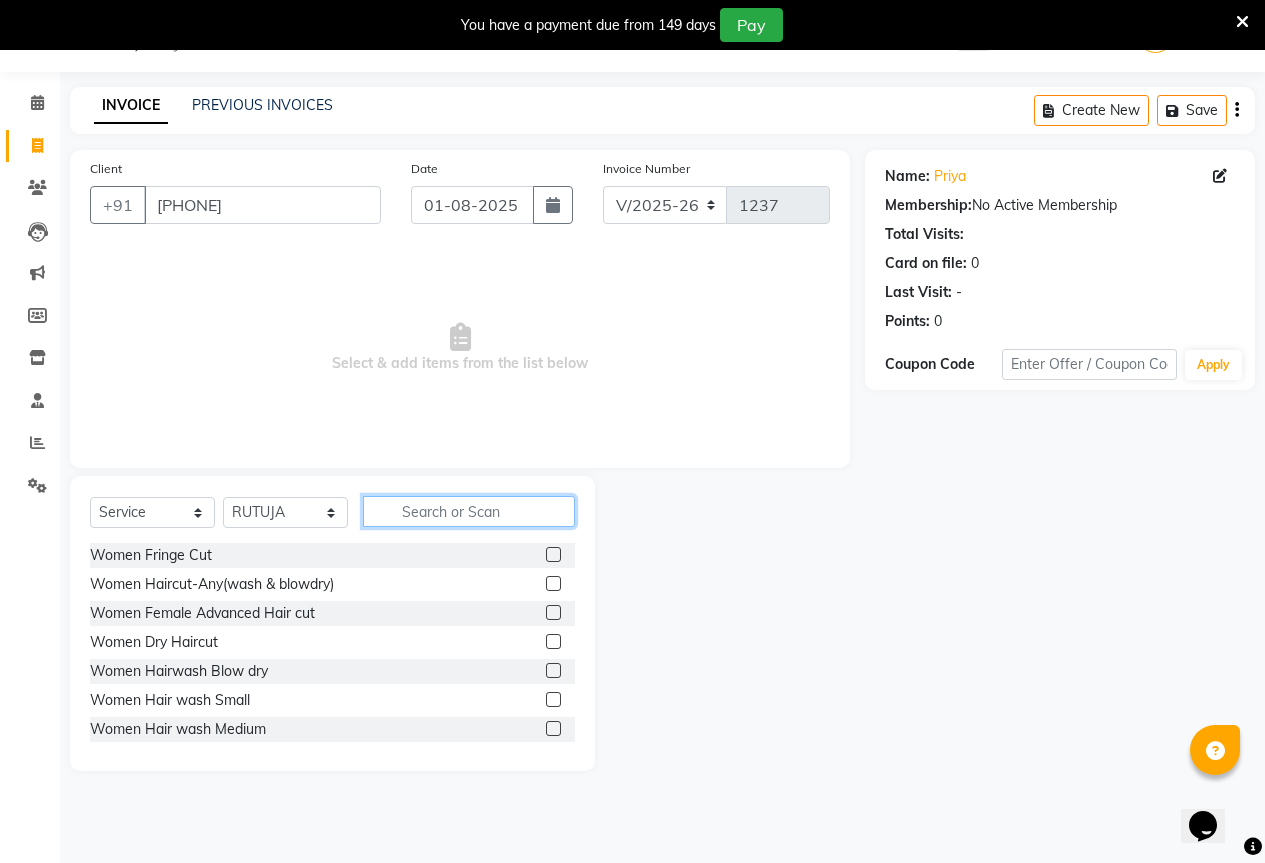 click 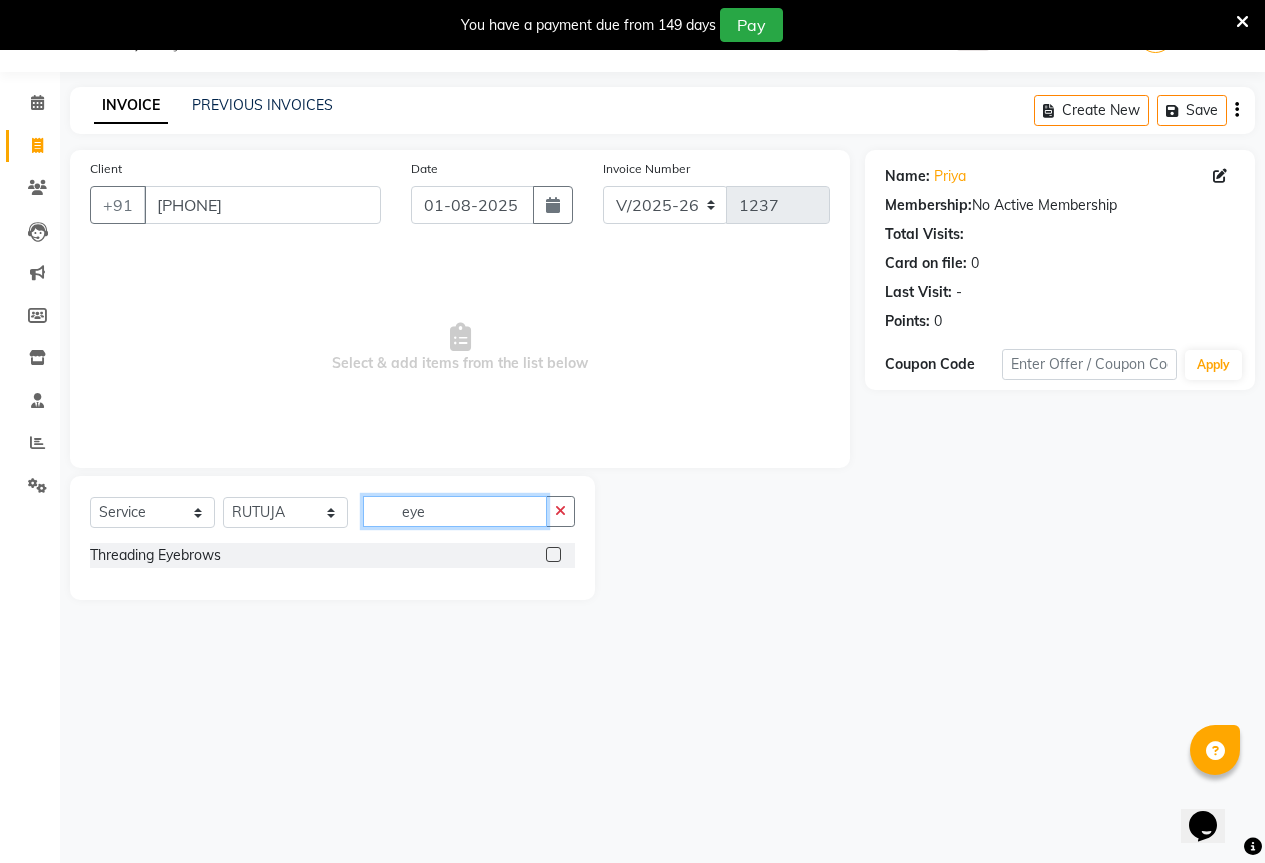 type on "eye" 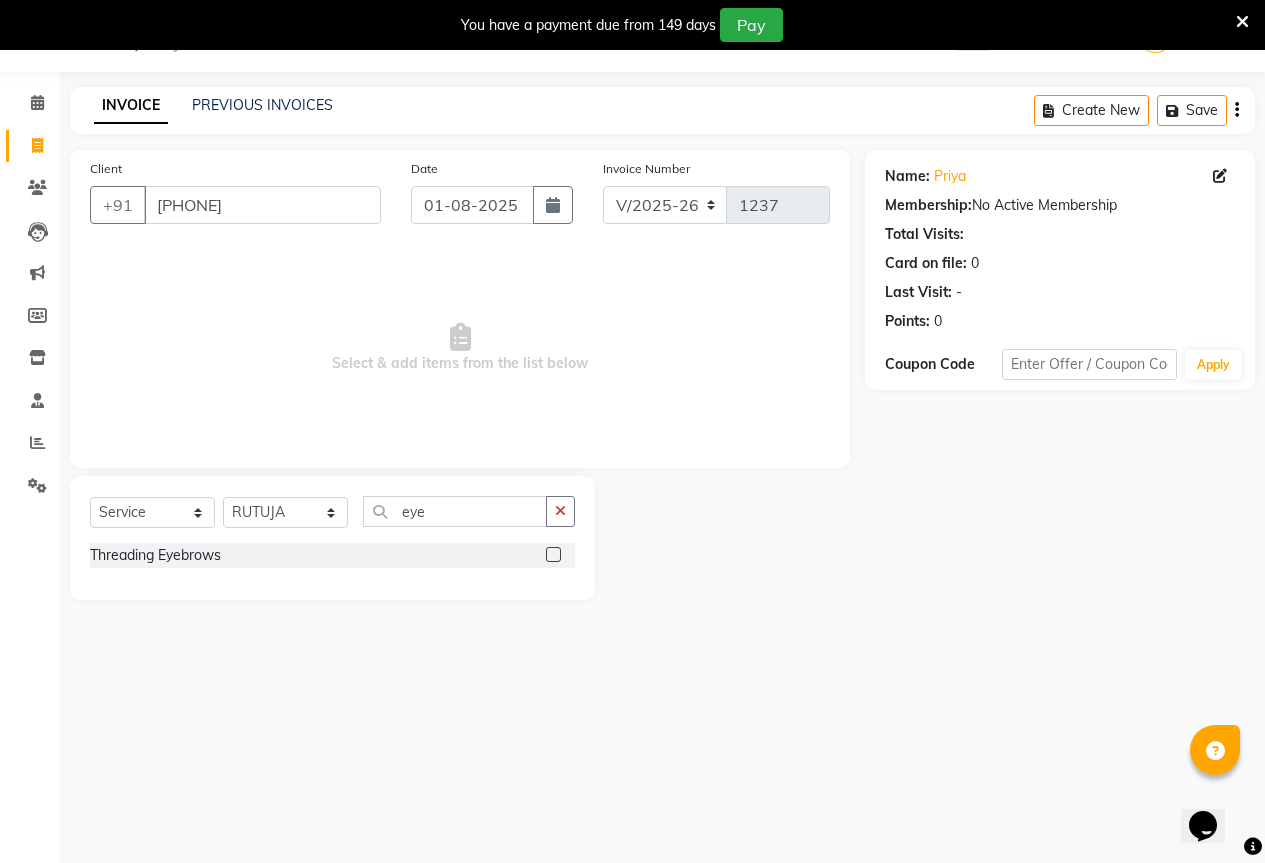 click 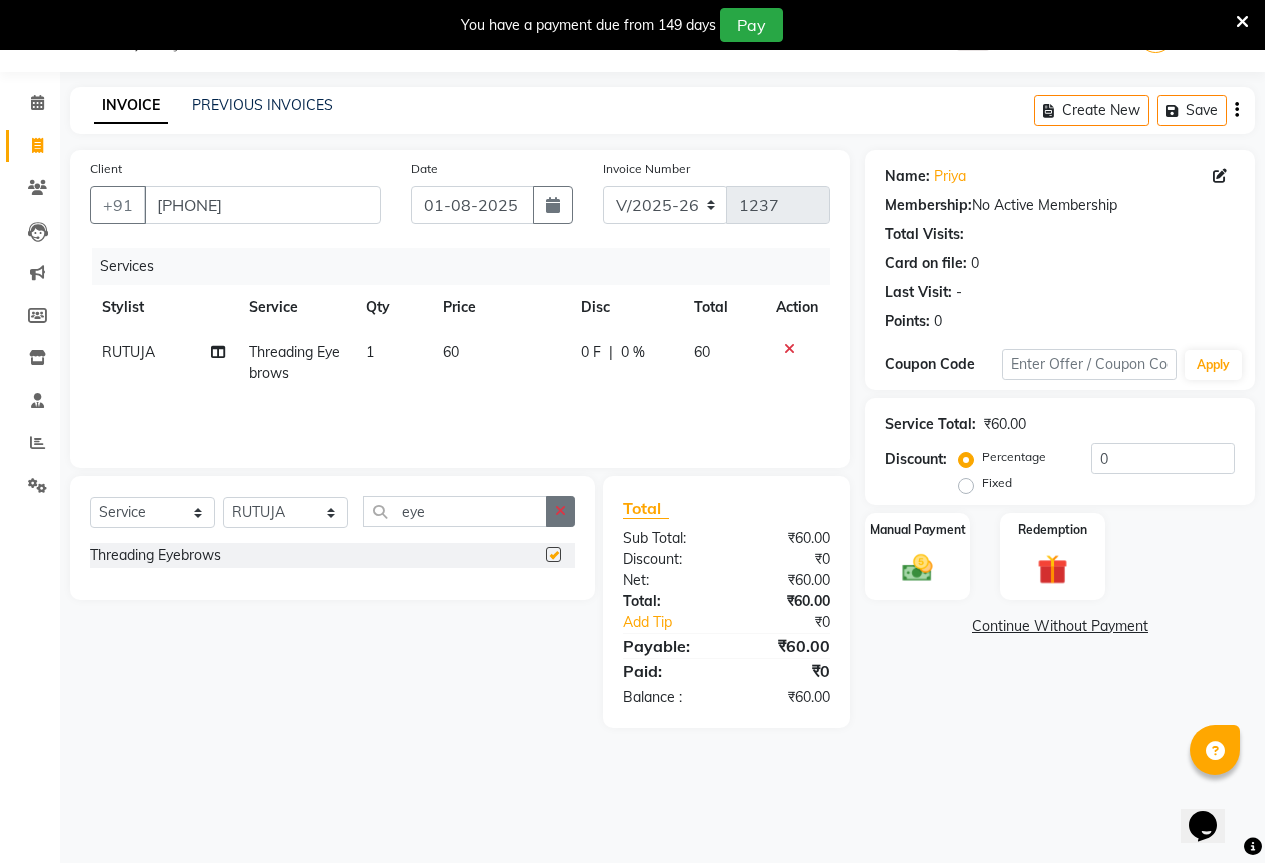 checkbox on "false" 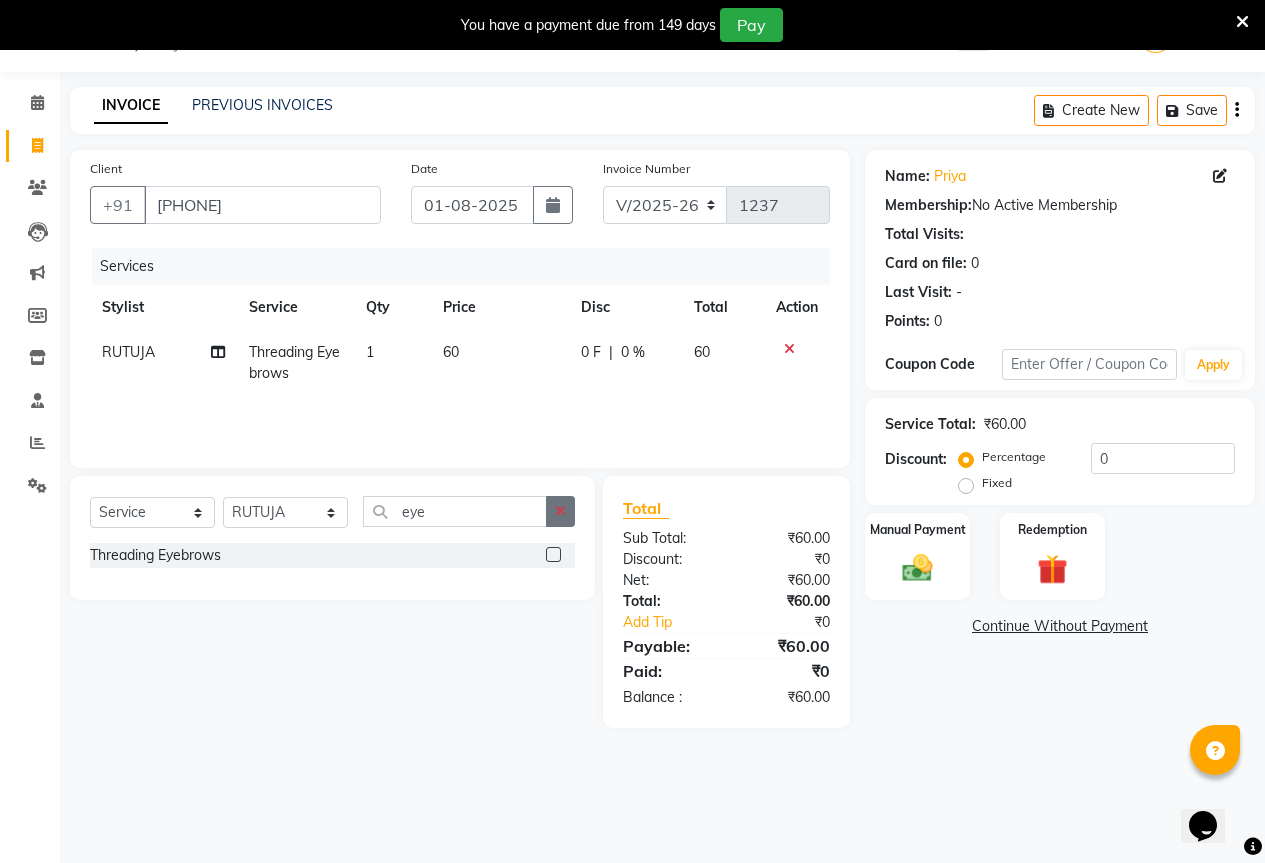 click 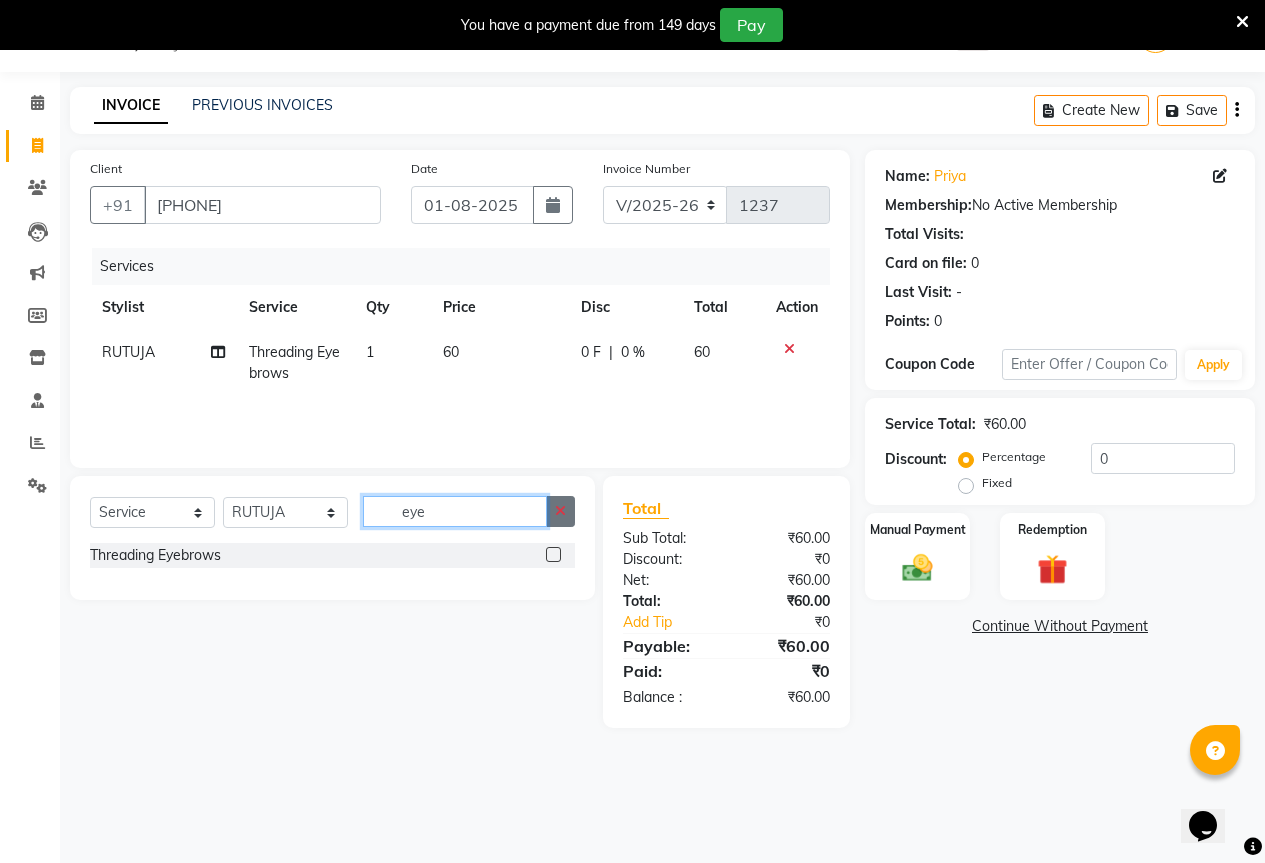 type 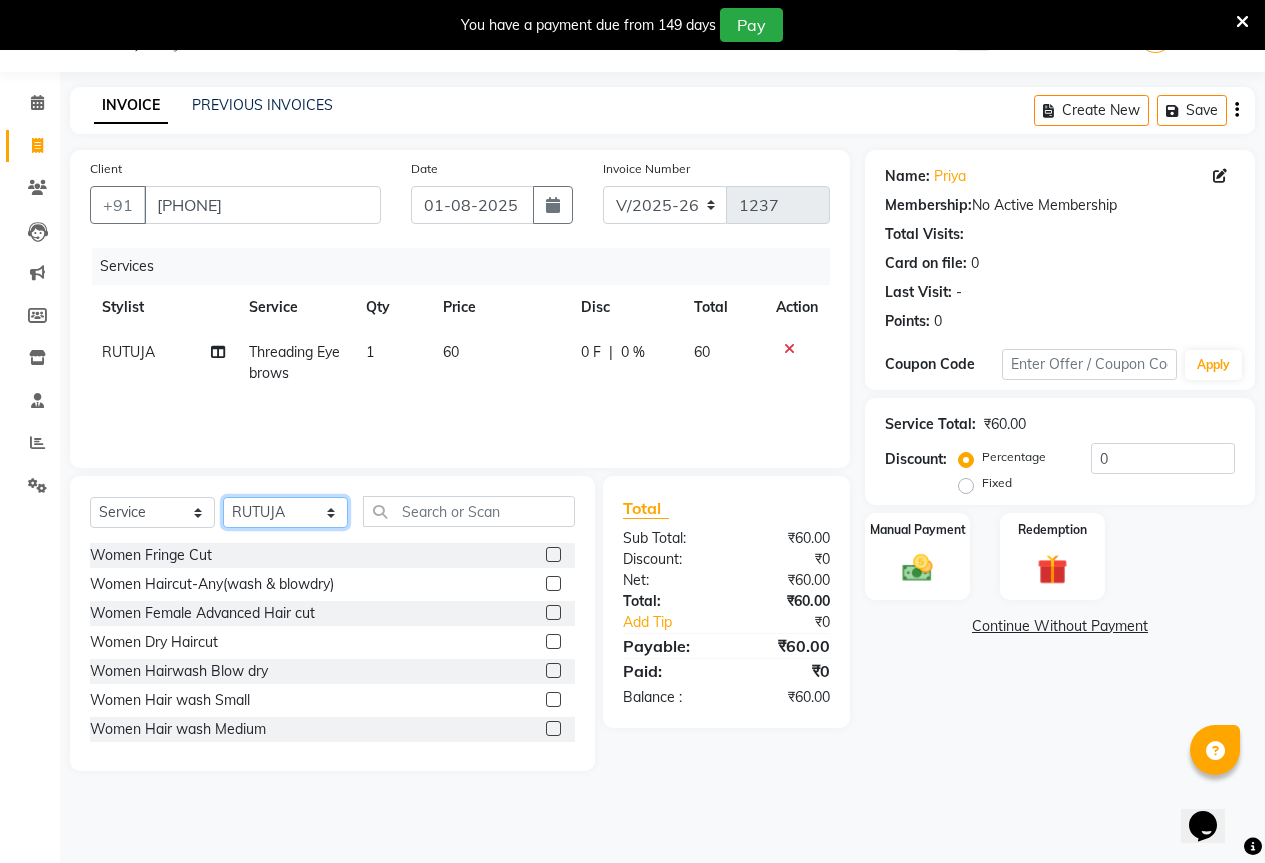 drag, startPoint x: 335, startPoint y: 507, endPoint x: 322, endPoint y: 515, distance: 15.264338 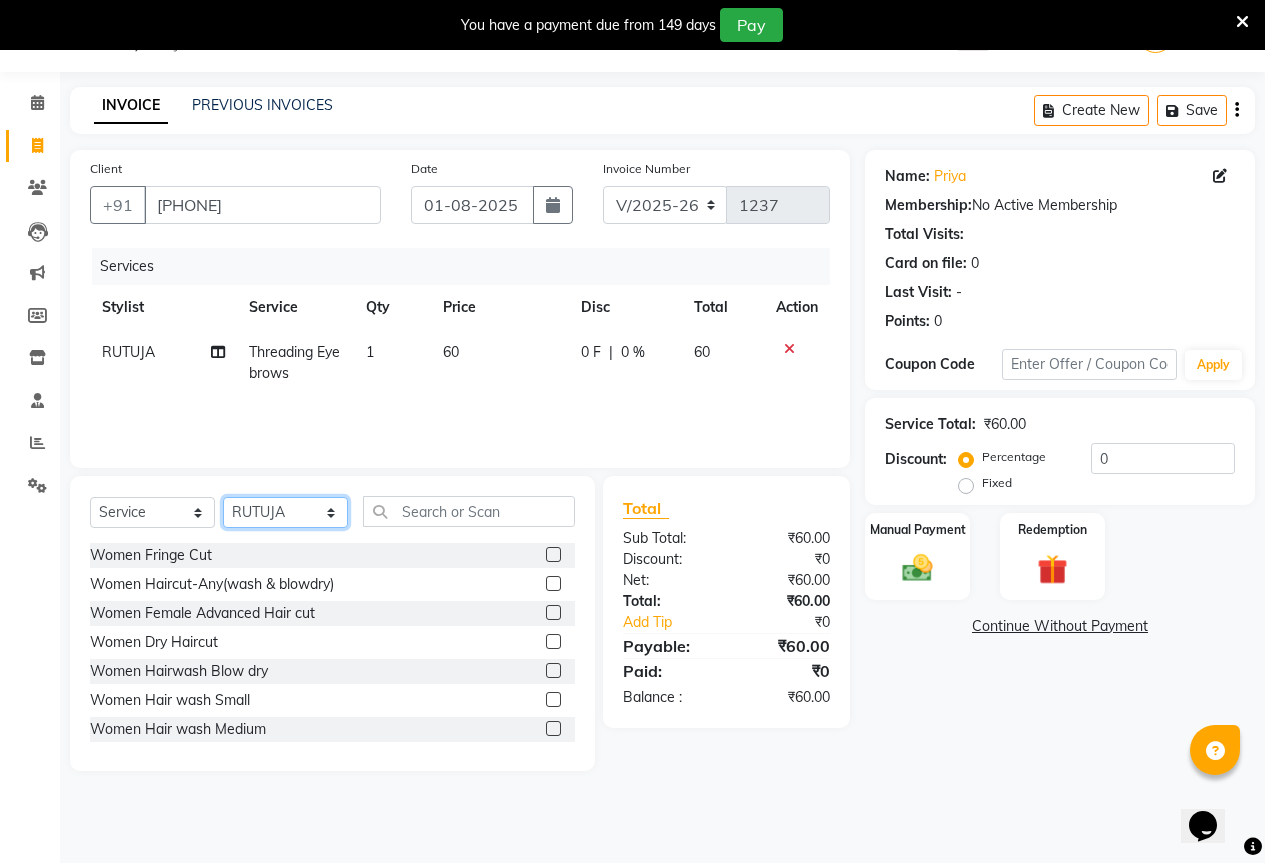 select on "61553" 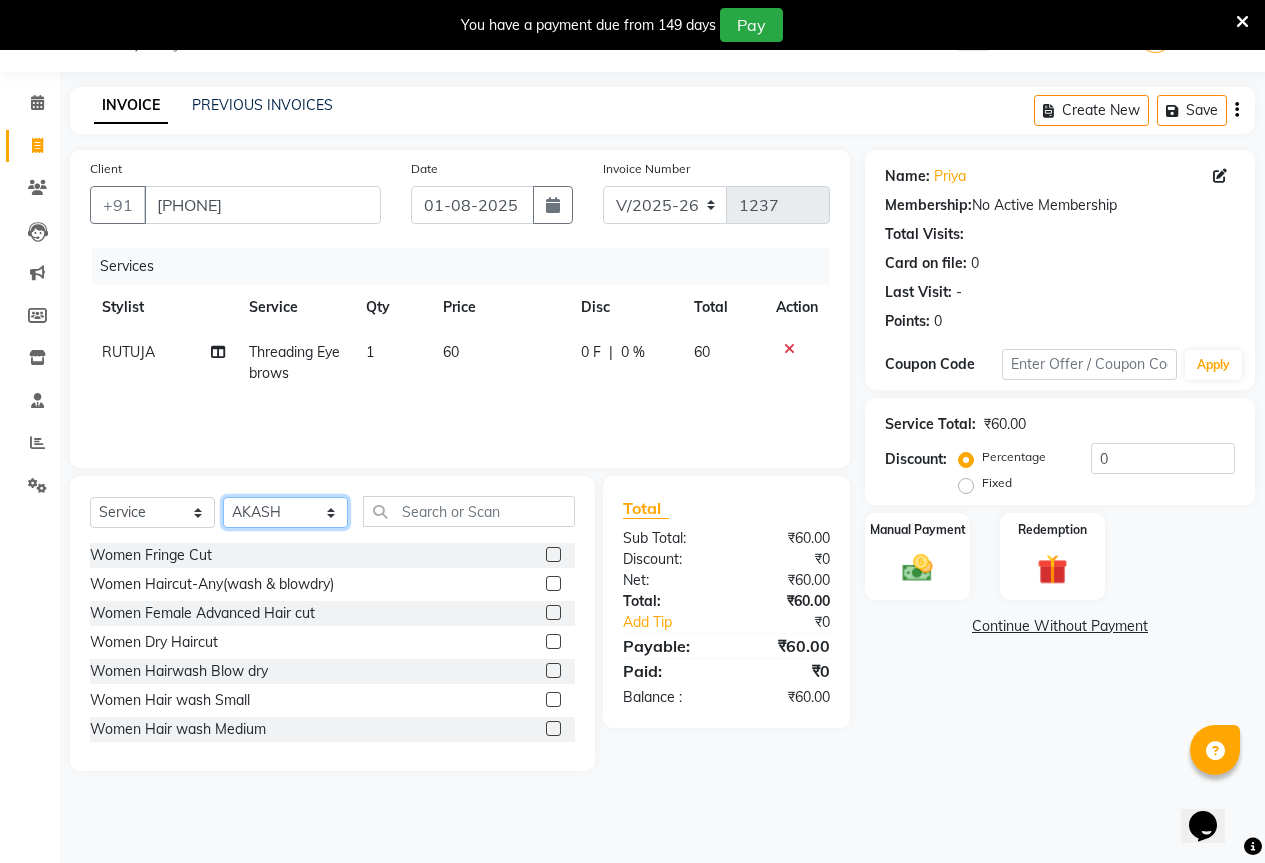 click on "Select Stylist AKASH KAJAL PAYAL RAJ RUTUJA SAHIL" 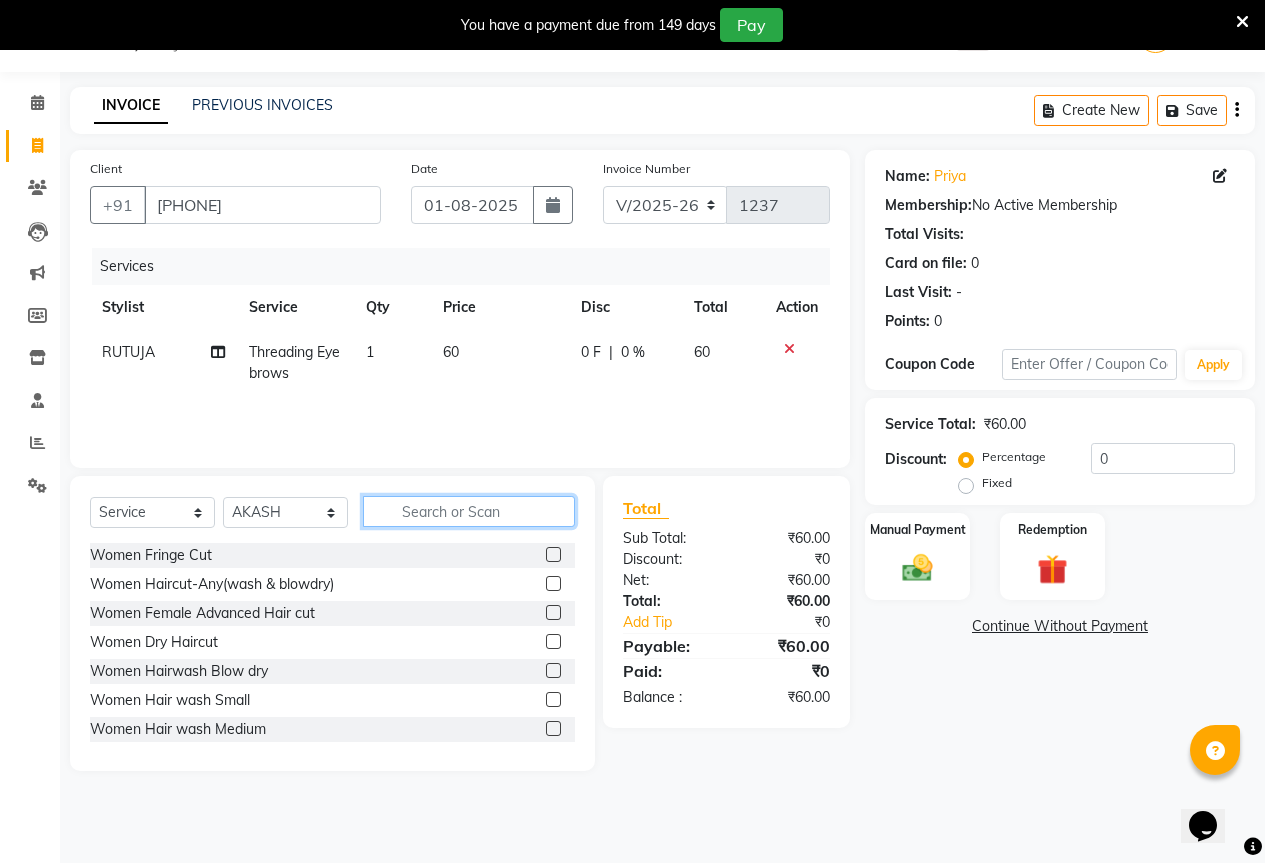 click 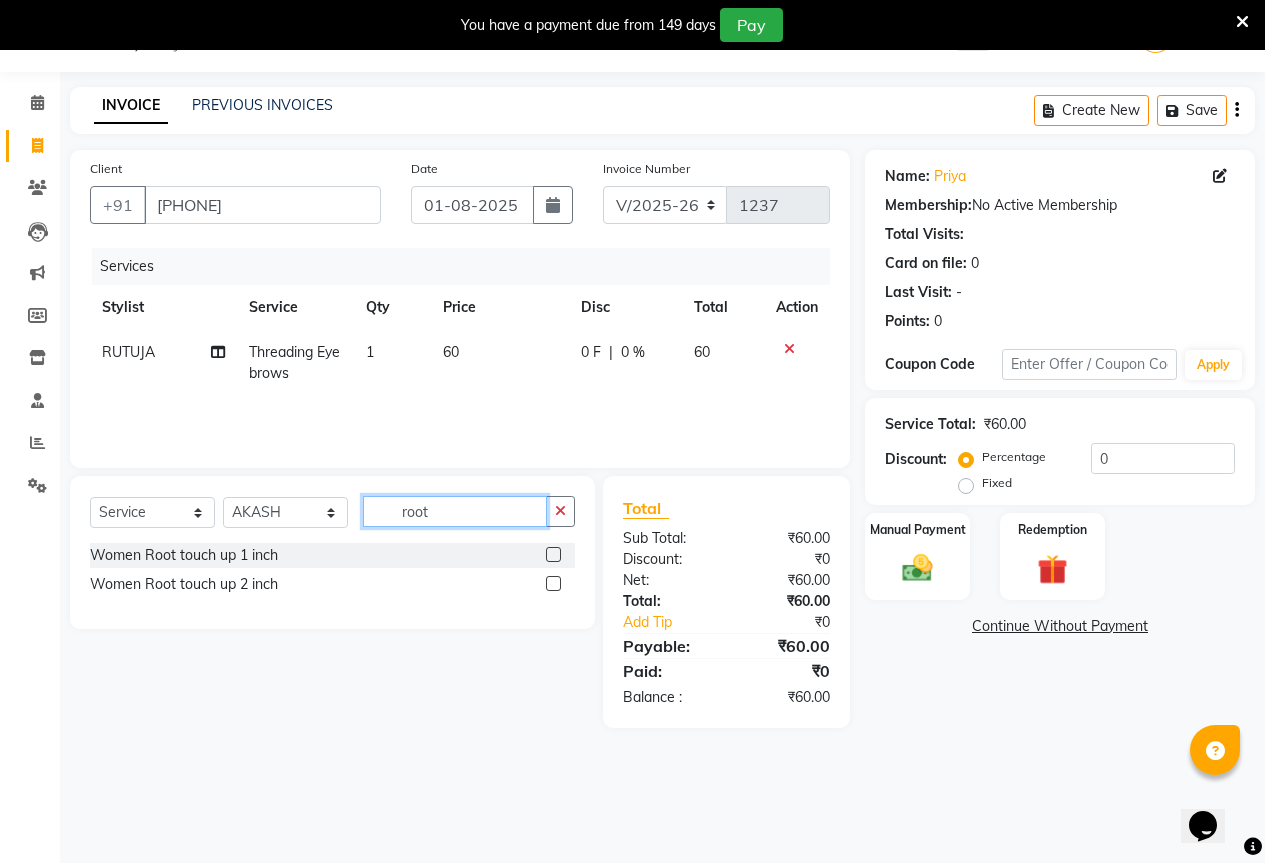 type on "root" 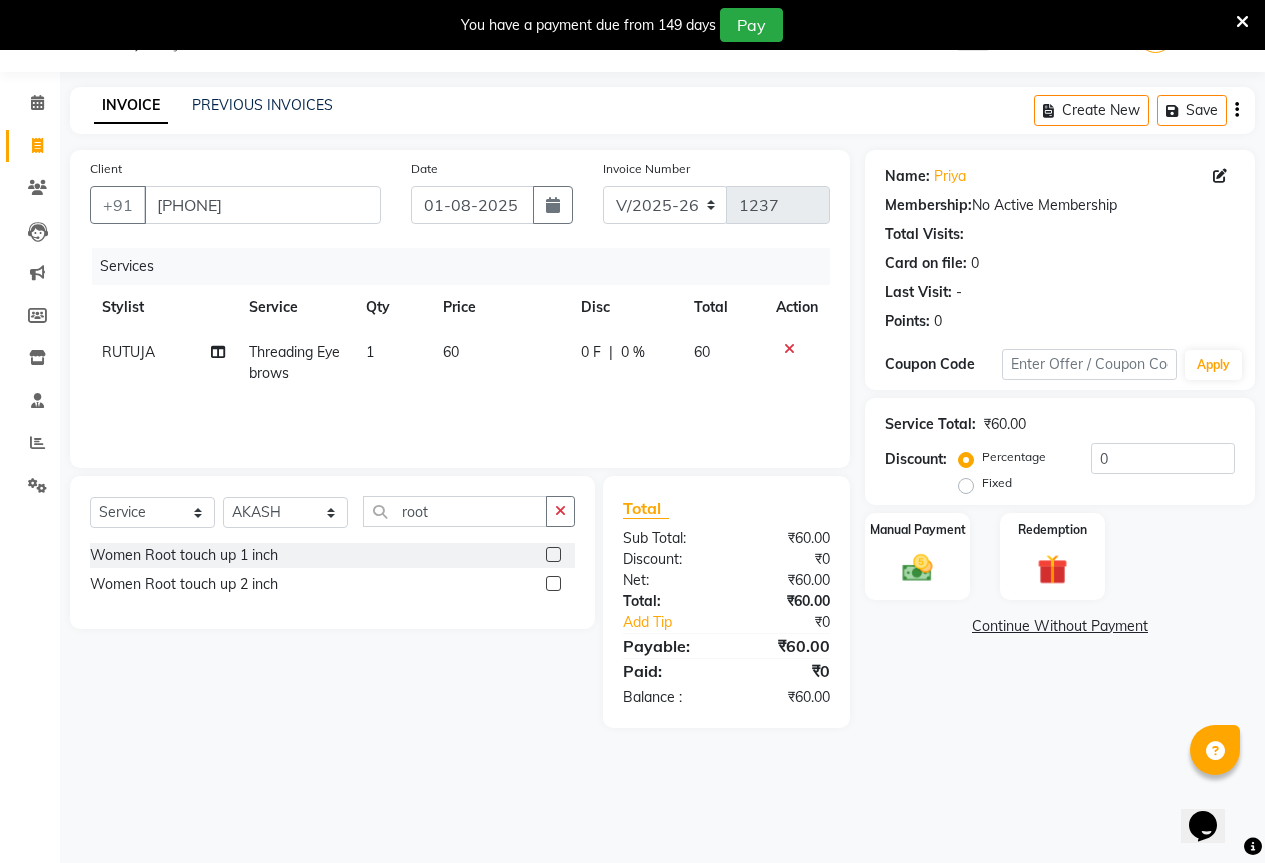 click 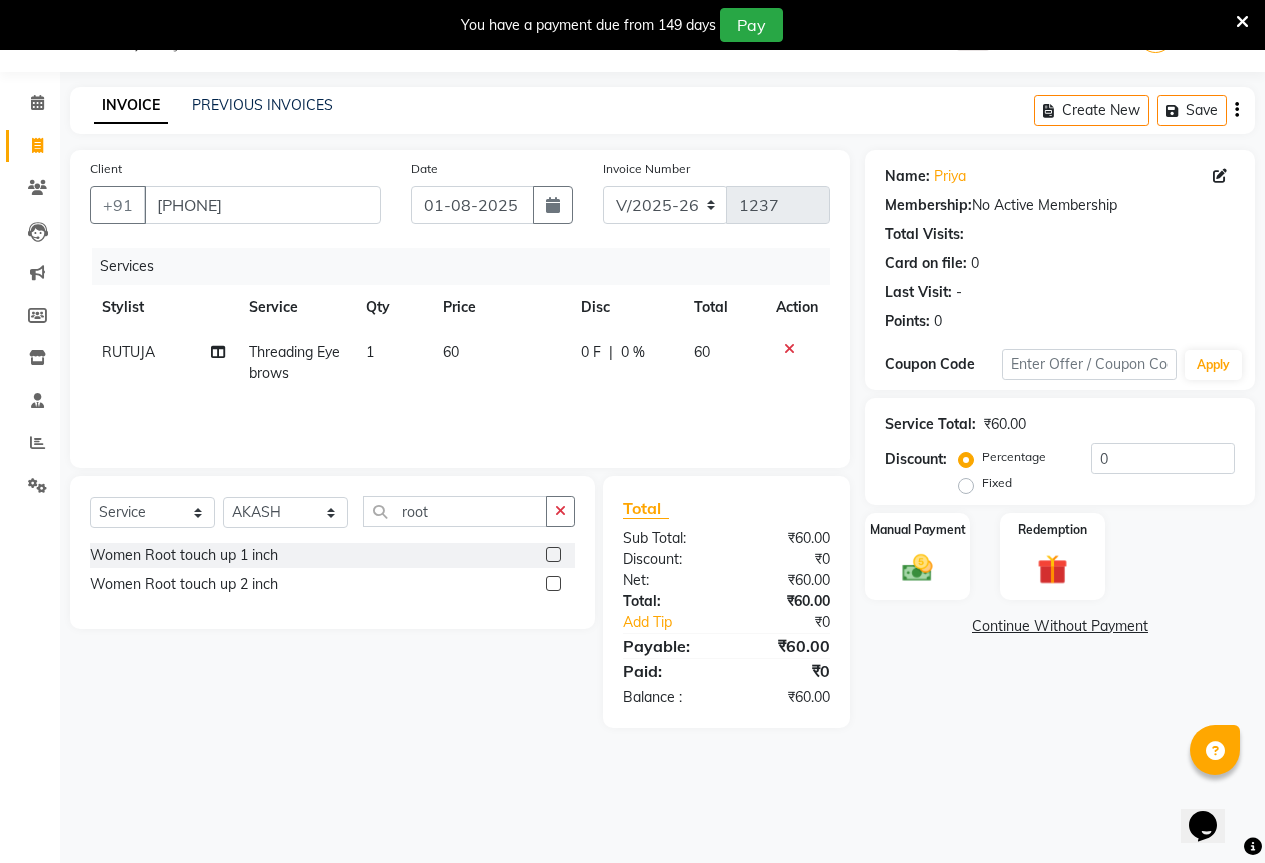 click at bounding box center (552, 584) 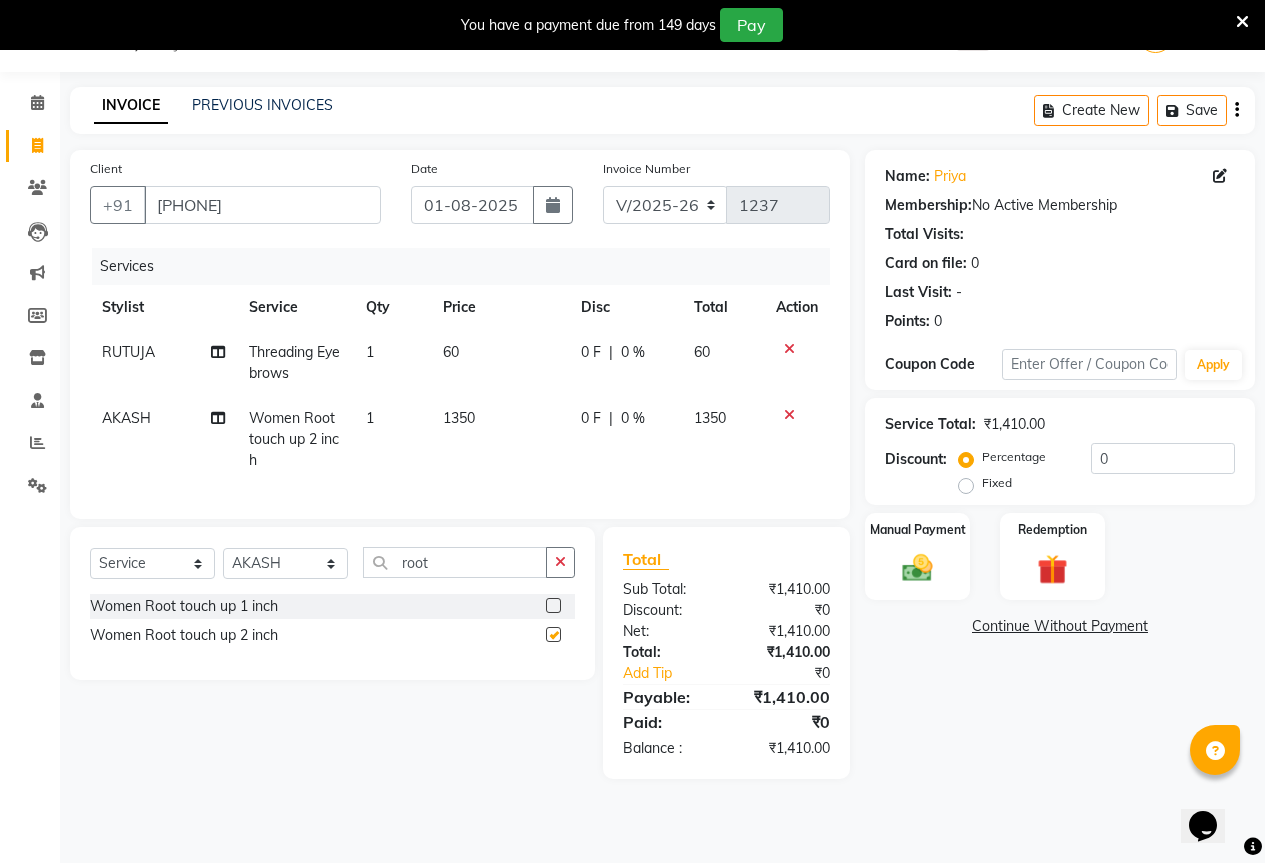 checkbox on "false" 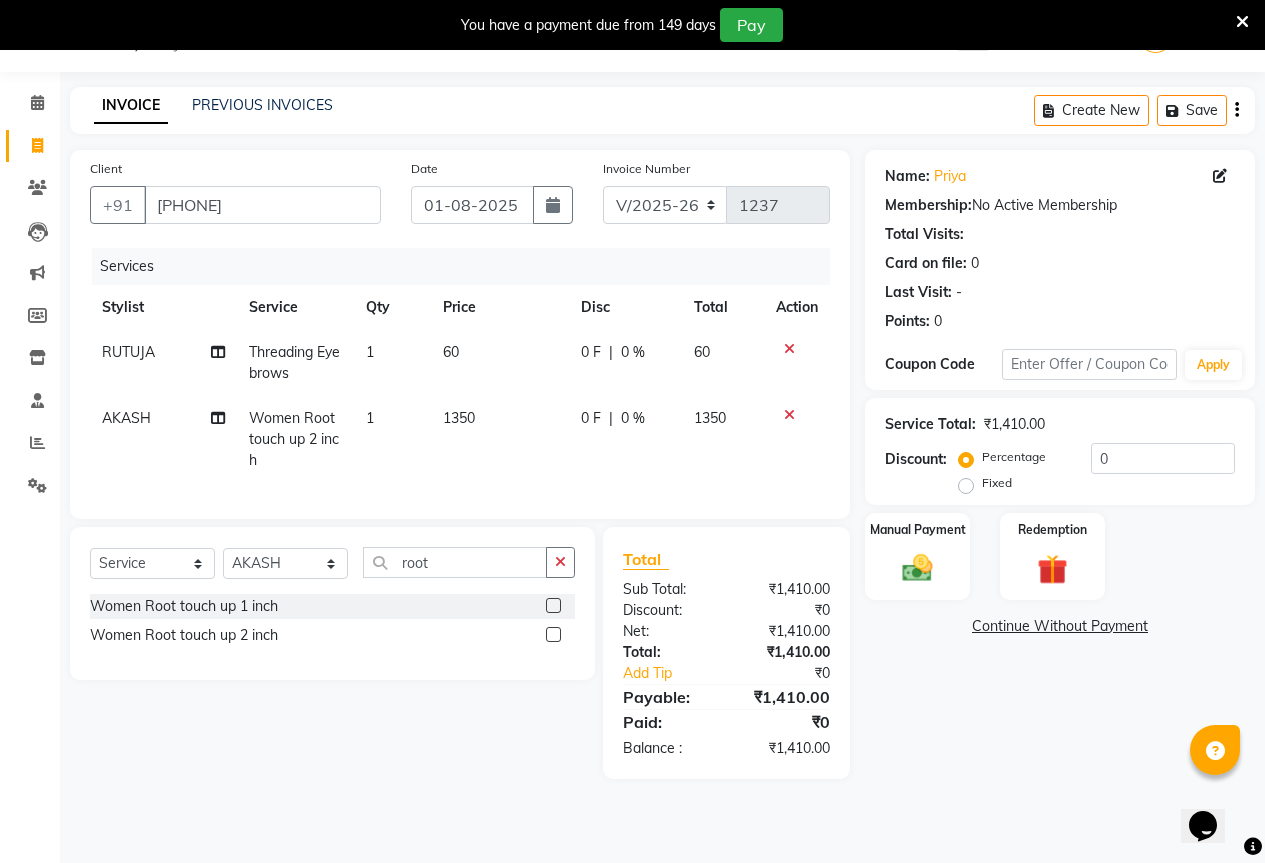 click on "0 F | 0 %" 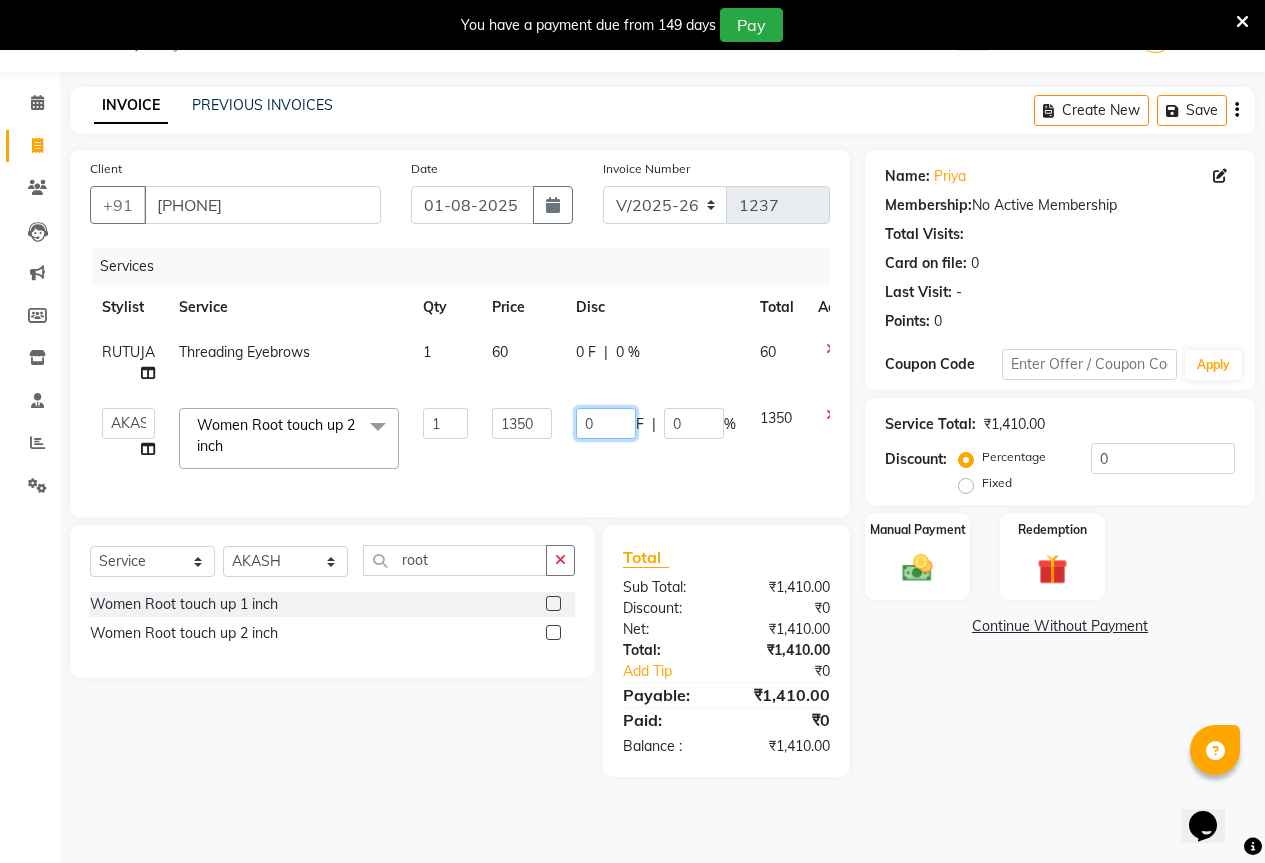 click on "0" 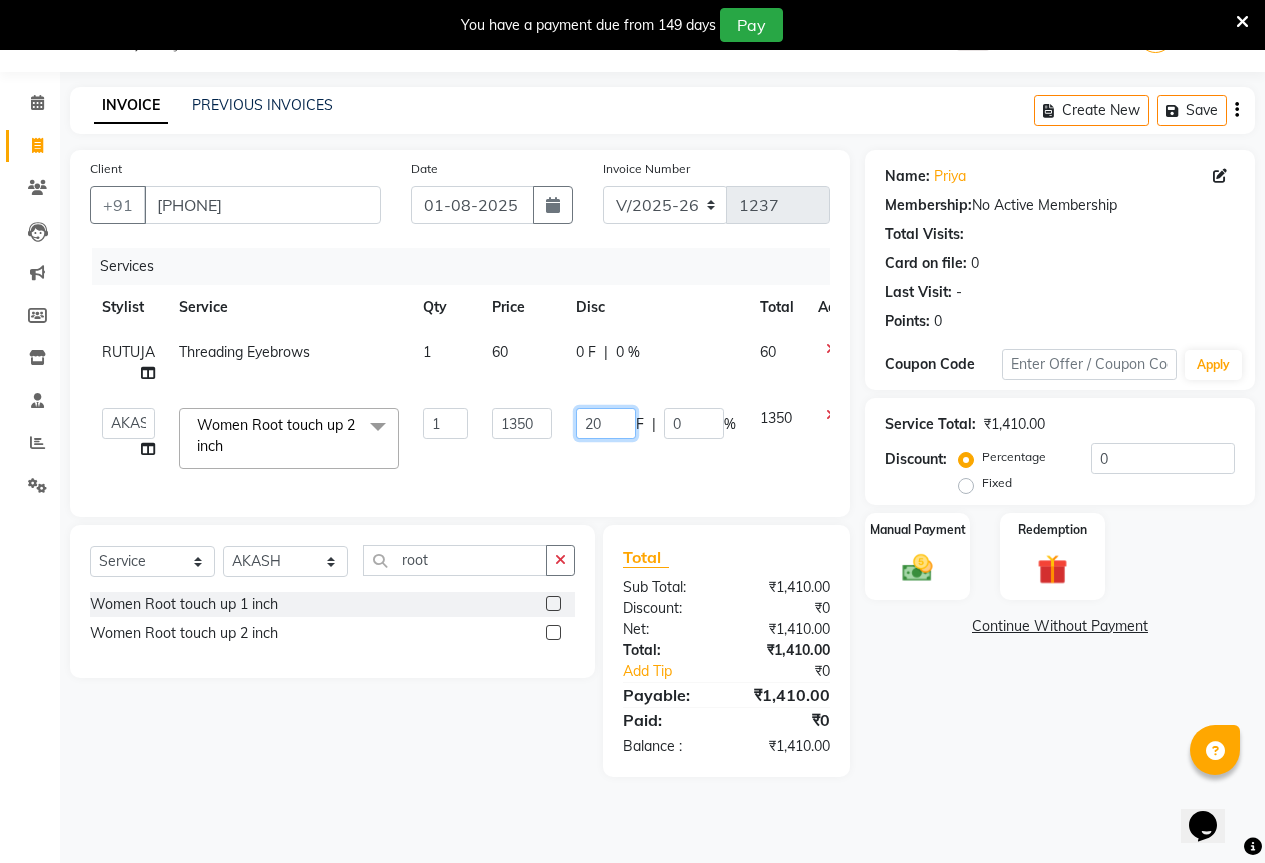 type on "200" 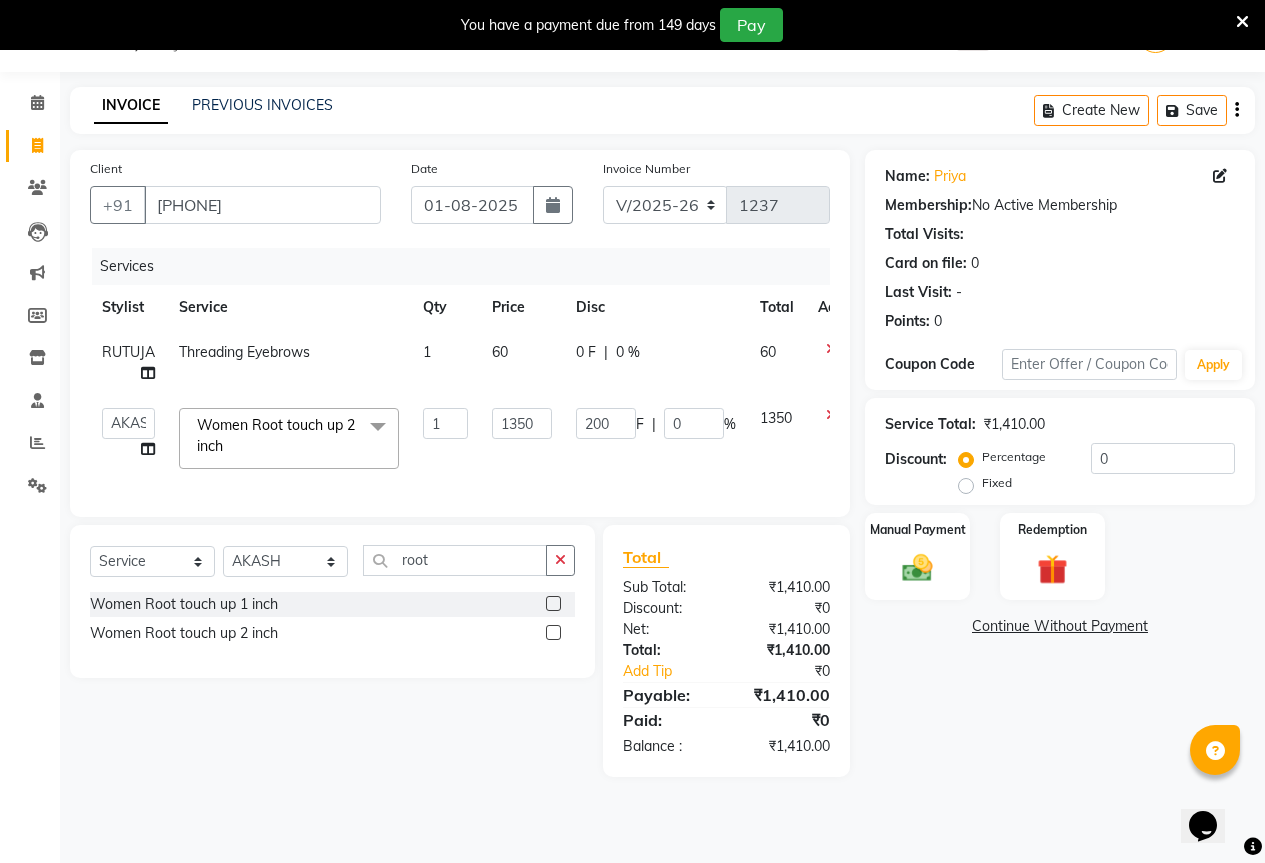 click on "200 F | 0 %" 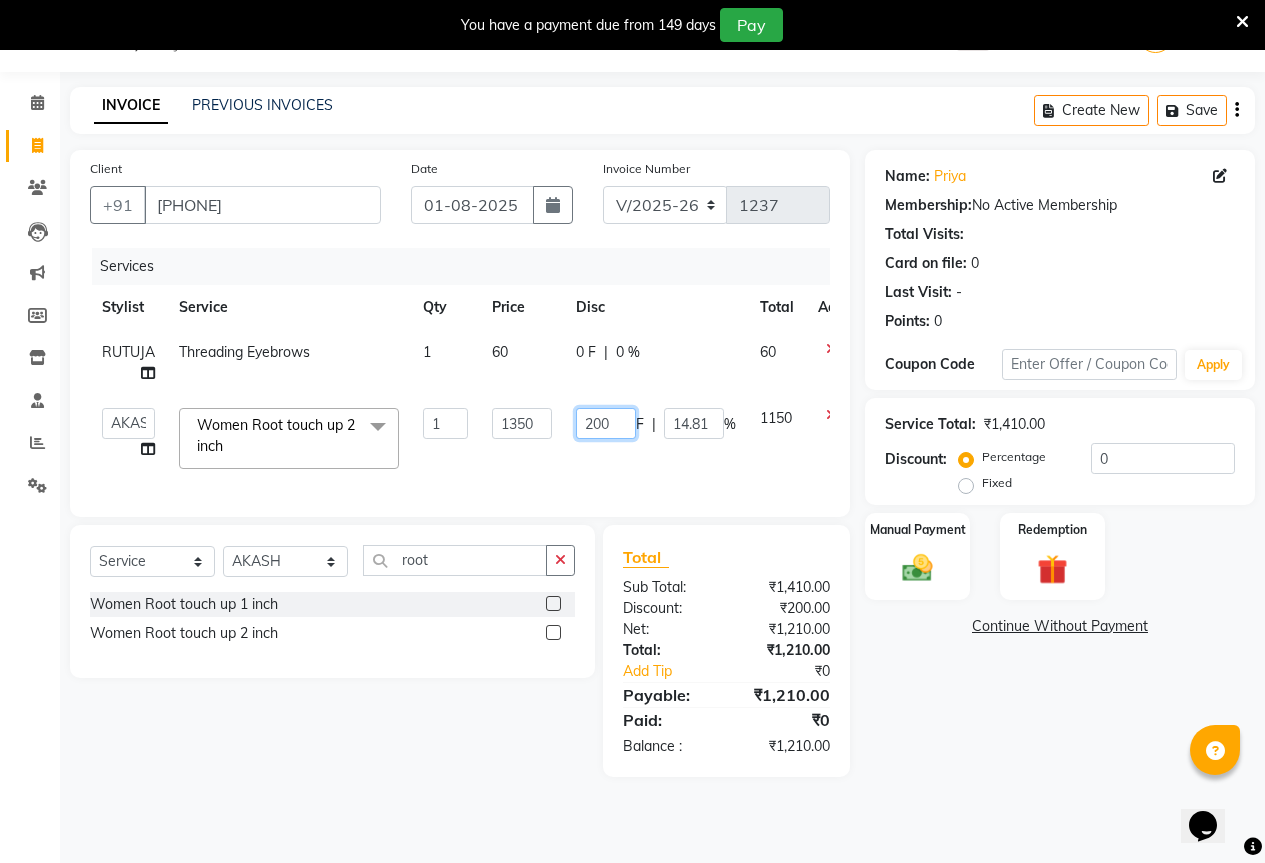 click on "200" 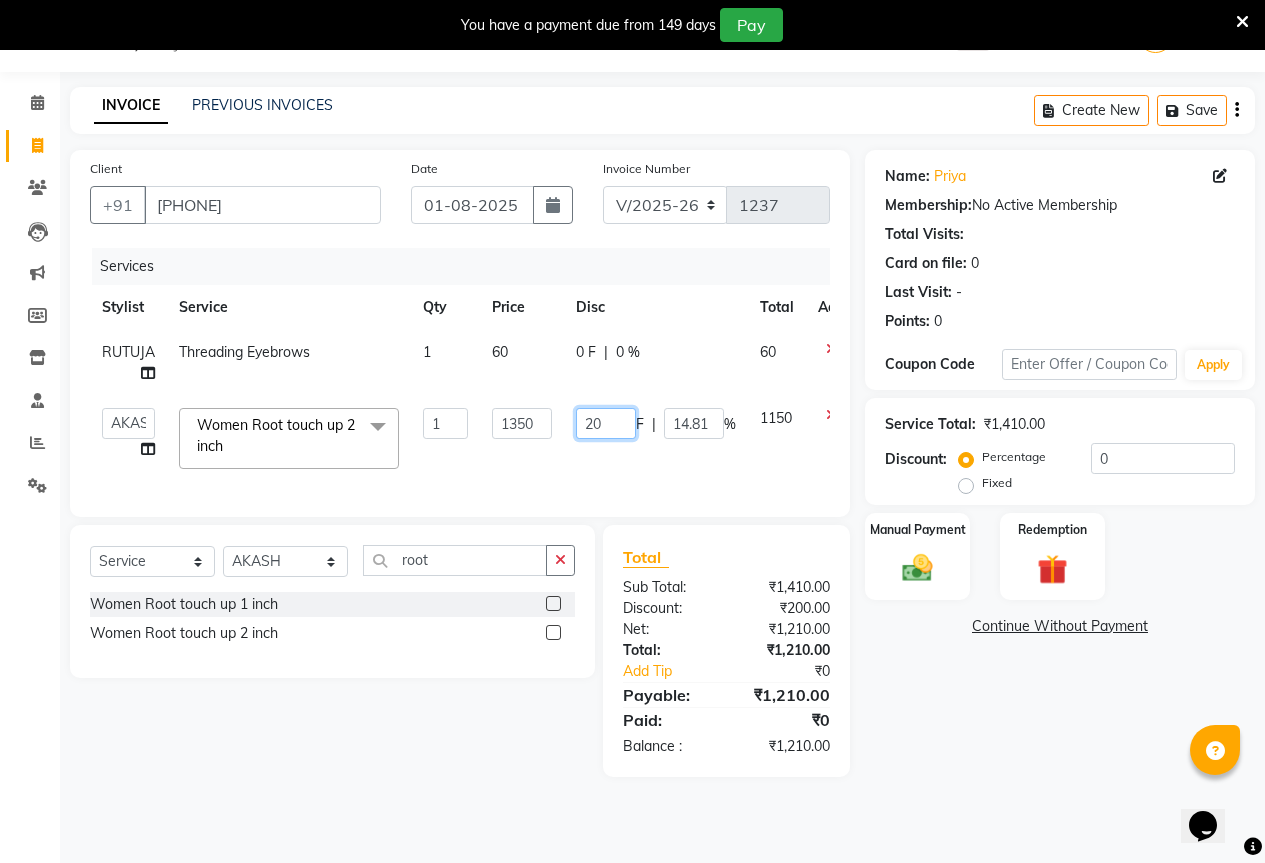 type on "2" 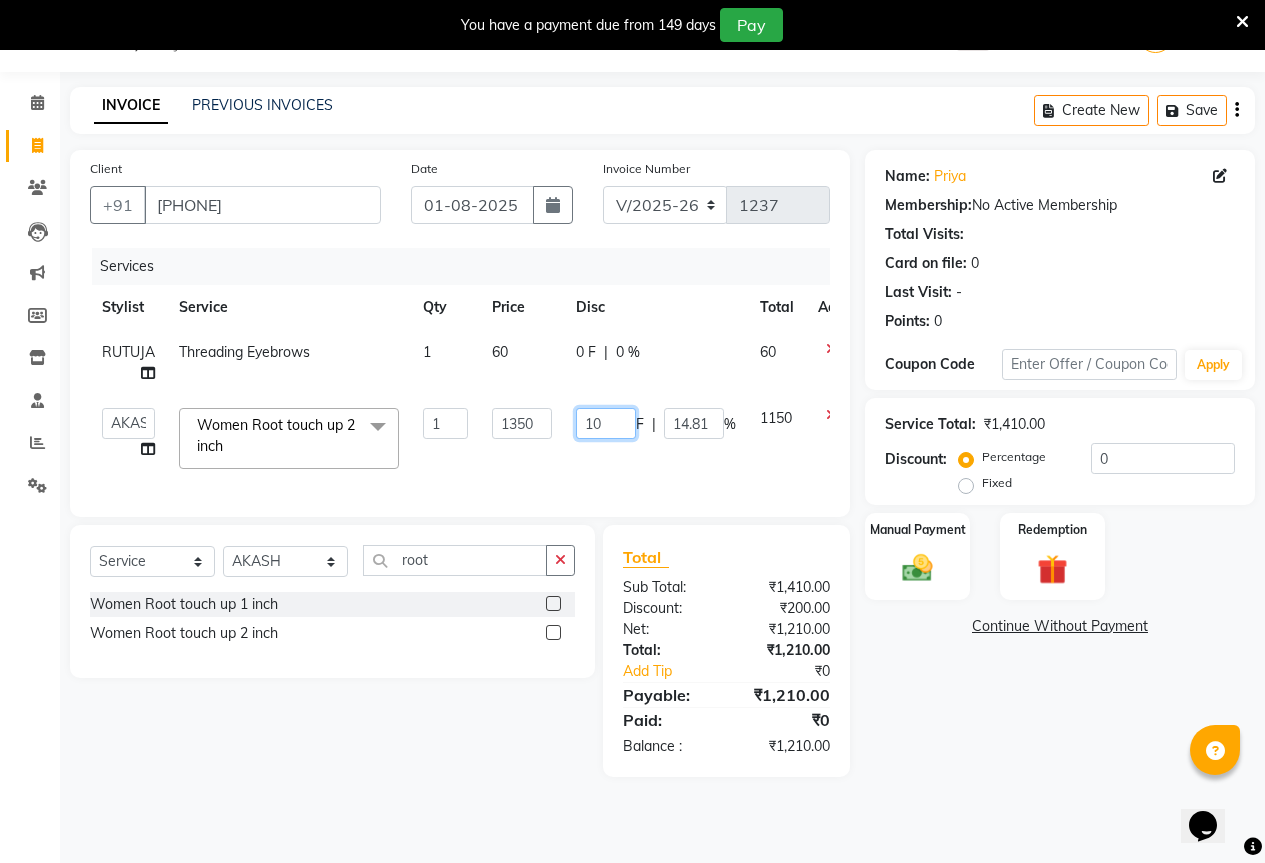 type on "100" 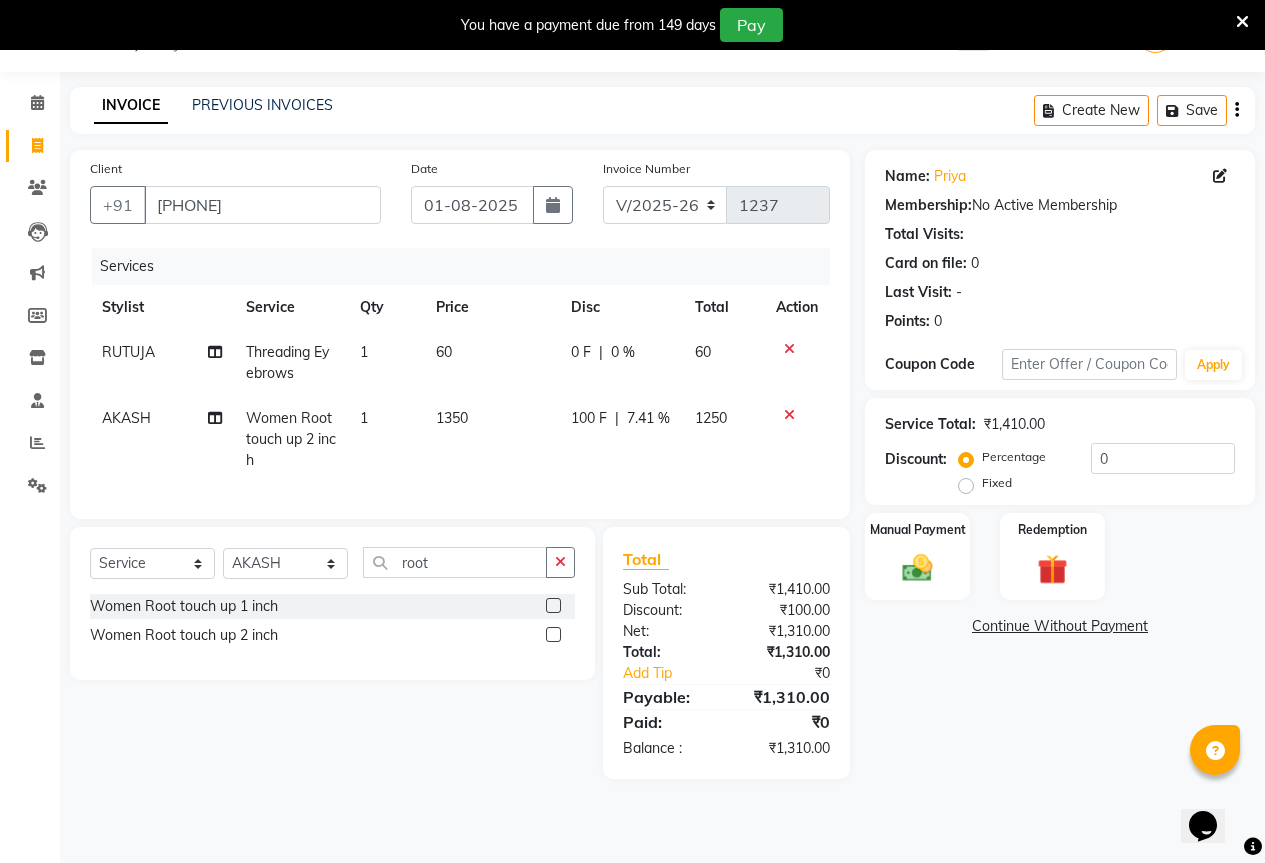 click on "100 F | 7.41 %" 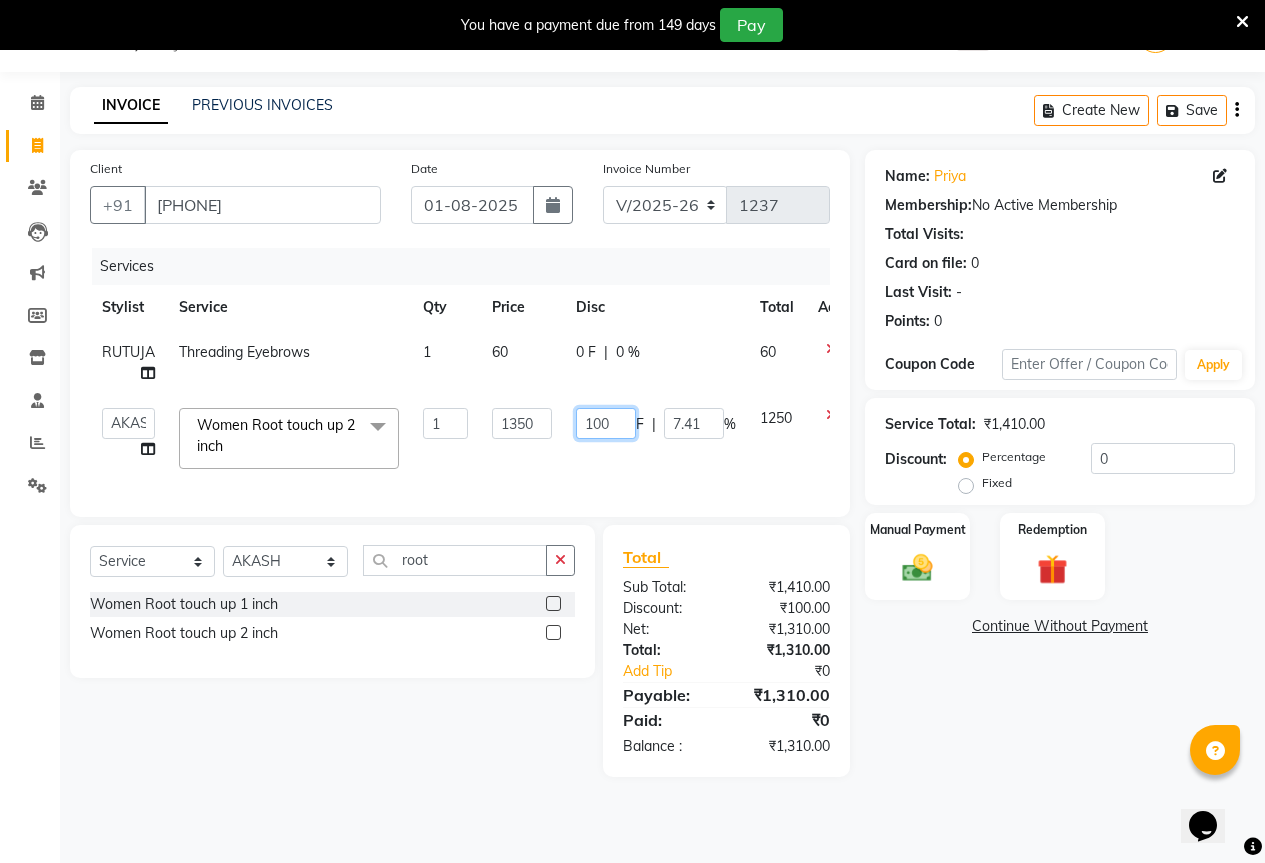 click on "100" 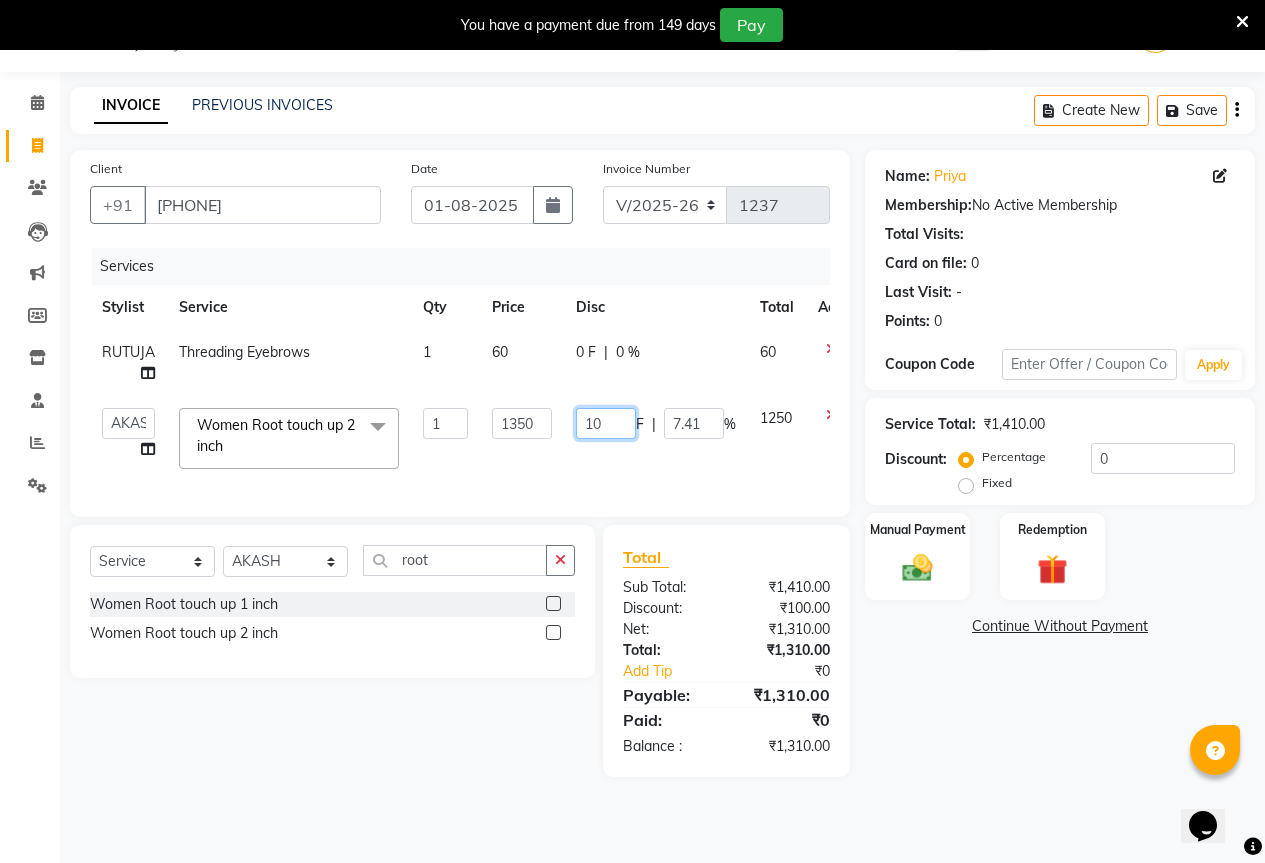 type on "1" 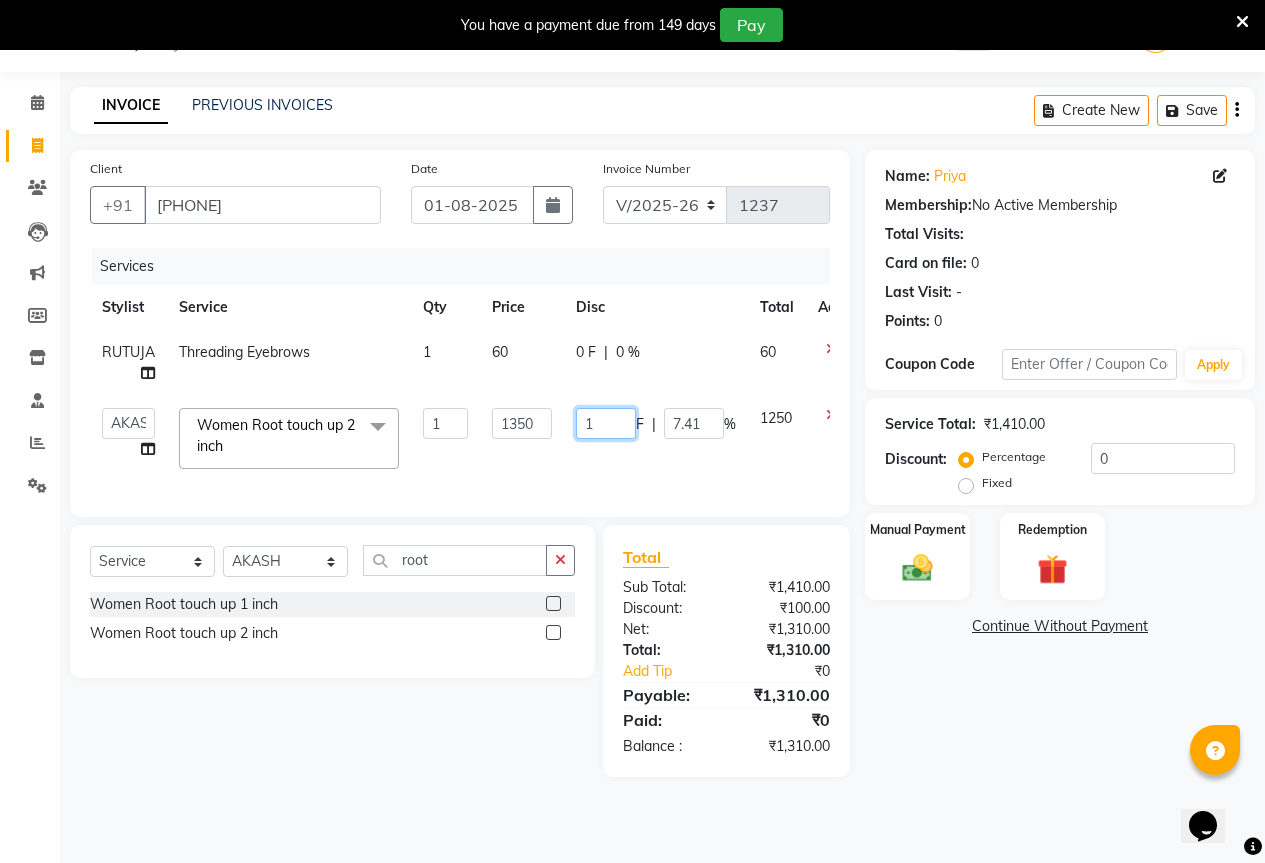 type 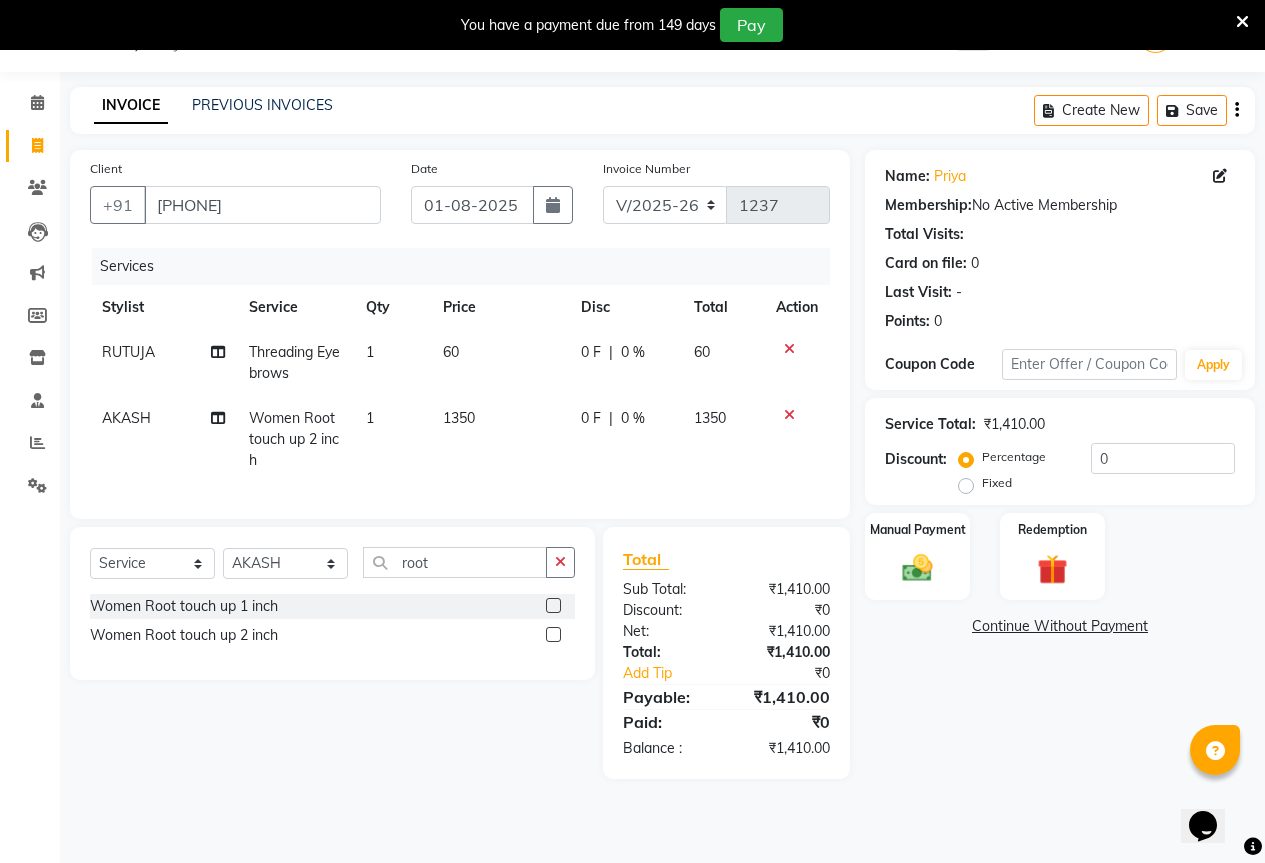 click on "1350" 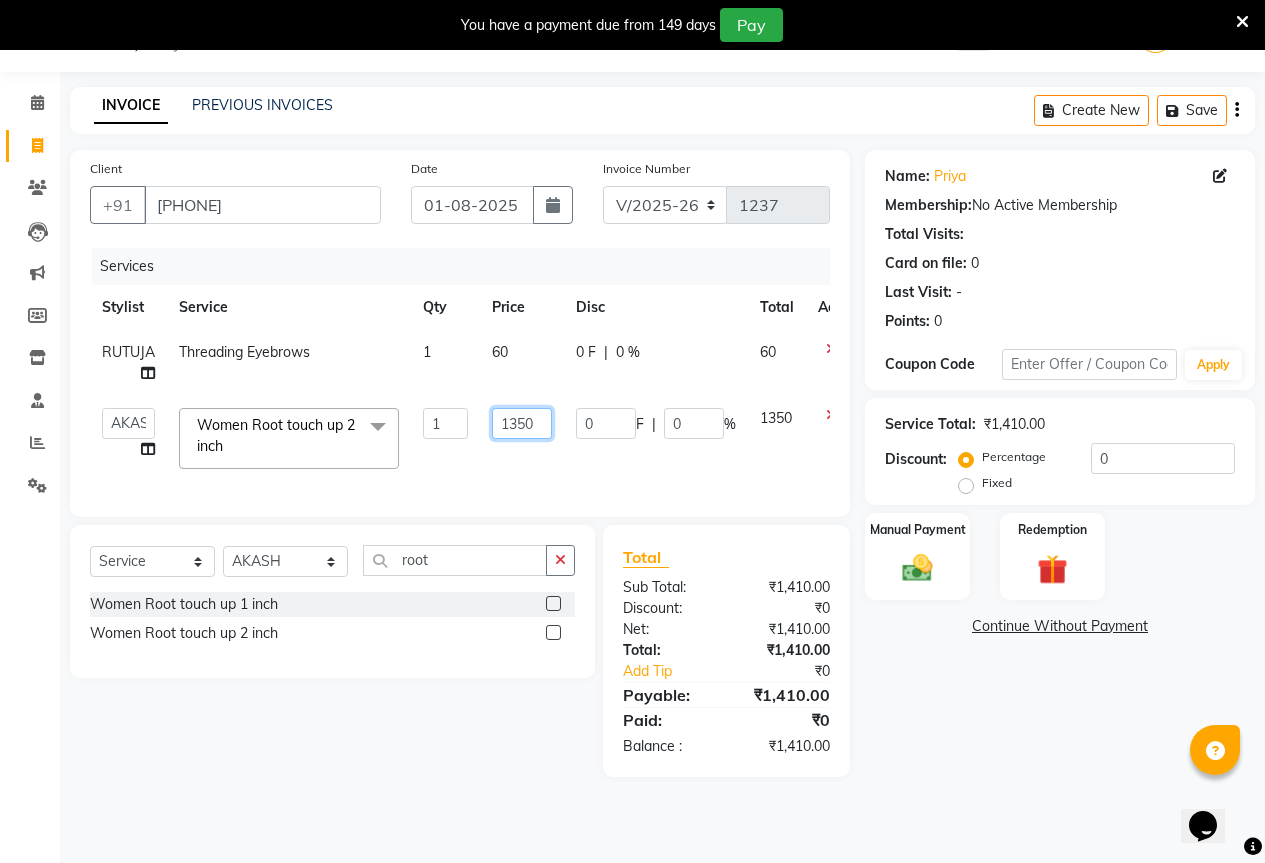 click on "1350" 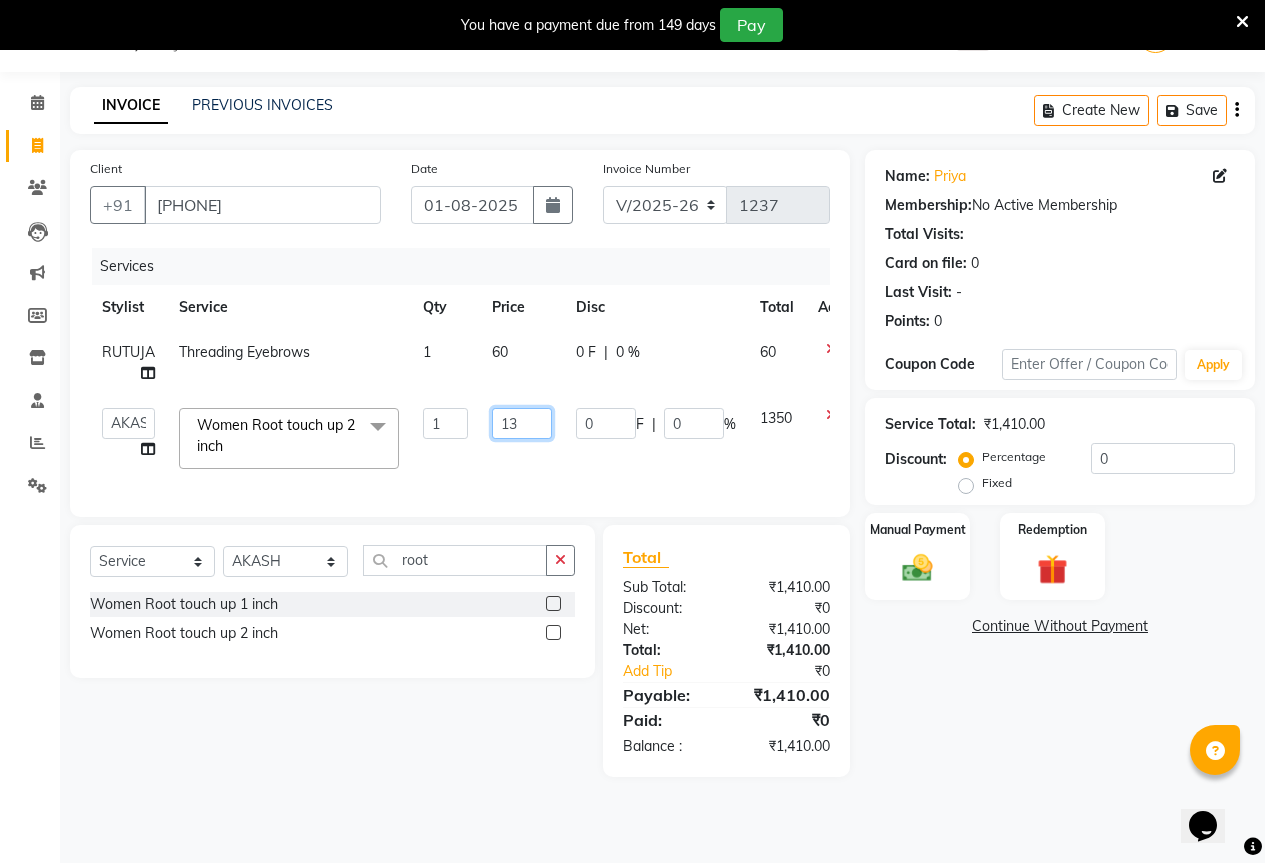 type on "1" 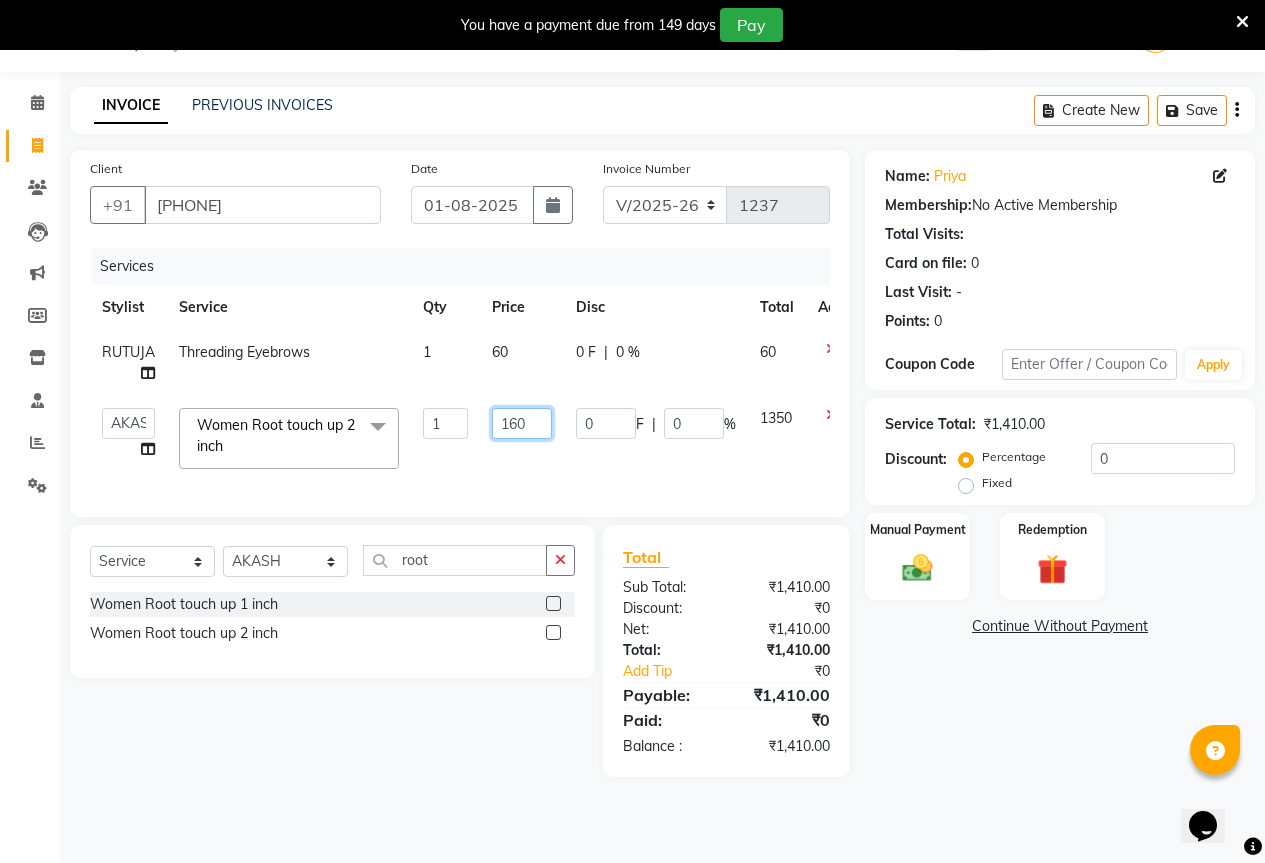 type on "1600" 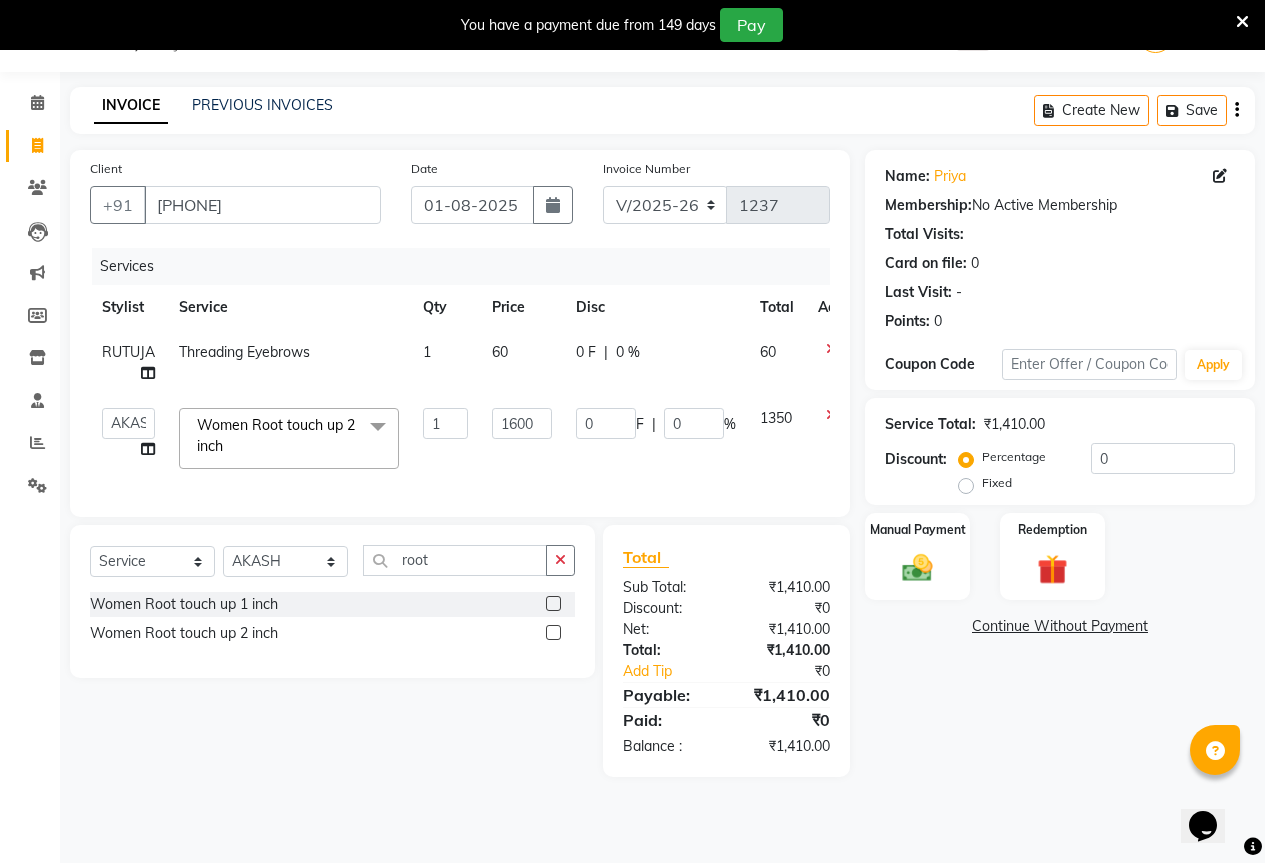 click on "0 F | 0 %" 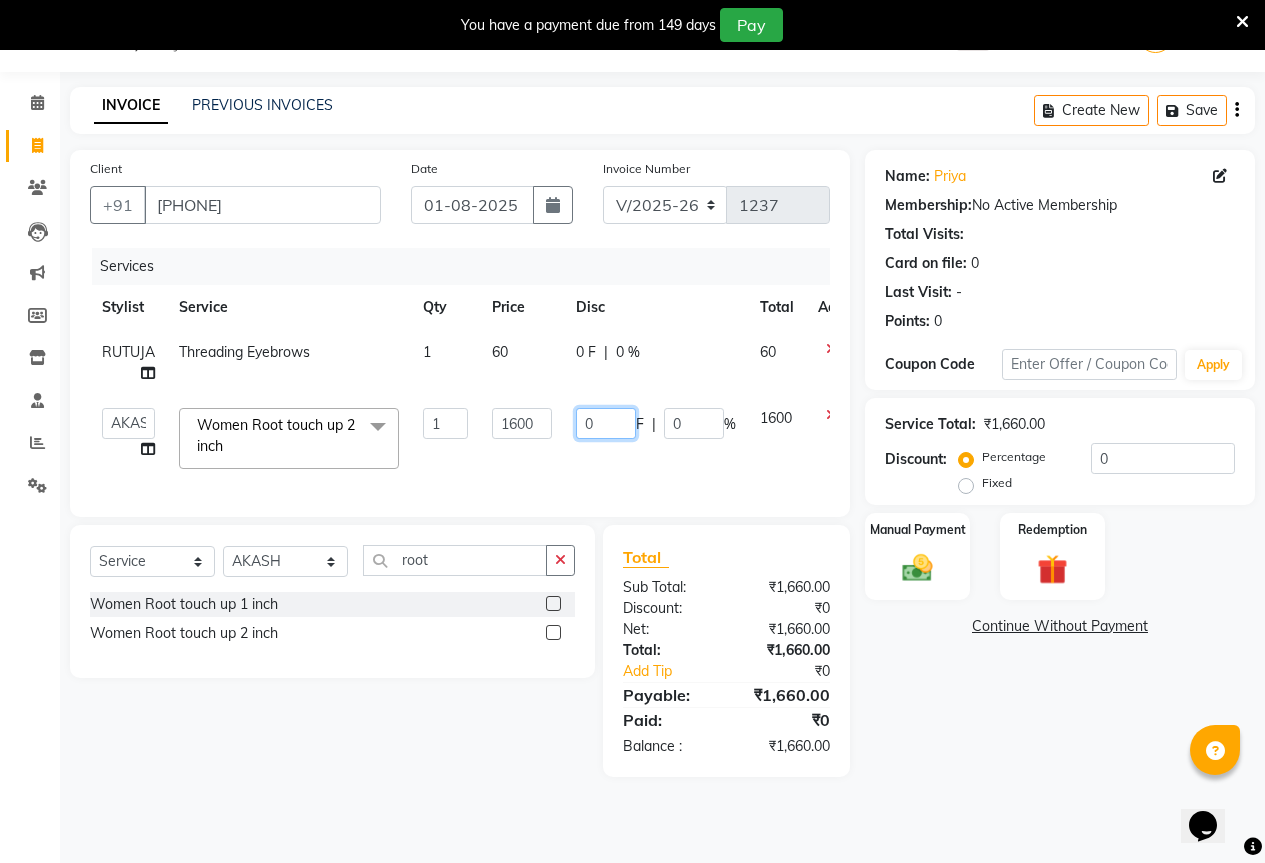 click on "0" 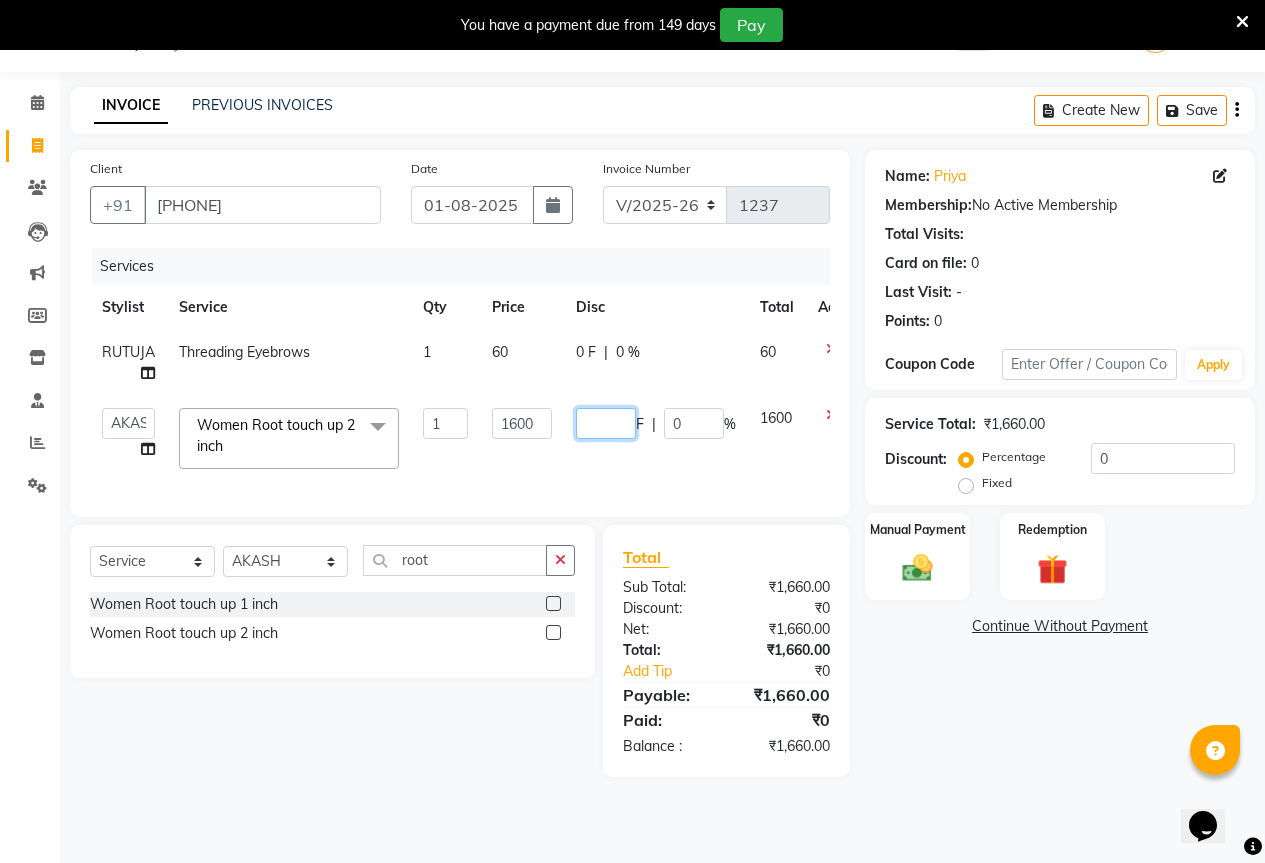 type on "1" 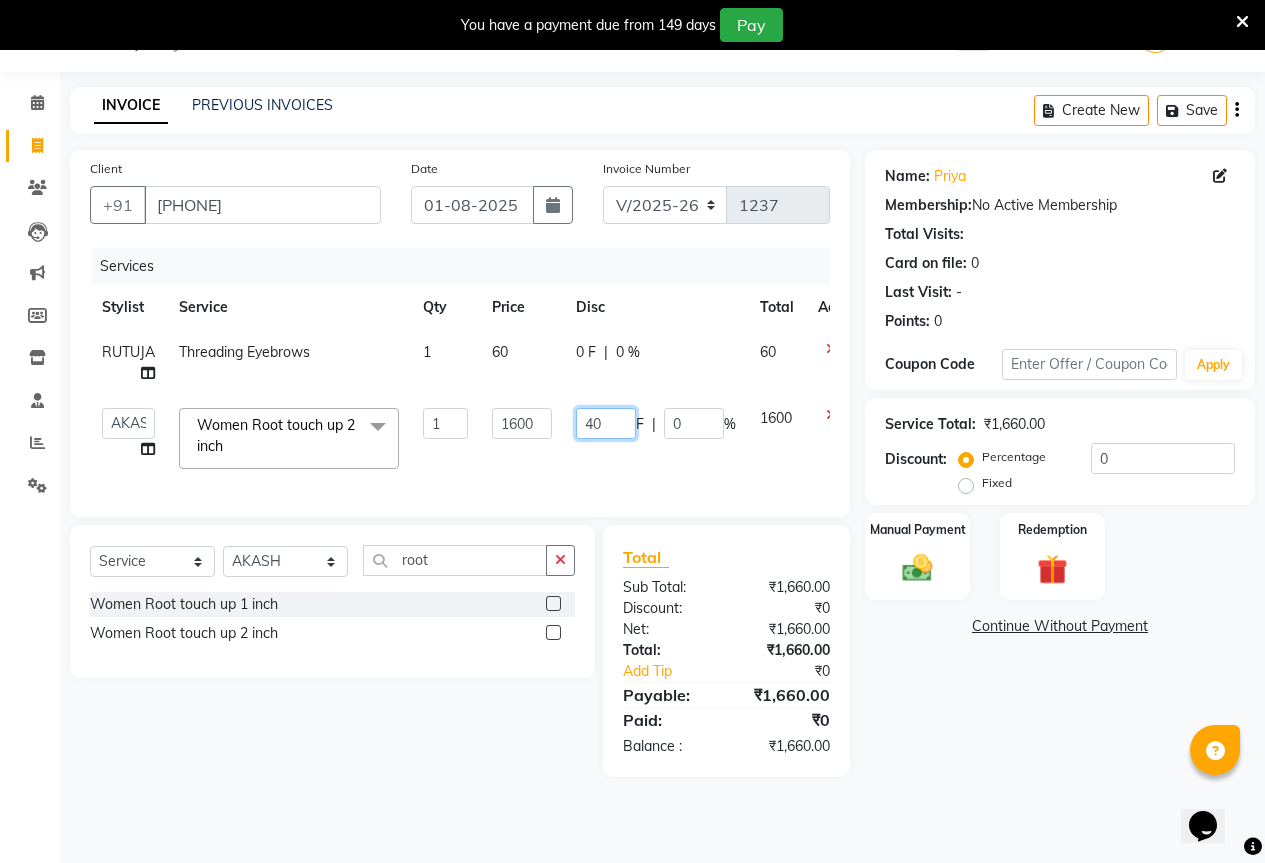 type on "400" 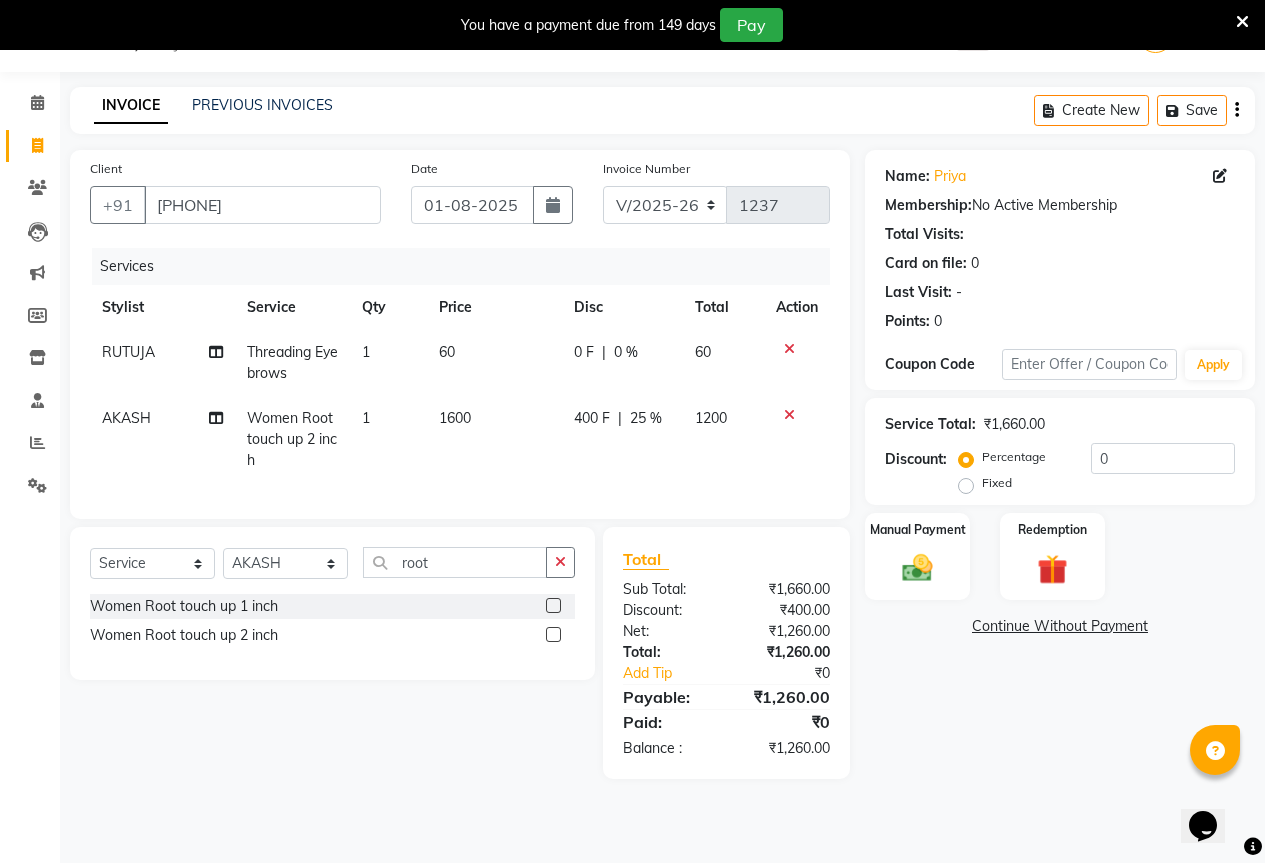 click on "Services Stylist Service Qty Price Disc Total Action RUTUJA Threading Eyebrows 1 60 0 F | 0 % 60 AKASH Women Root touch up 2 inch 1 1600 400 F | 25 % 1200" 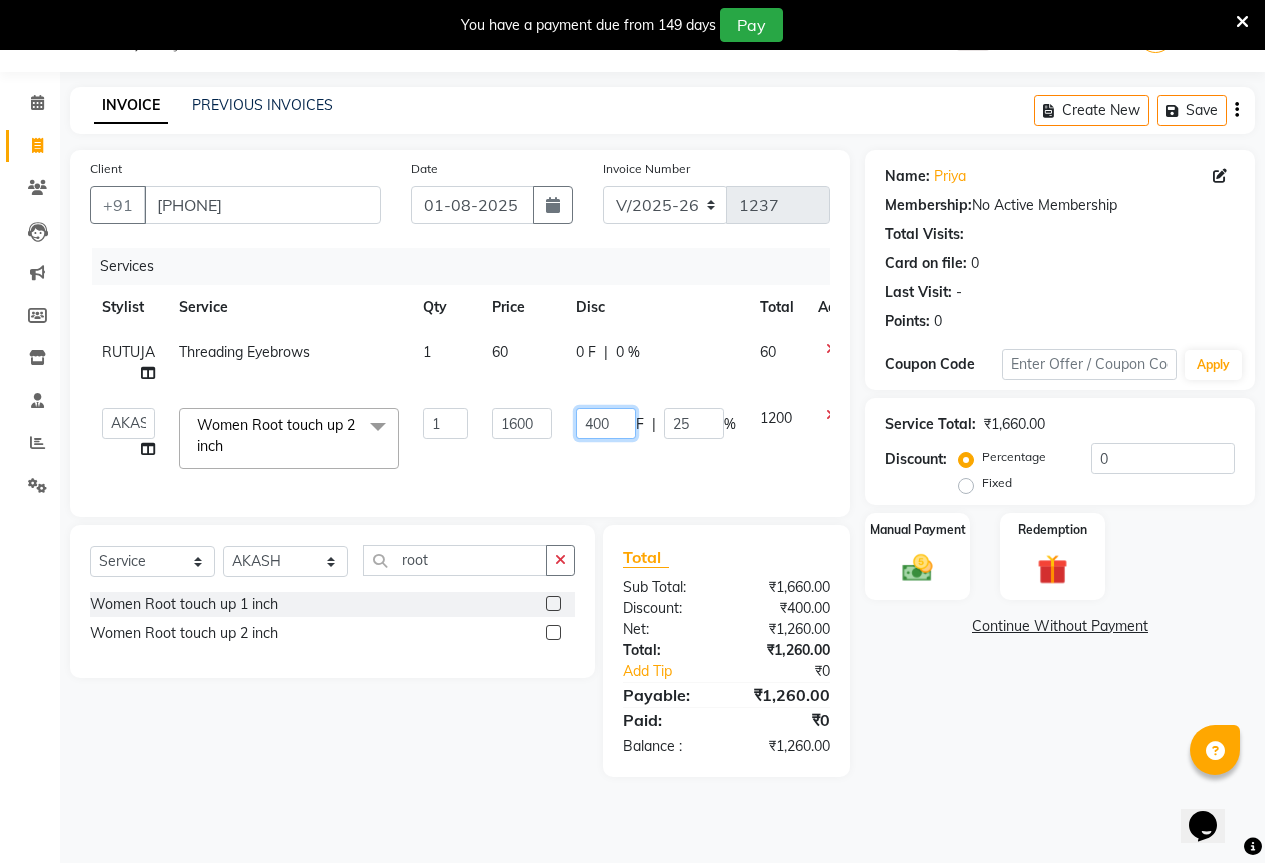 click on "400" 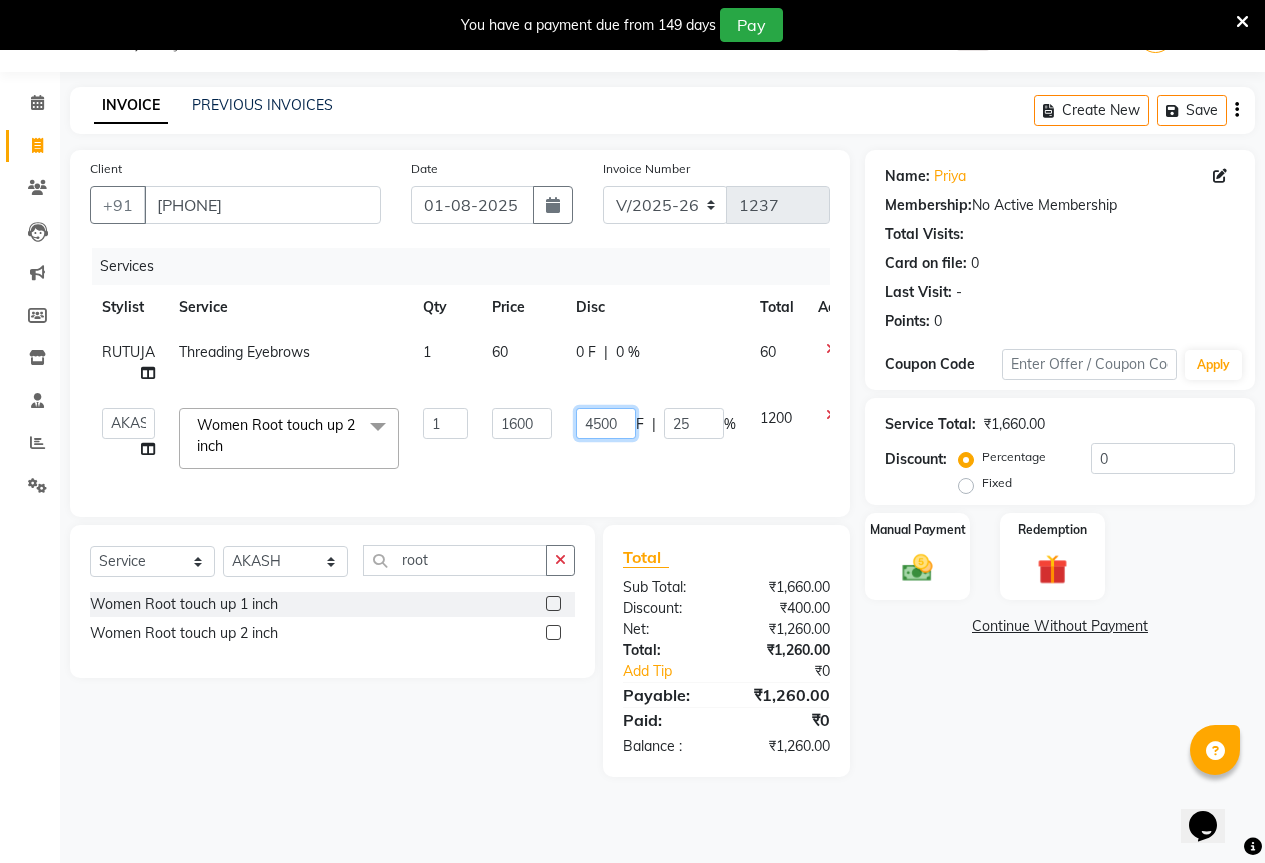 type on "450" 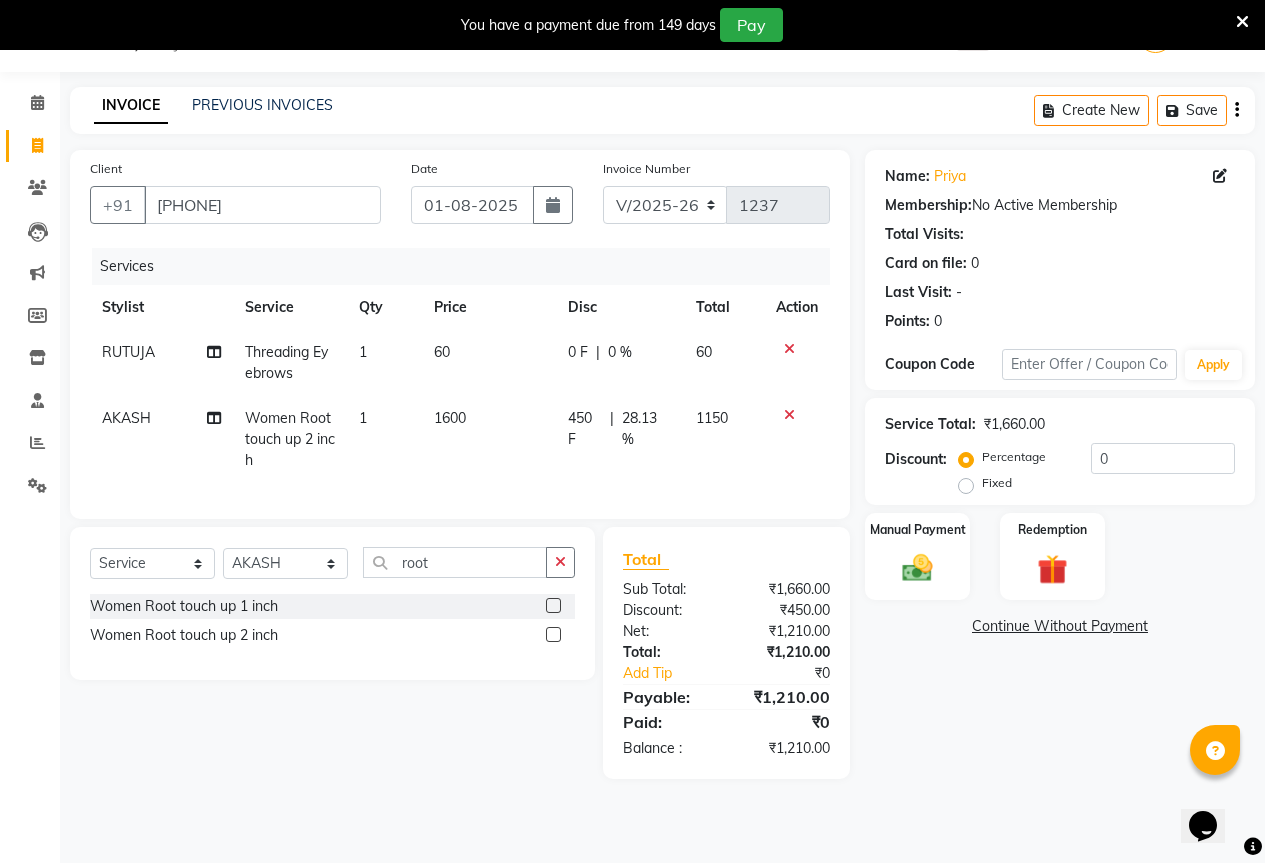 click on "450 F | 28.13 %" 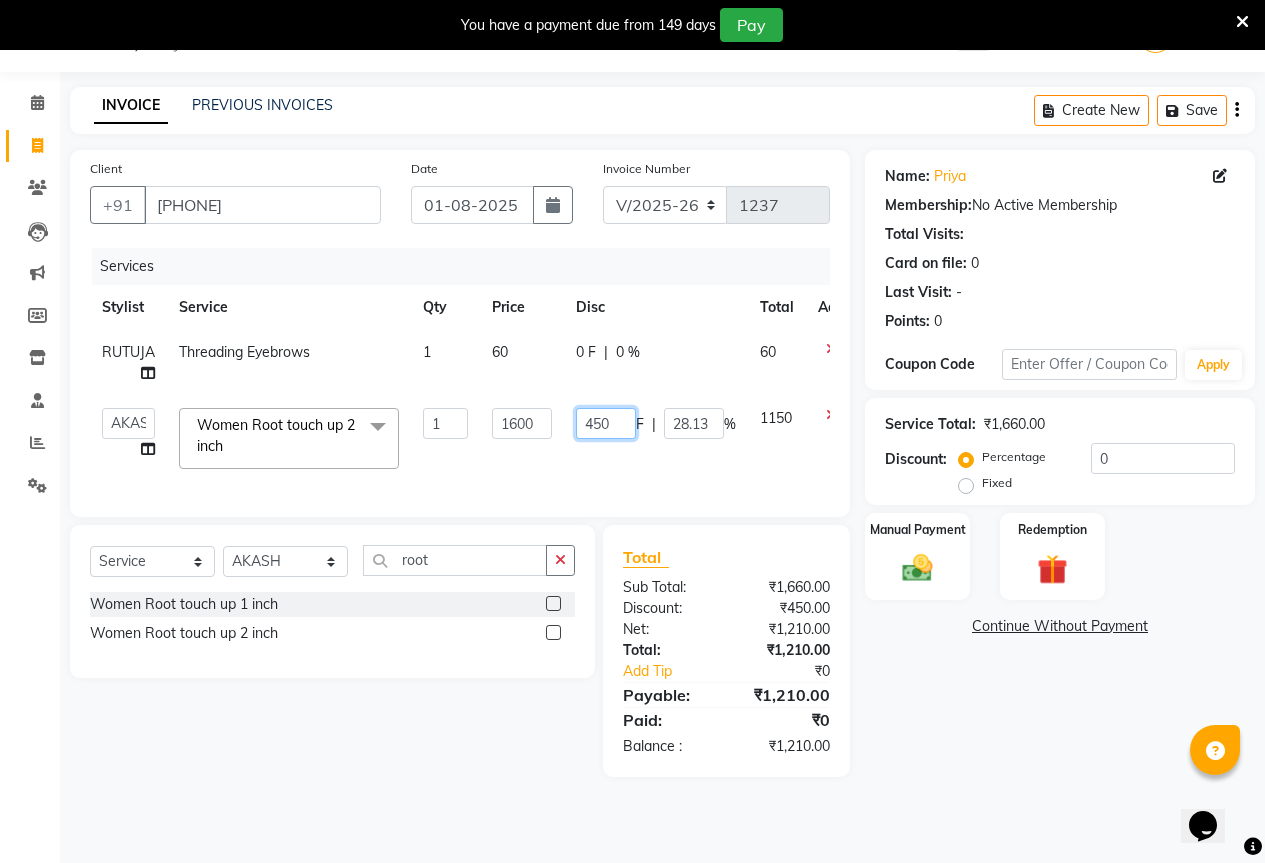 click on "450" 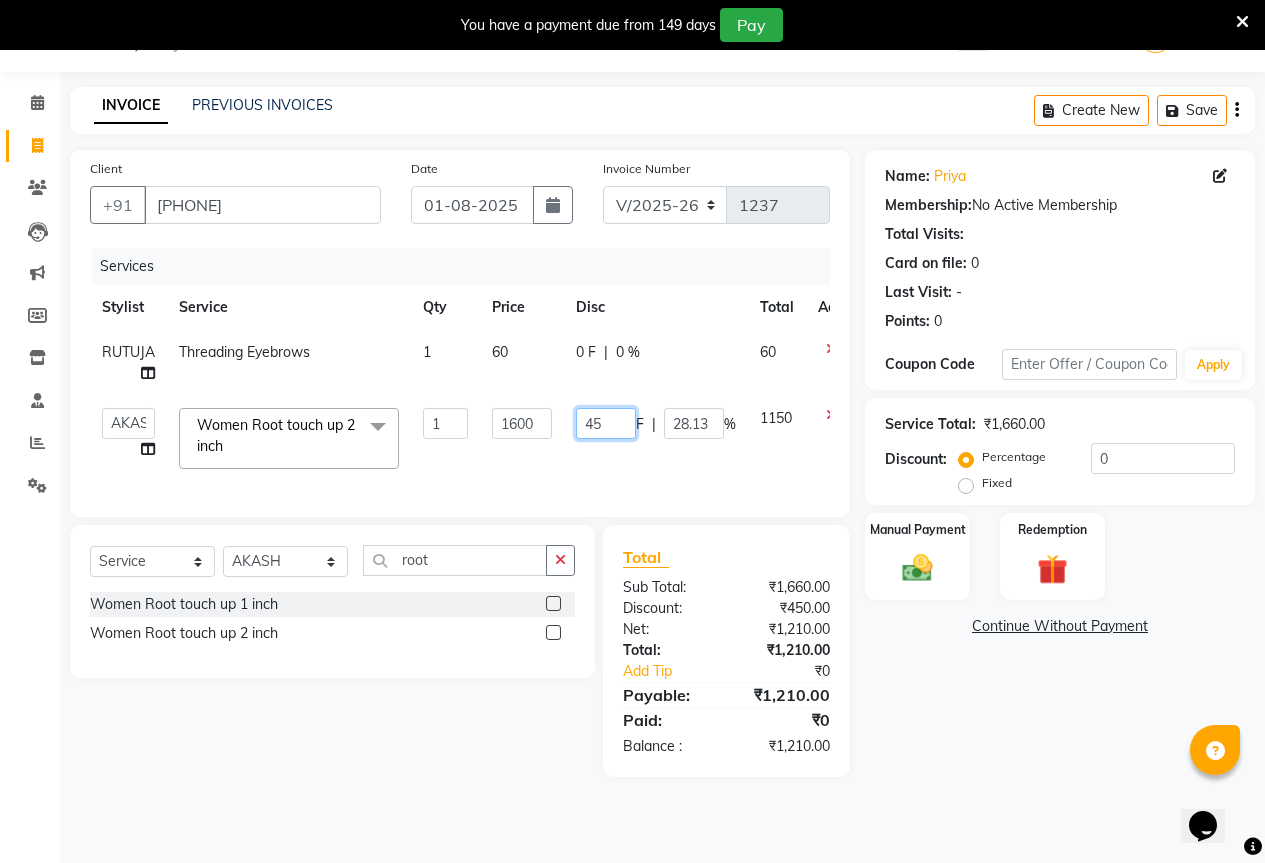 type on "4" 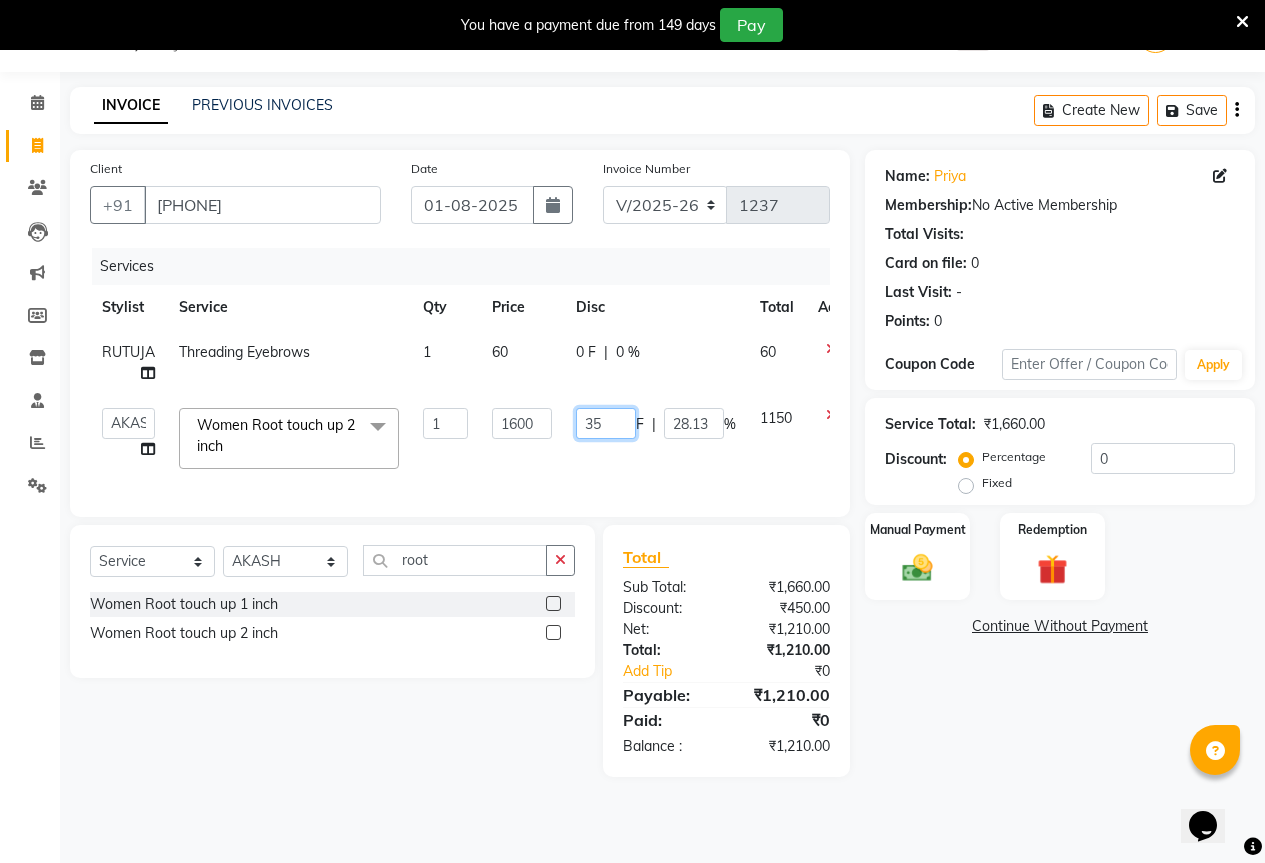 type on "350" 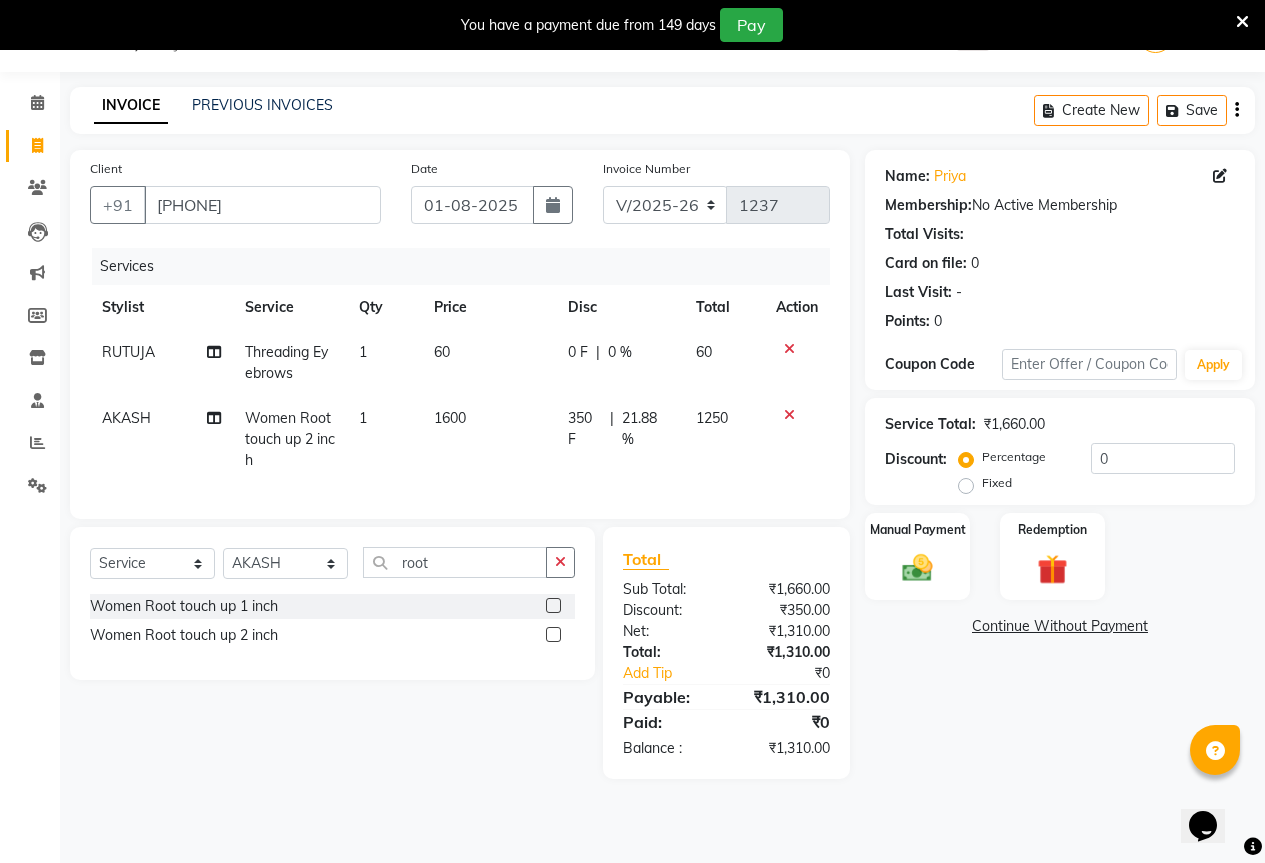 click on "350 F | 21.88 %" 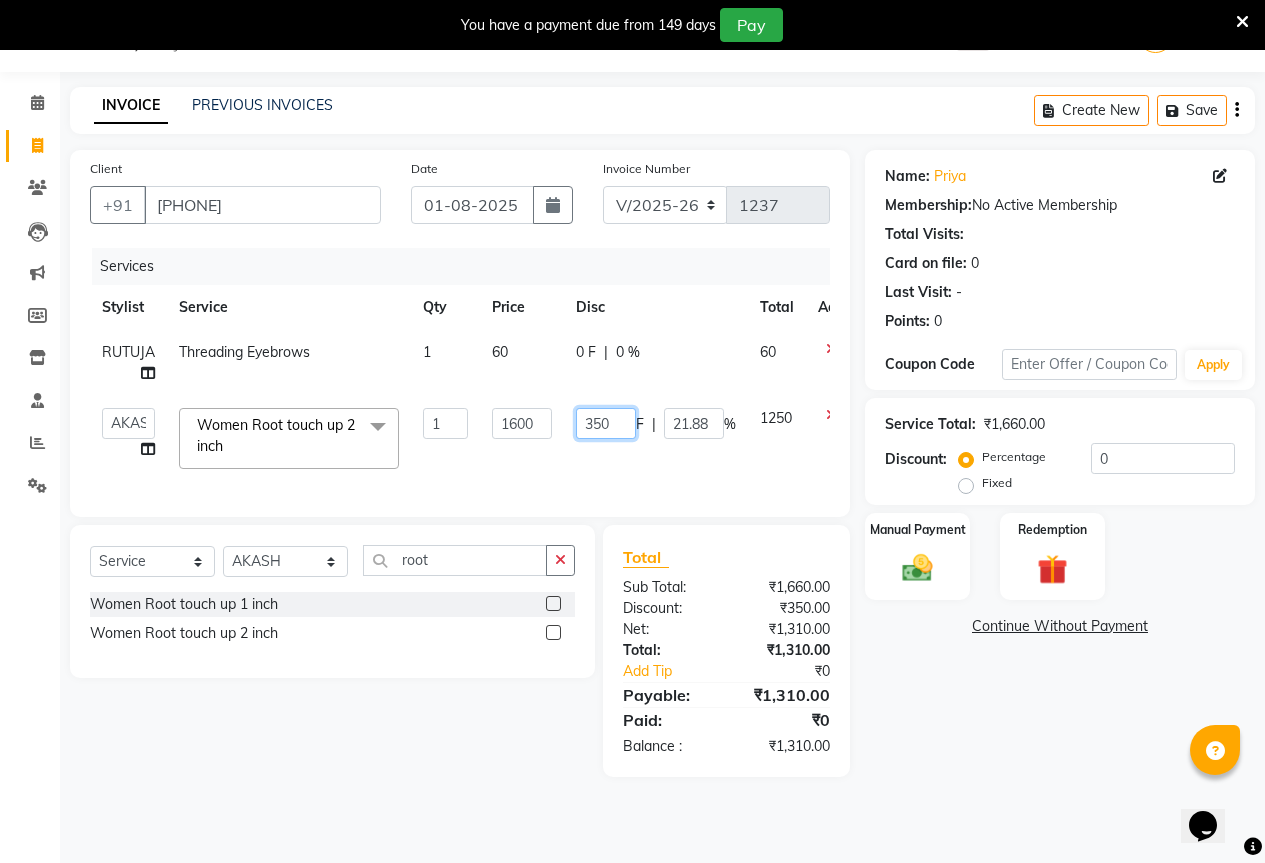 click on "350" 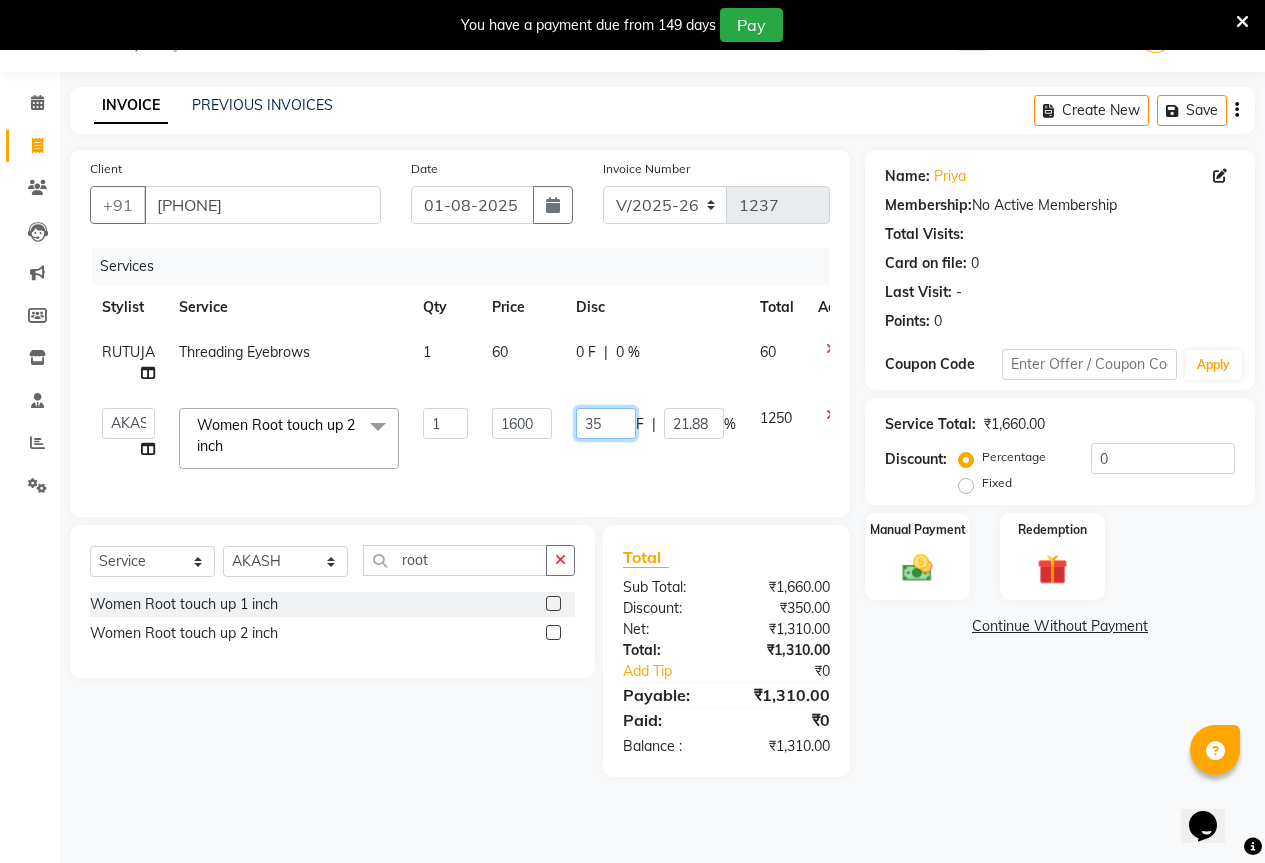 type on "3" 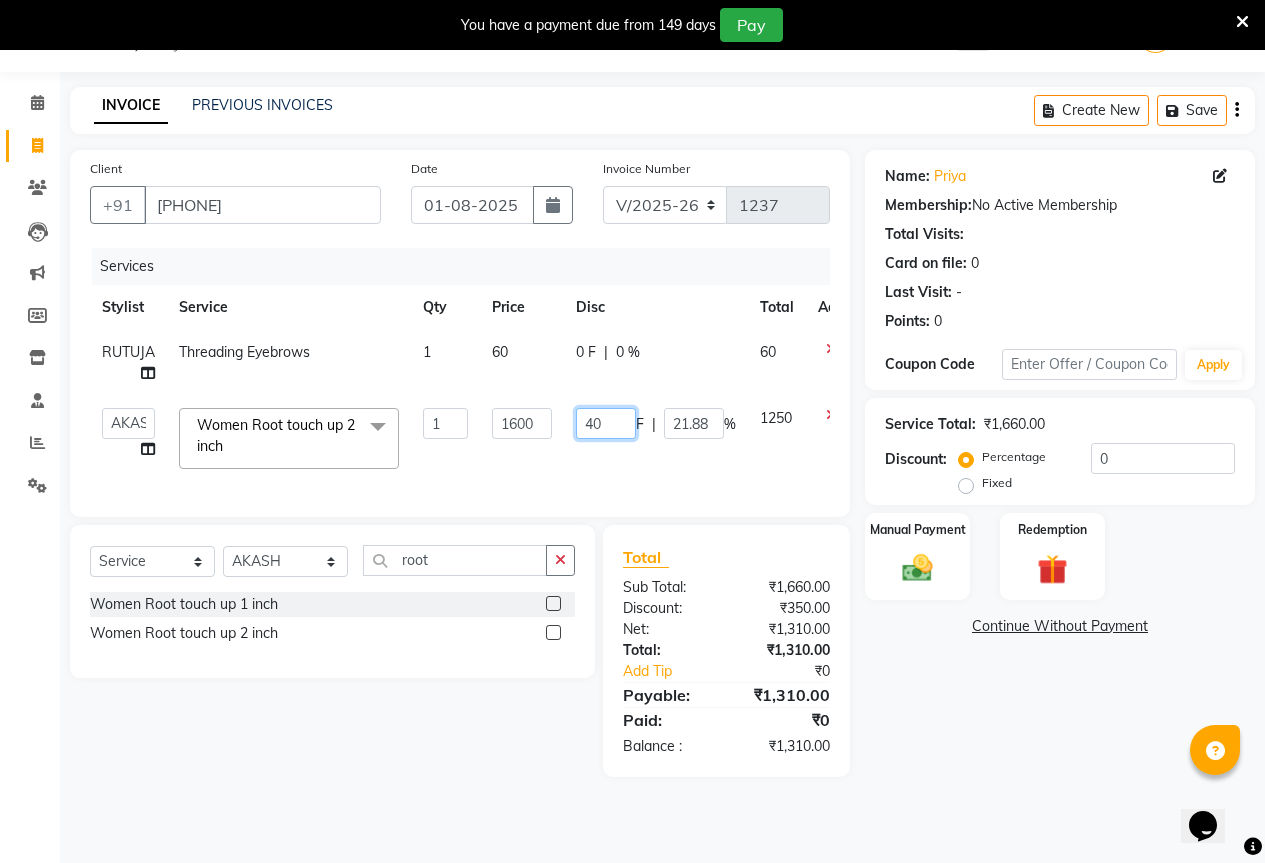 type on "400" 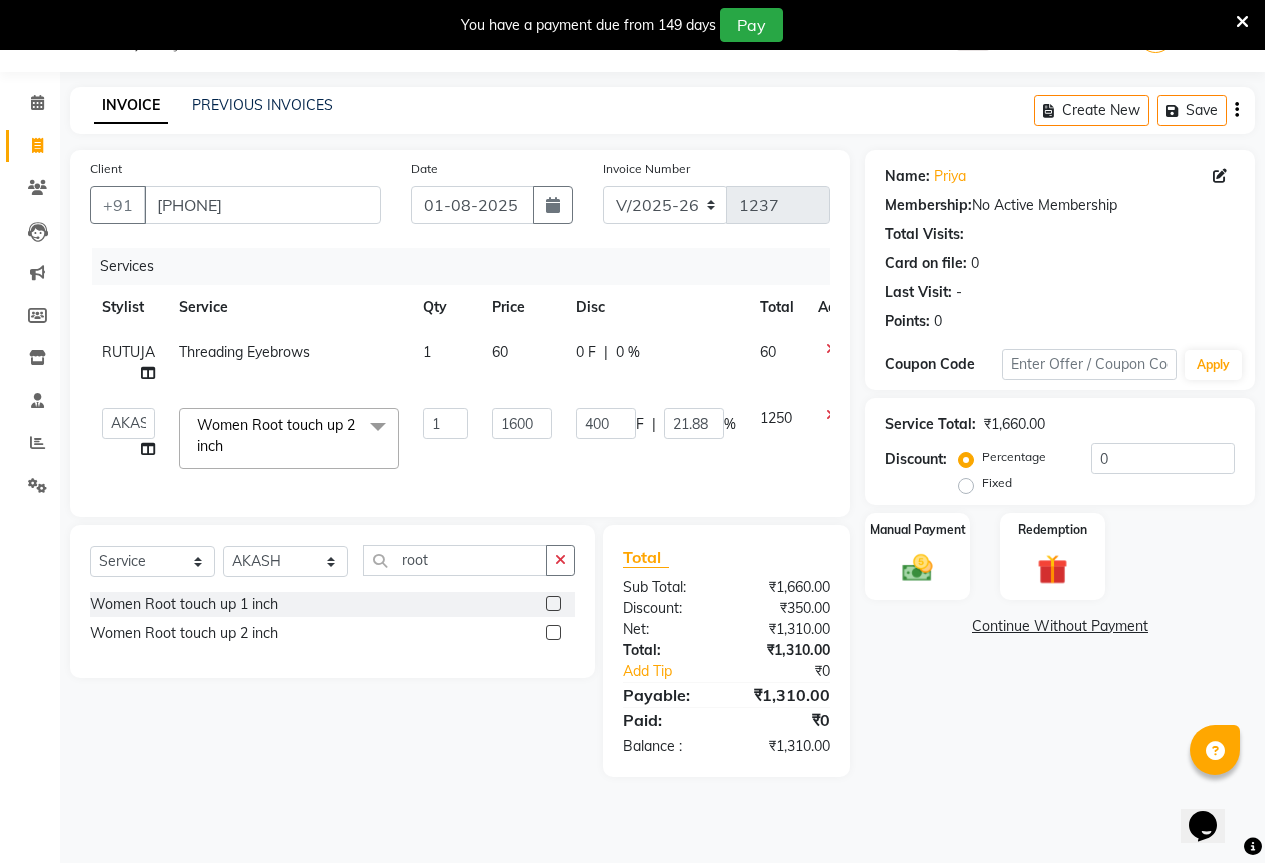 click on "400 F | 21.88 %" 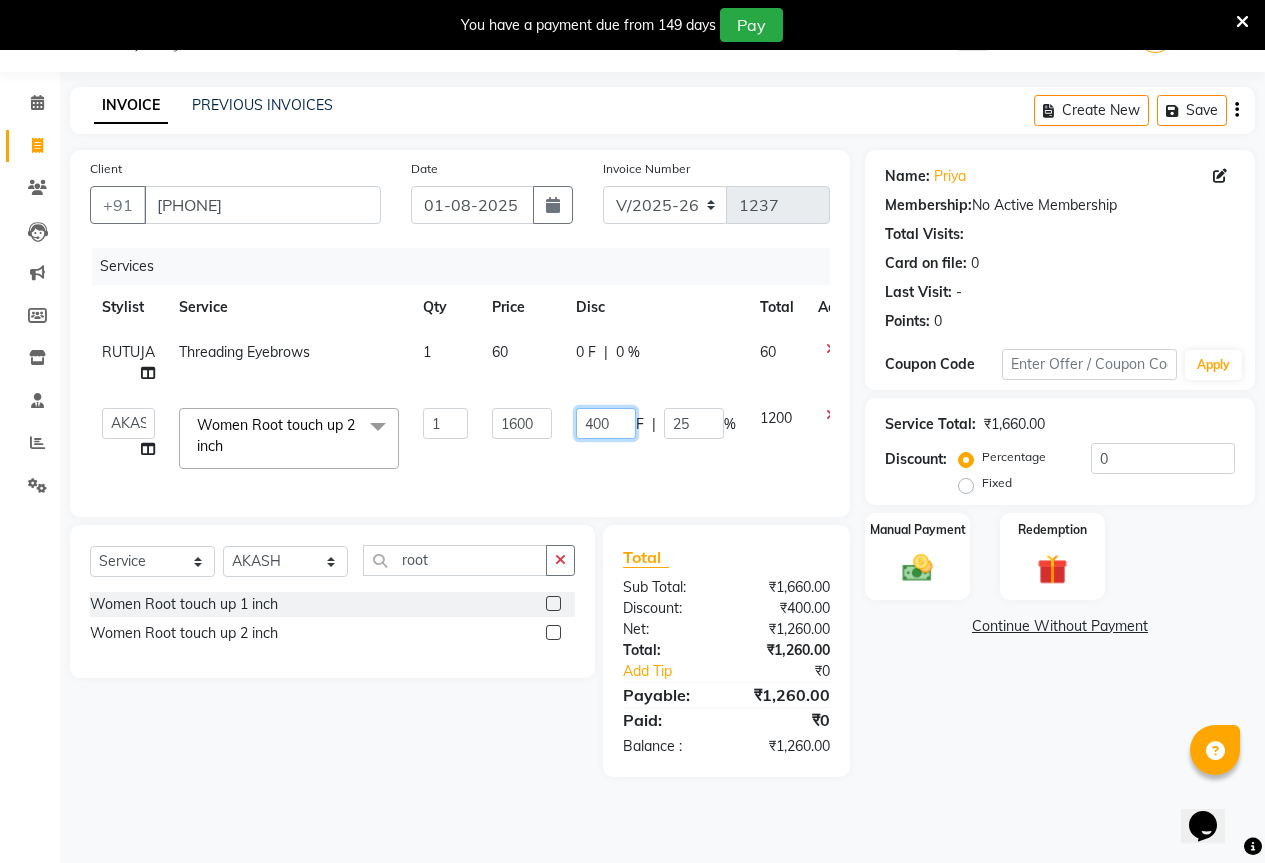 click on "400" 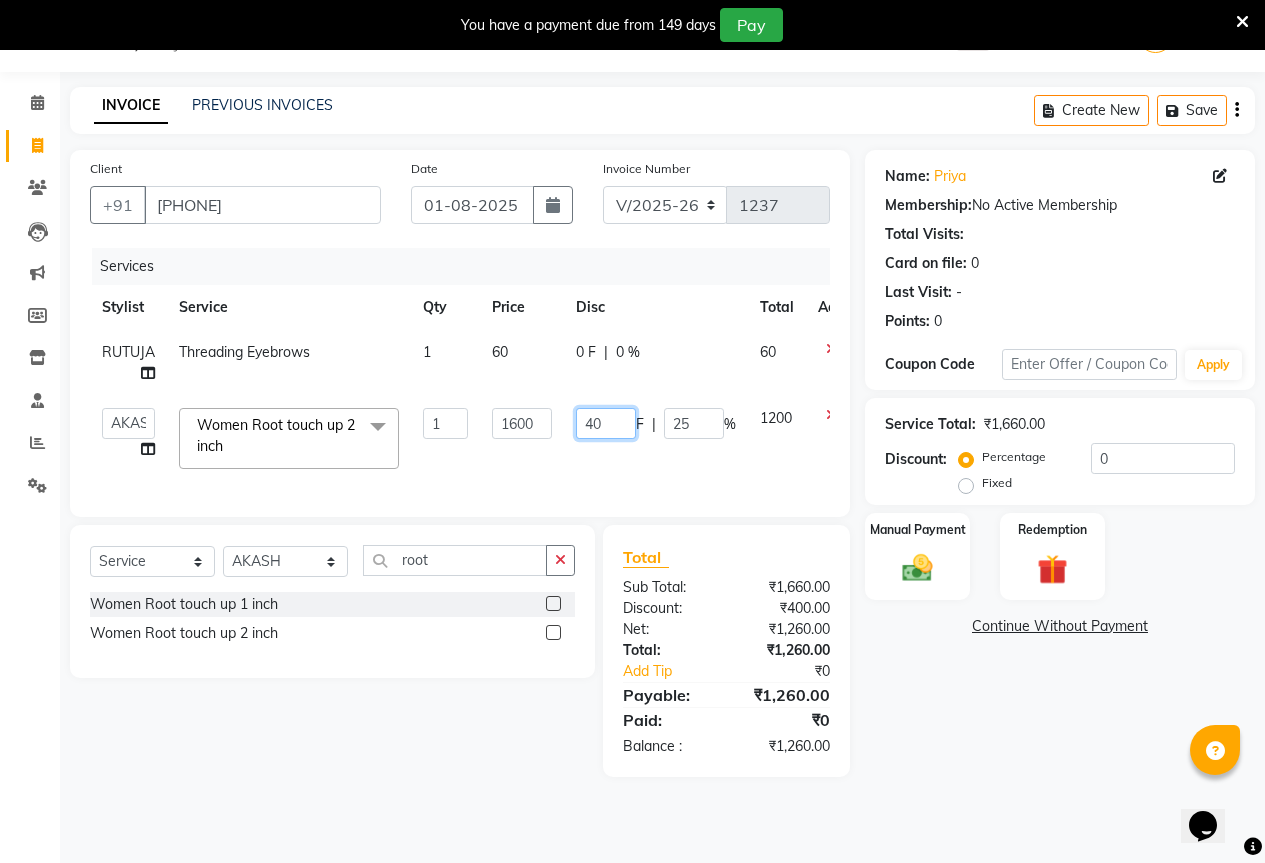 type on "4" 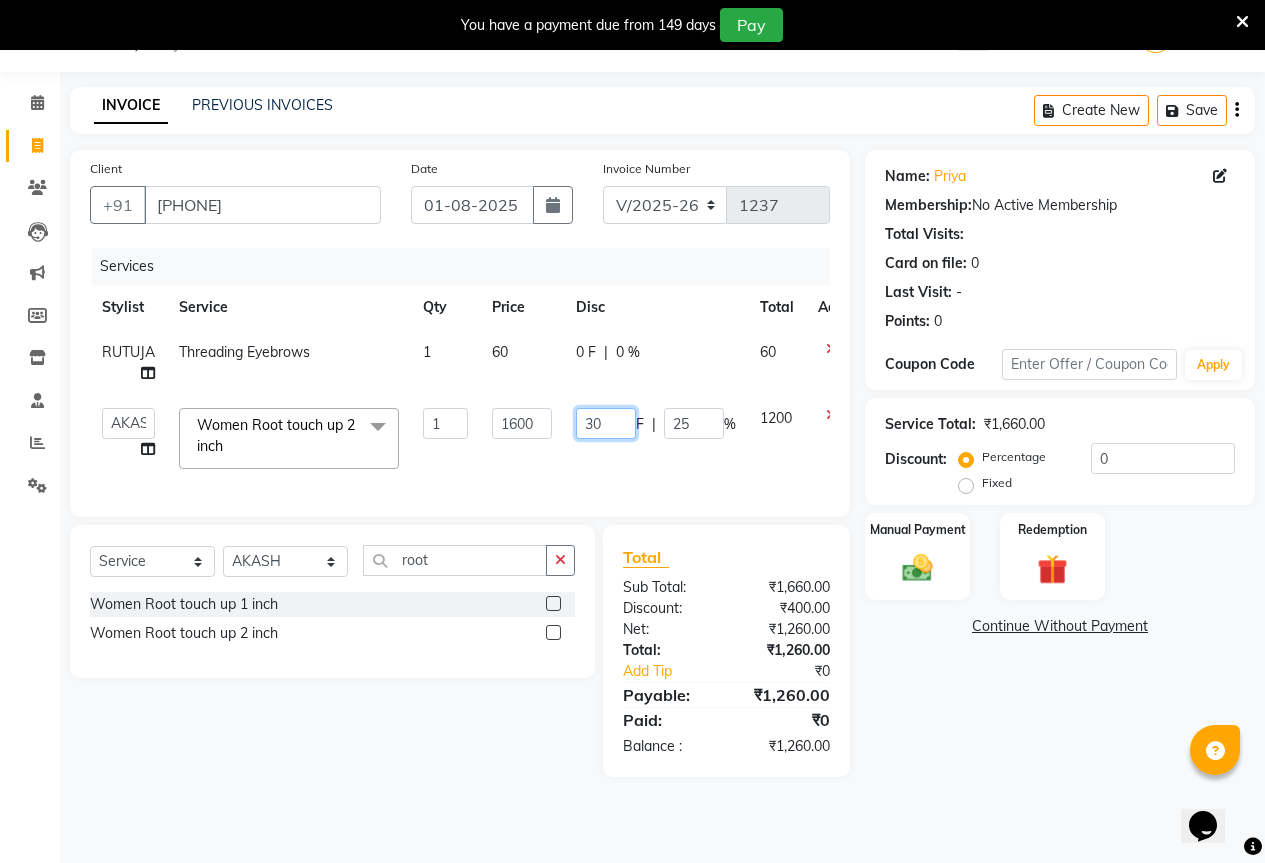 type on "300" 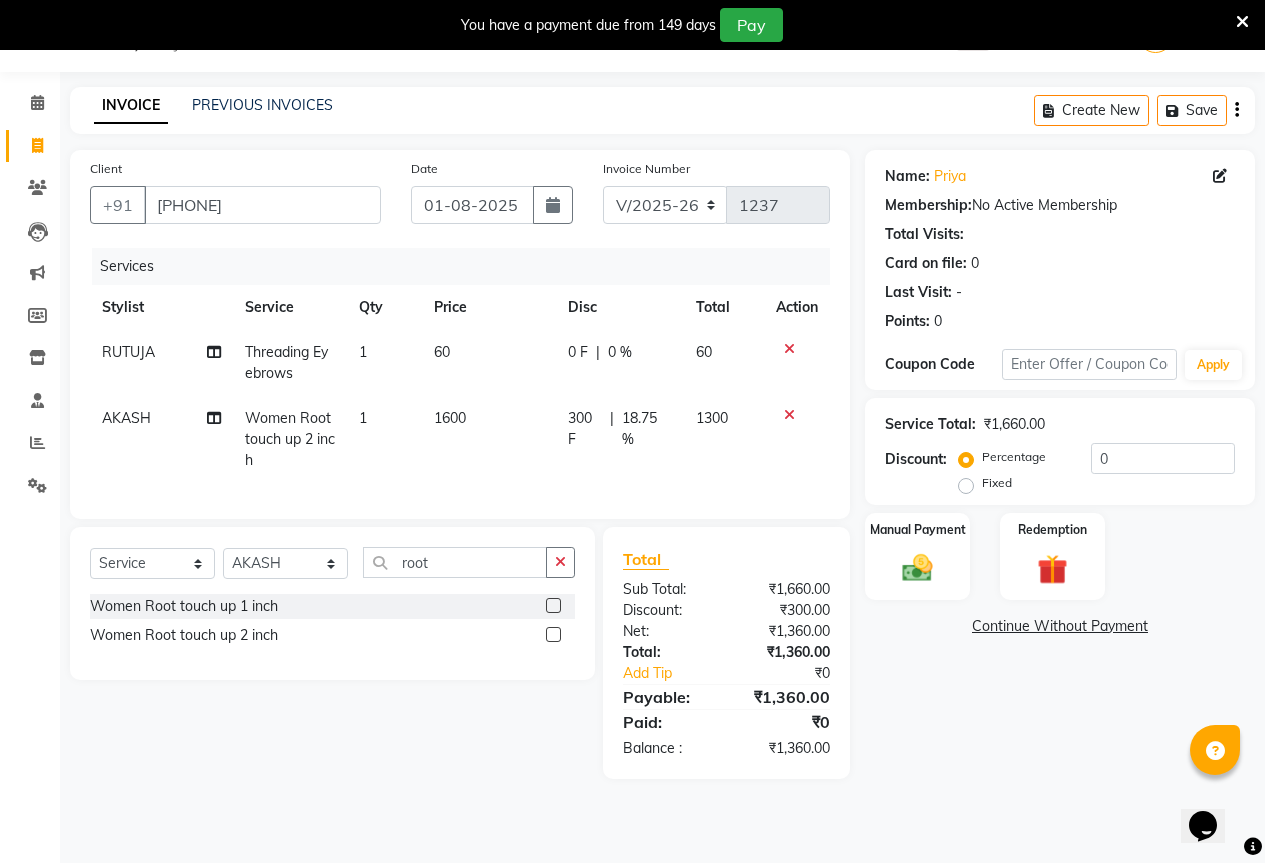 click on "300 F | 18.75 %" 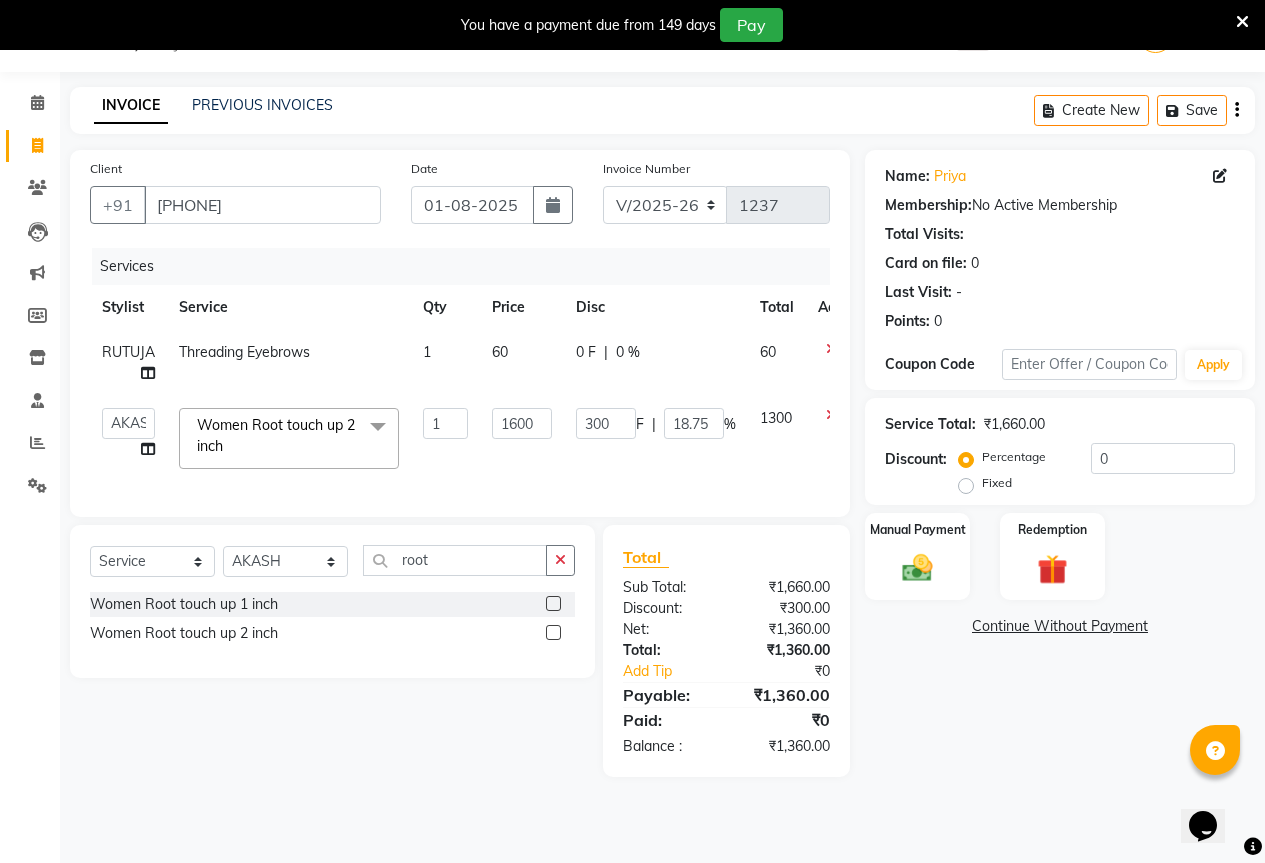 click on "0 F | 0 %" 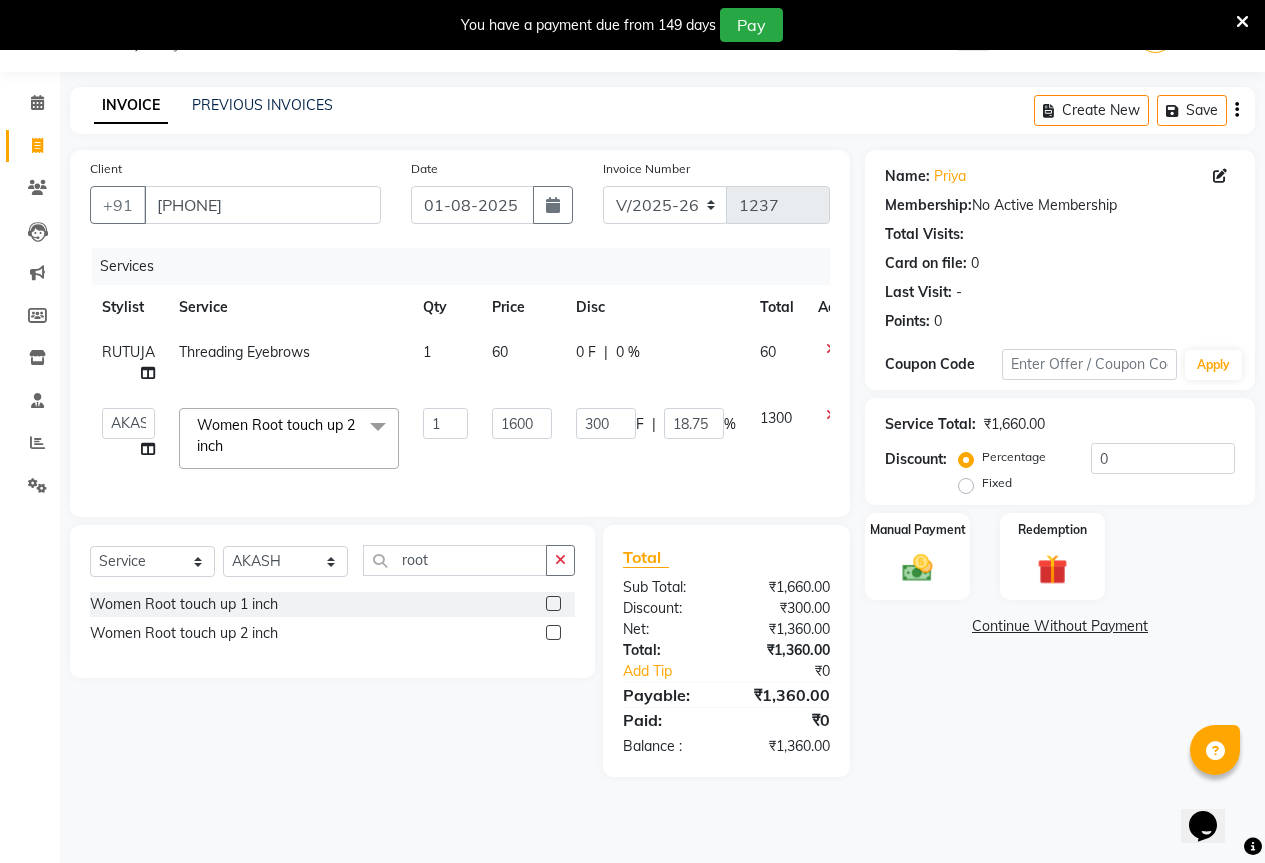 select on "85284" 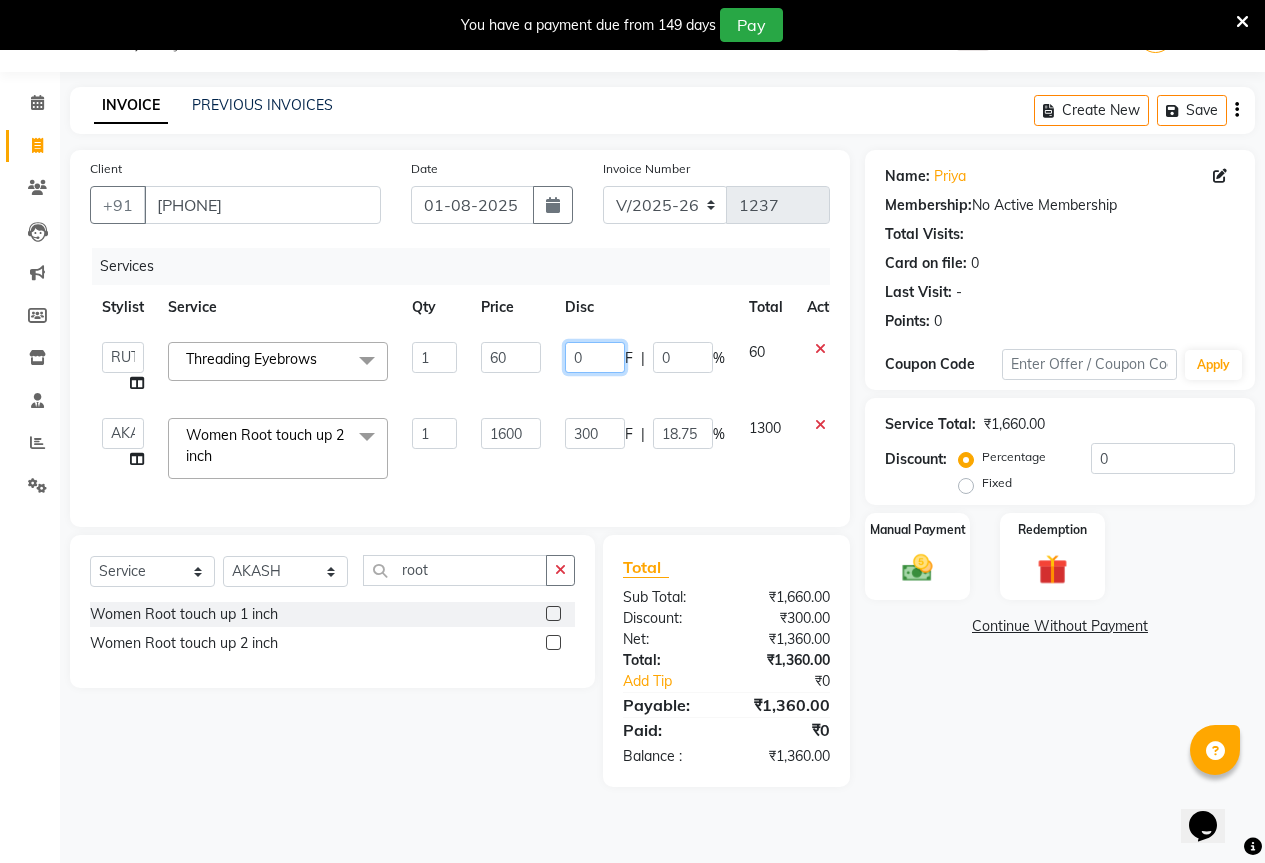 click on "0" 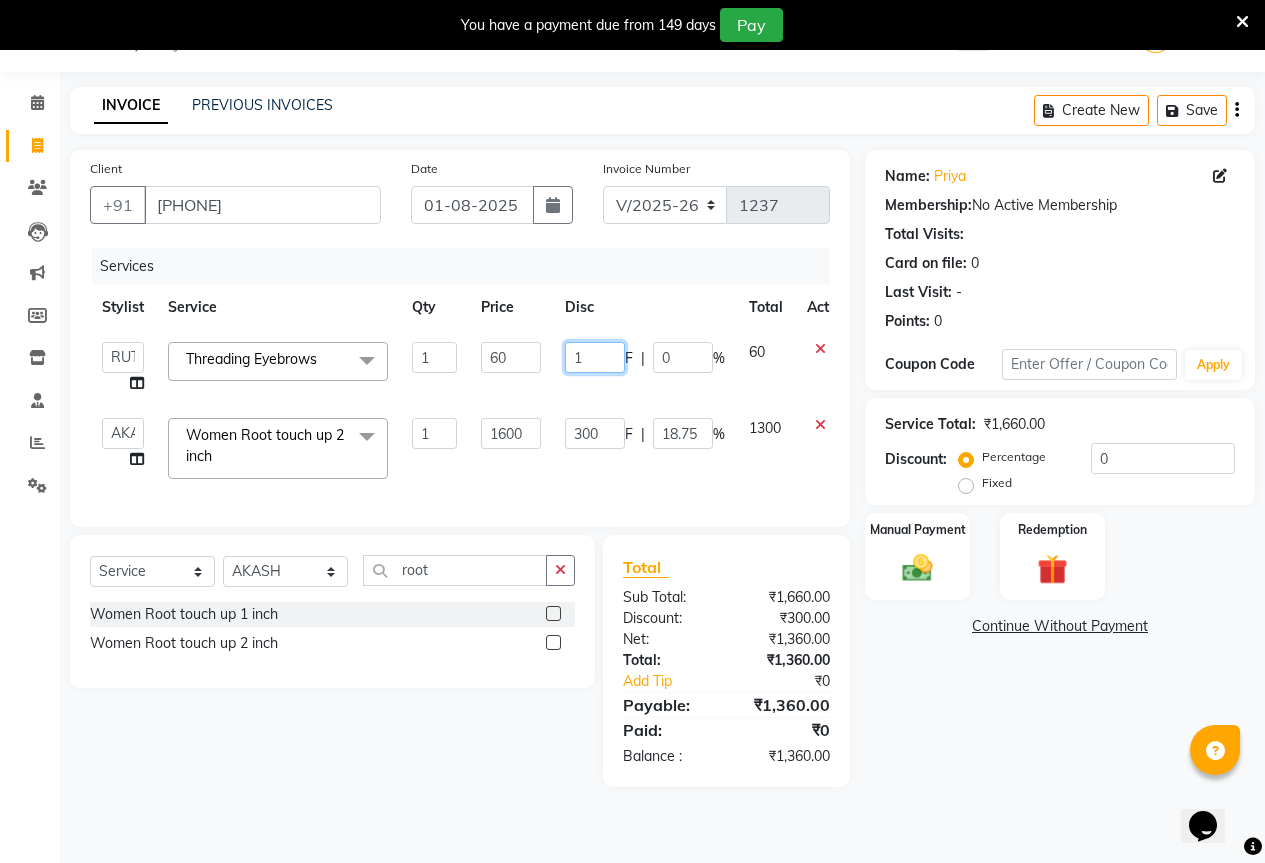 type on "10" 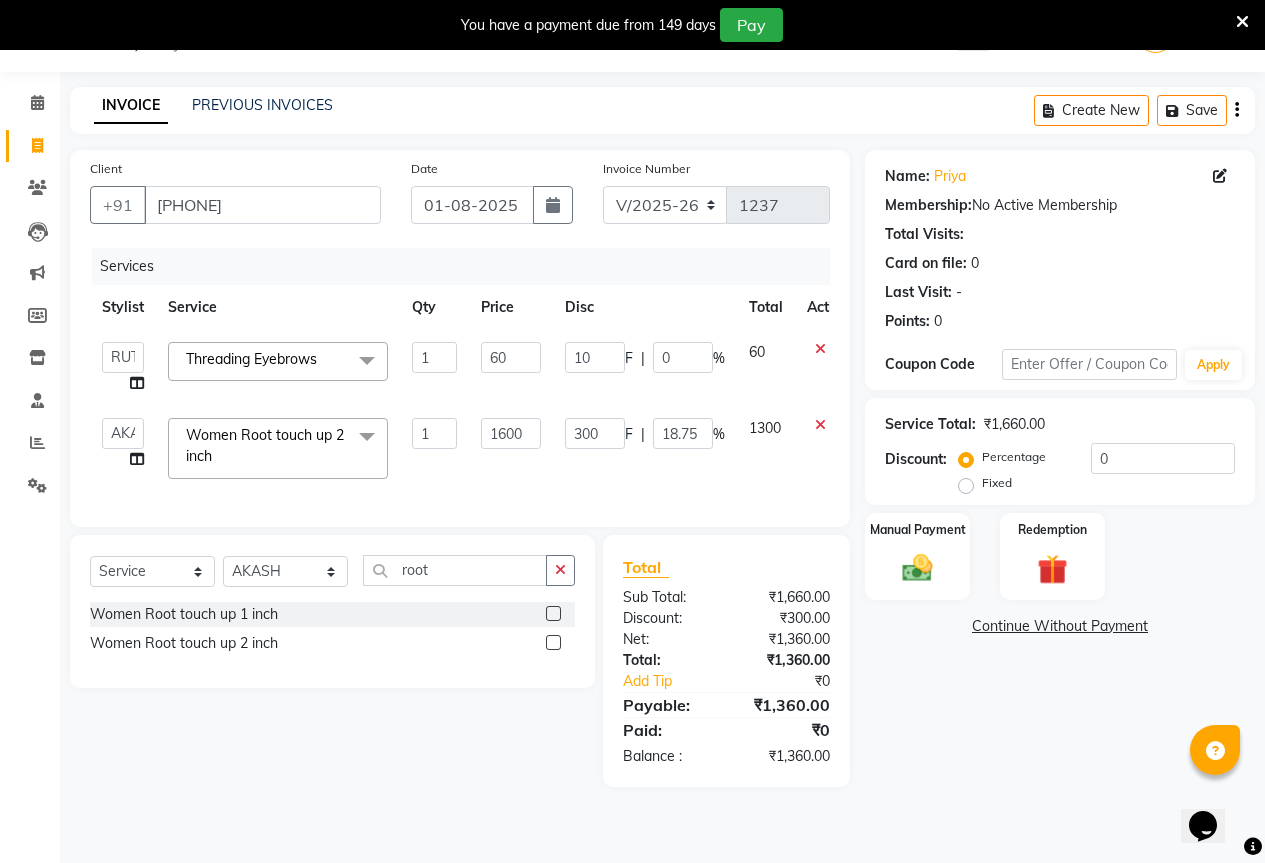 click on "10 F | 0 %" 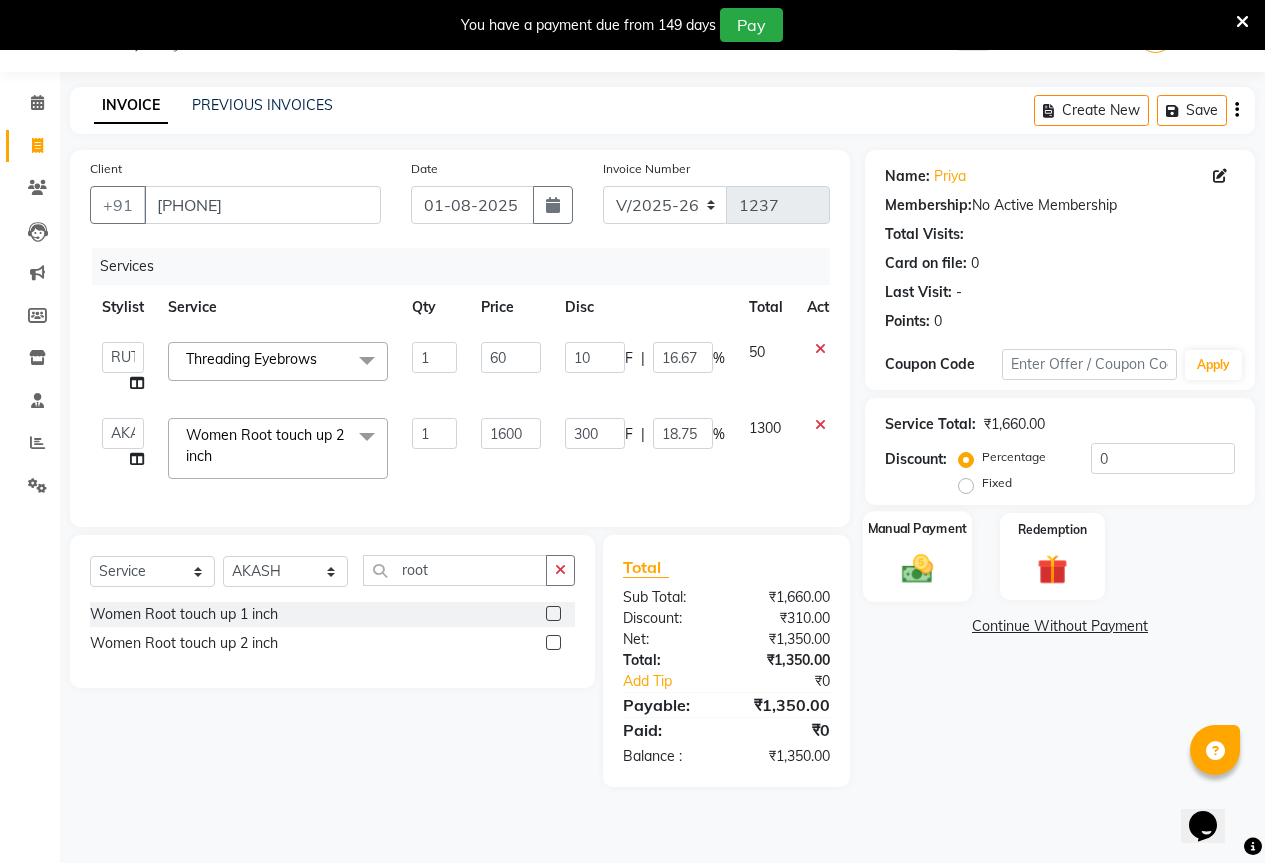 click 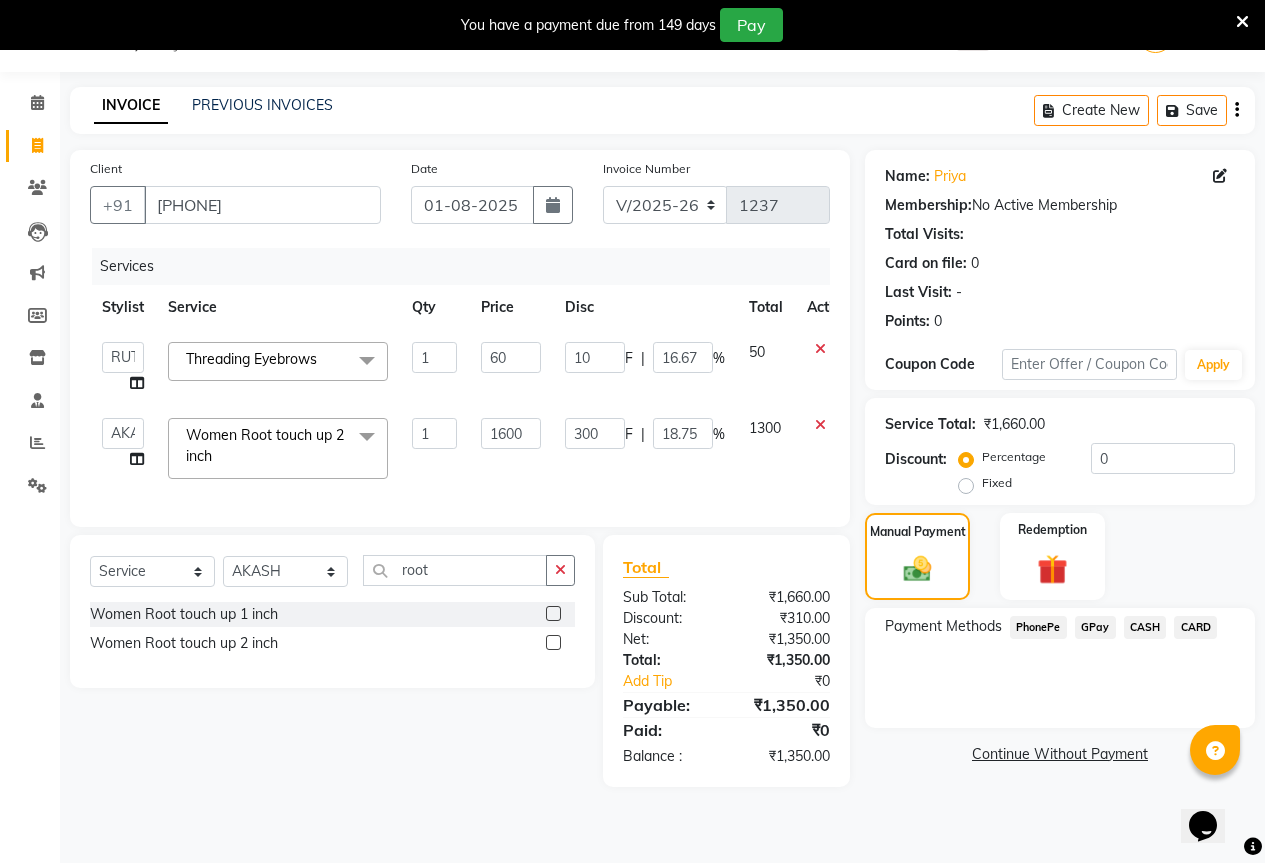 click on "GPay" 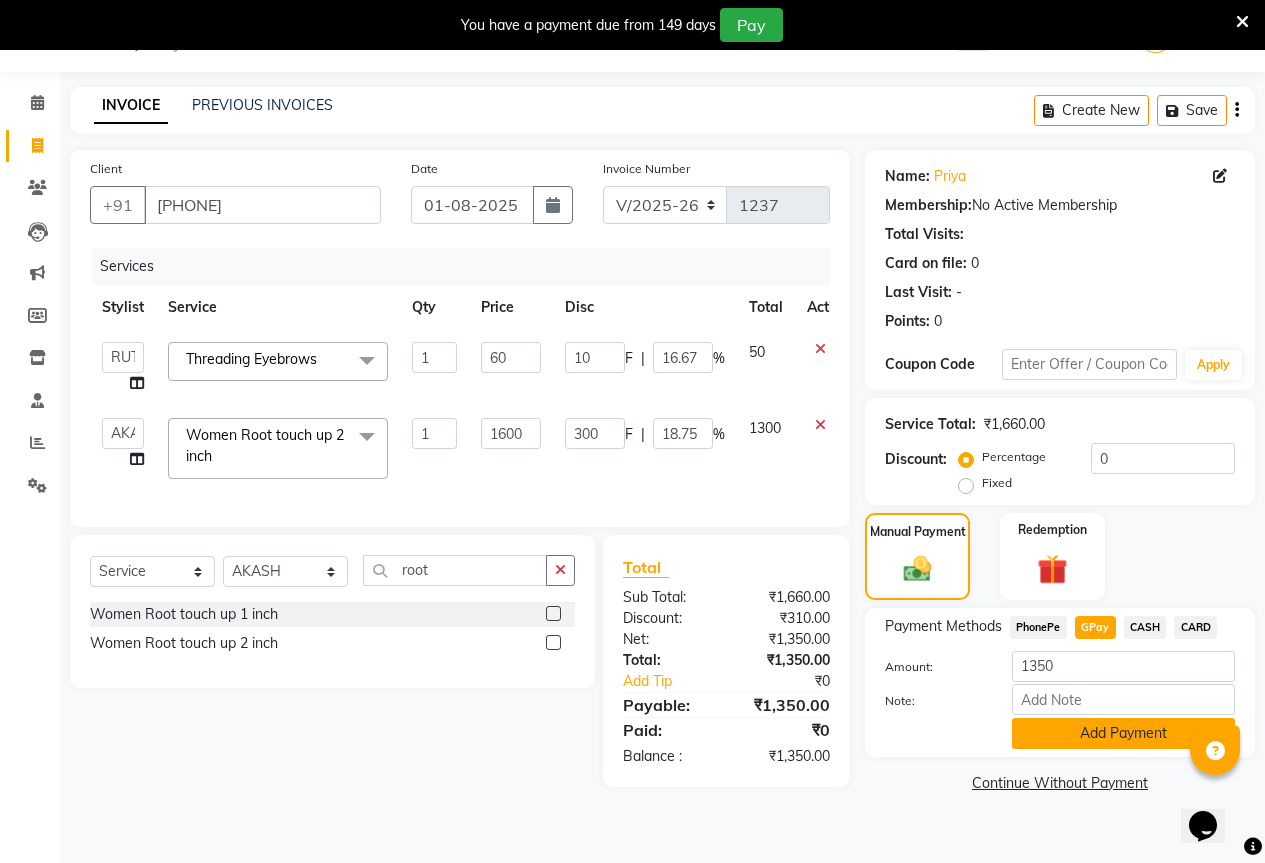click on "Add Payment" 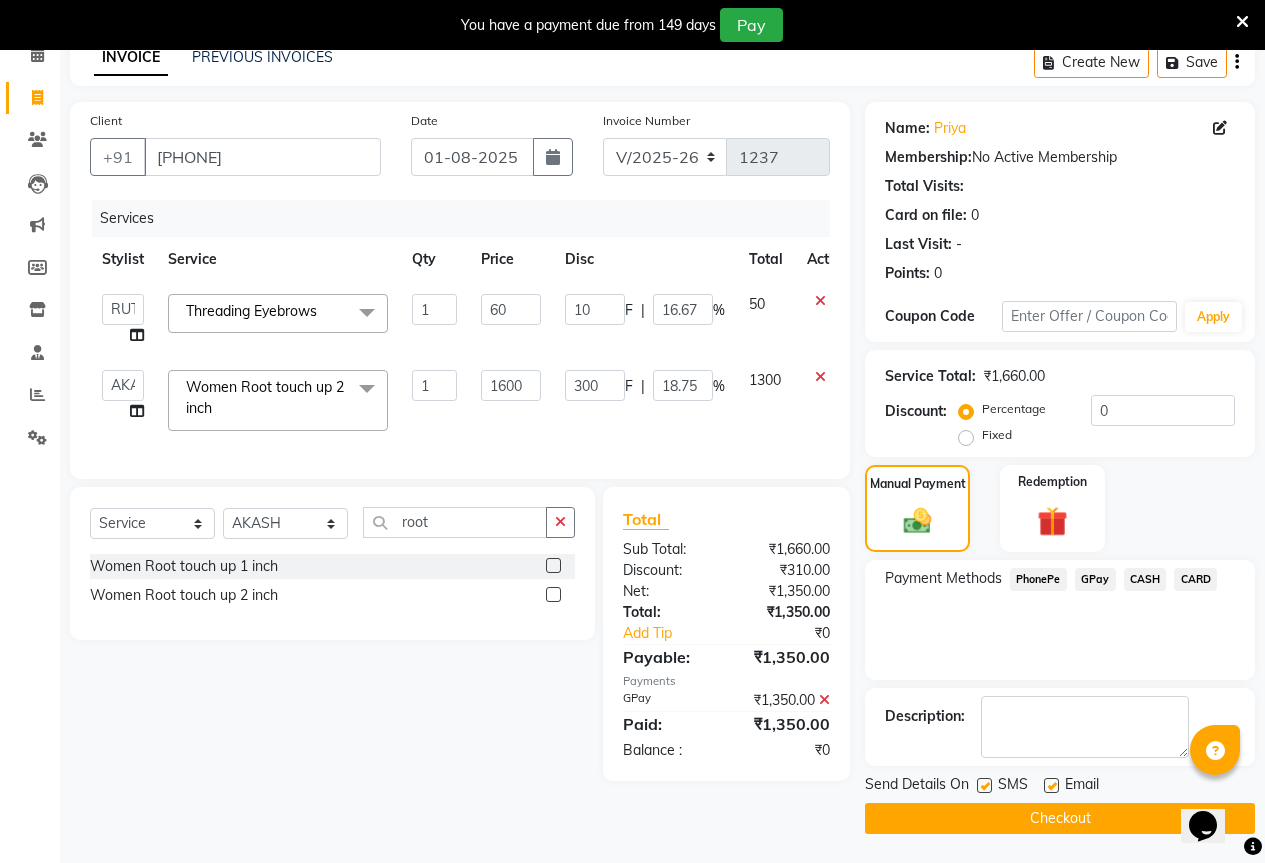 scroll, scrollTop: 99, scrollLeft: 0, axis: vertical 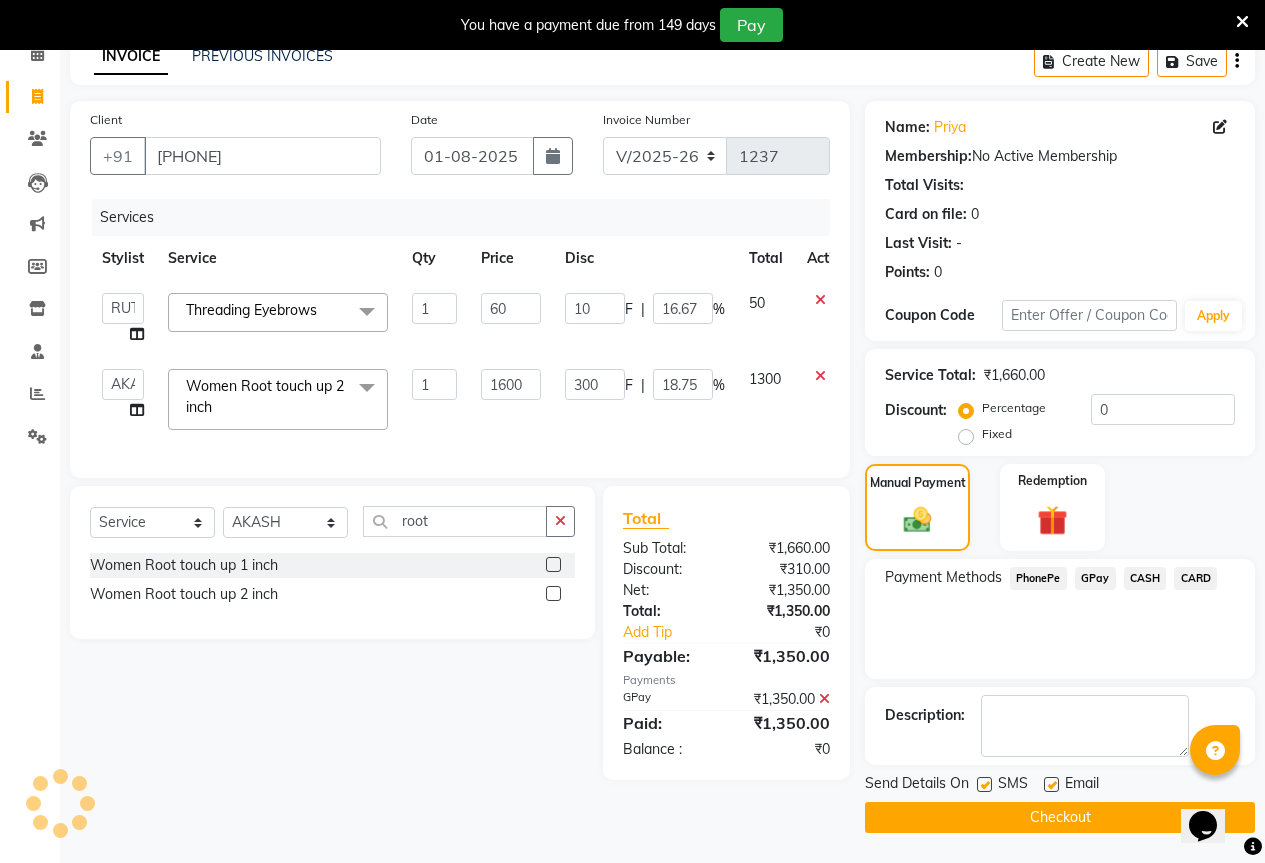 click on "Checkout" 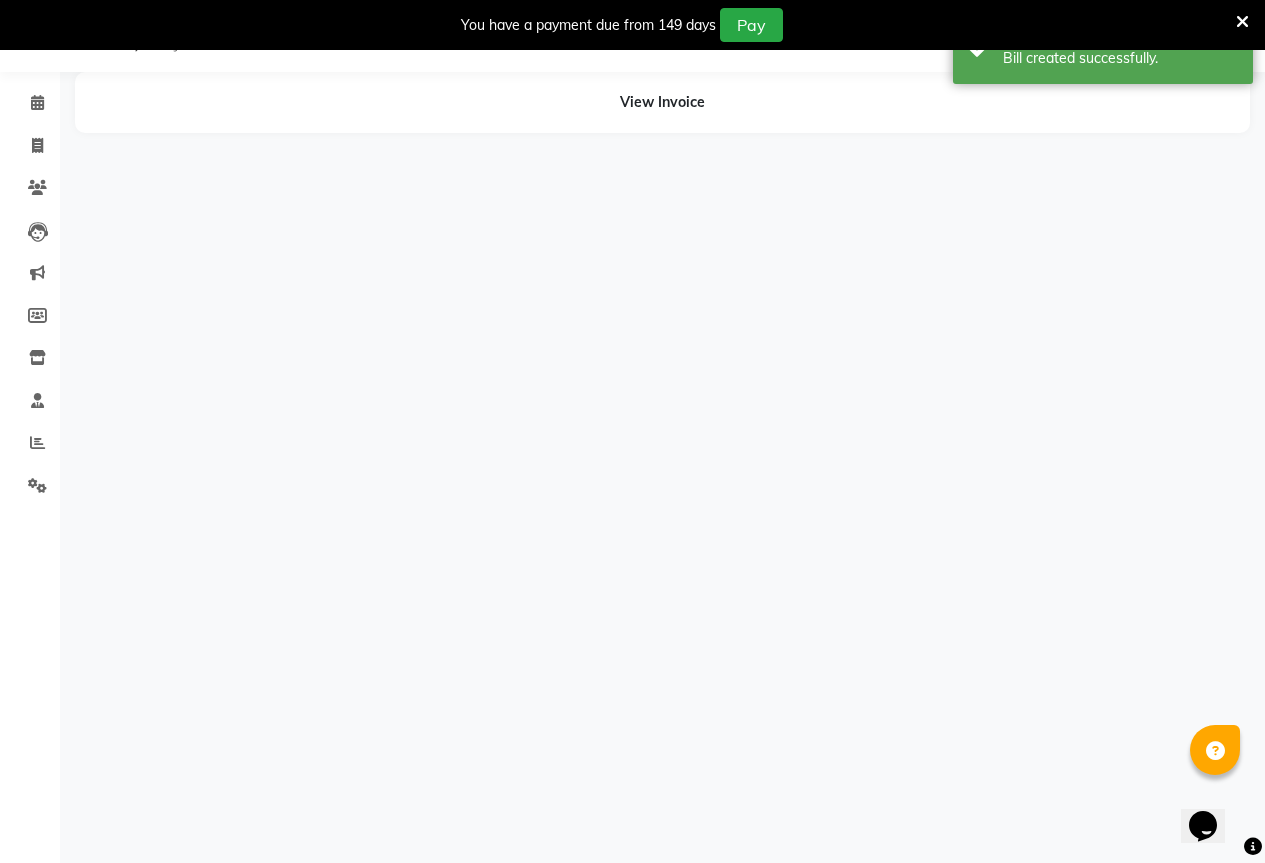 scroll, scrollTop: 50, scrollLeft: 0, axis: vertical 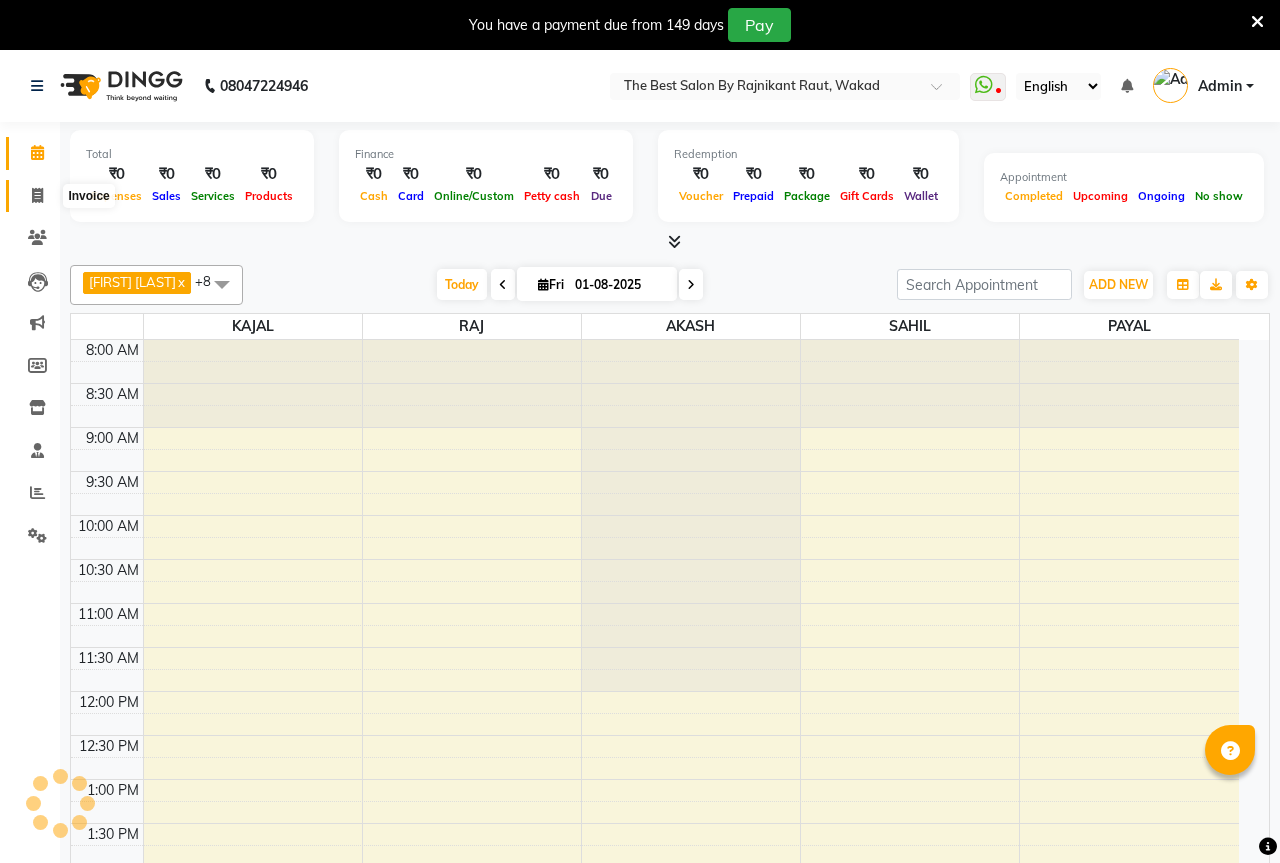 click 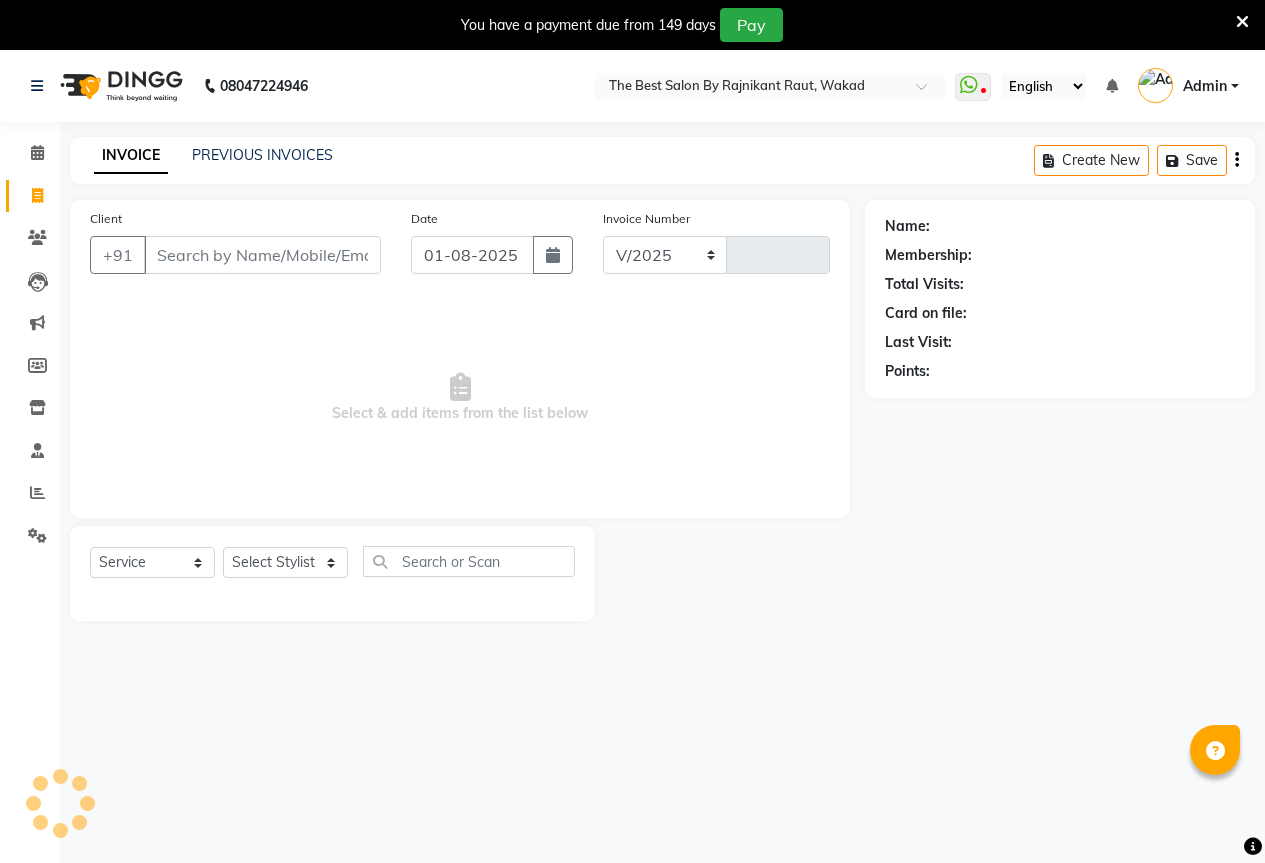 select on "7209" 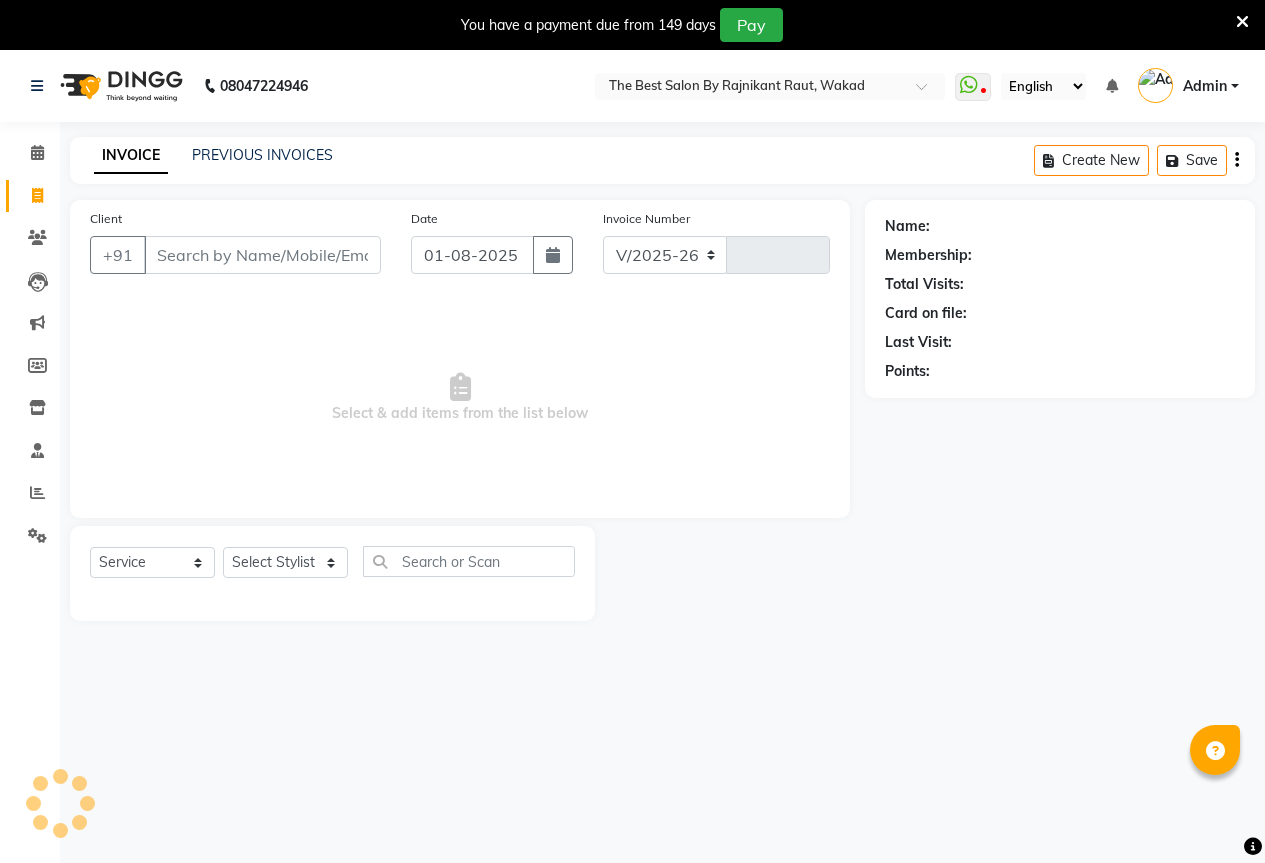 type on "1237" 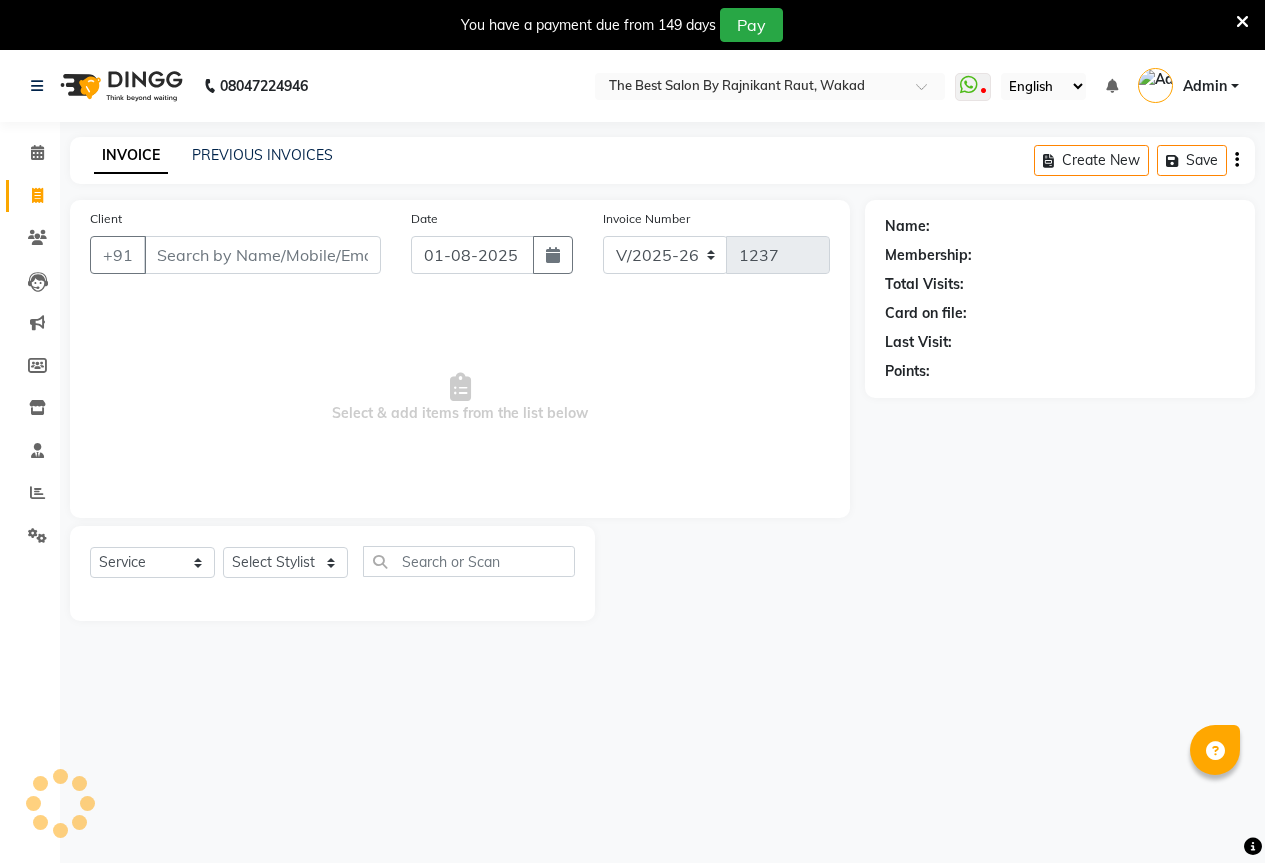 click on "Client" at bounding box center (262, 255) 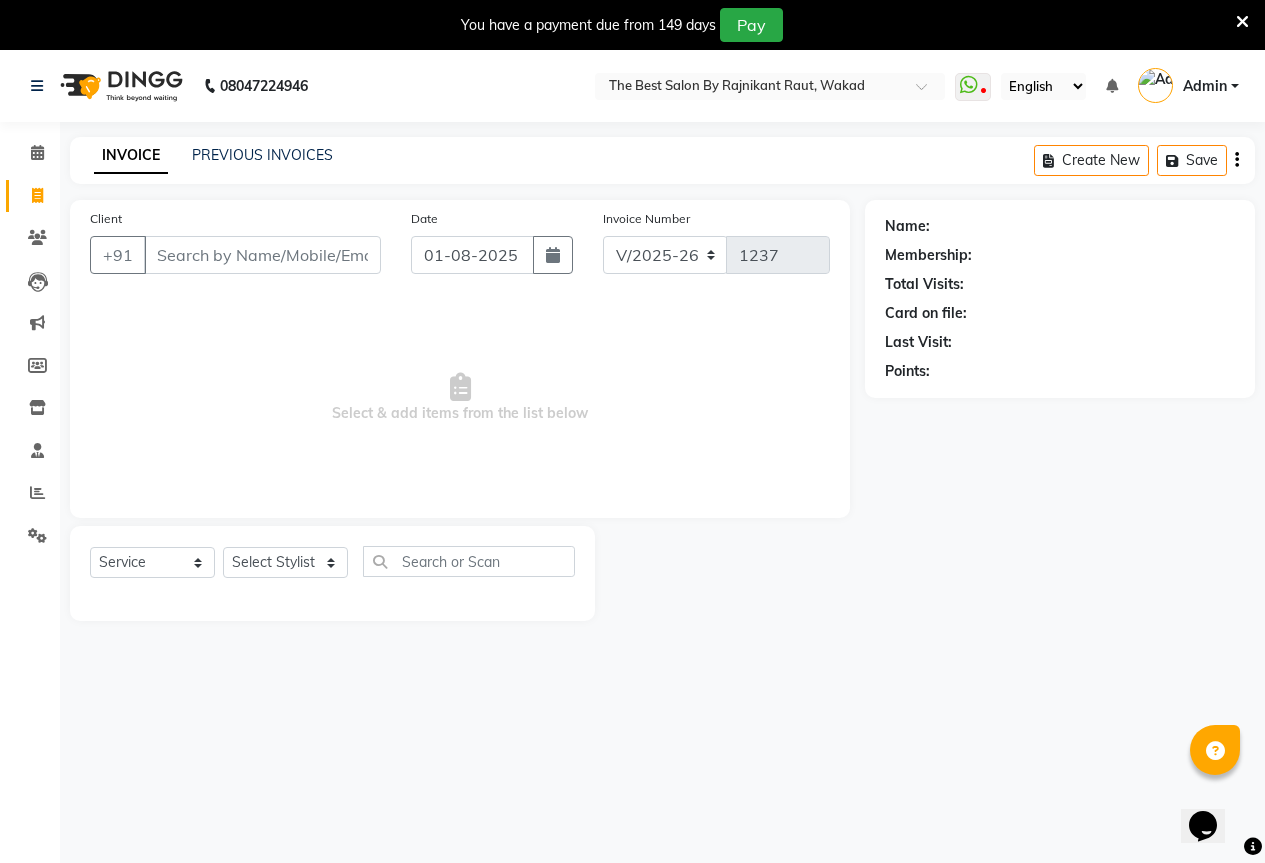 scroll, scrollTop: 0, scrollLeft: 0, axis: both 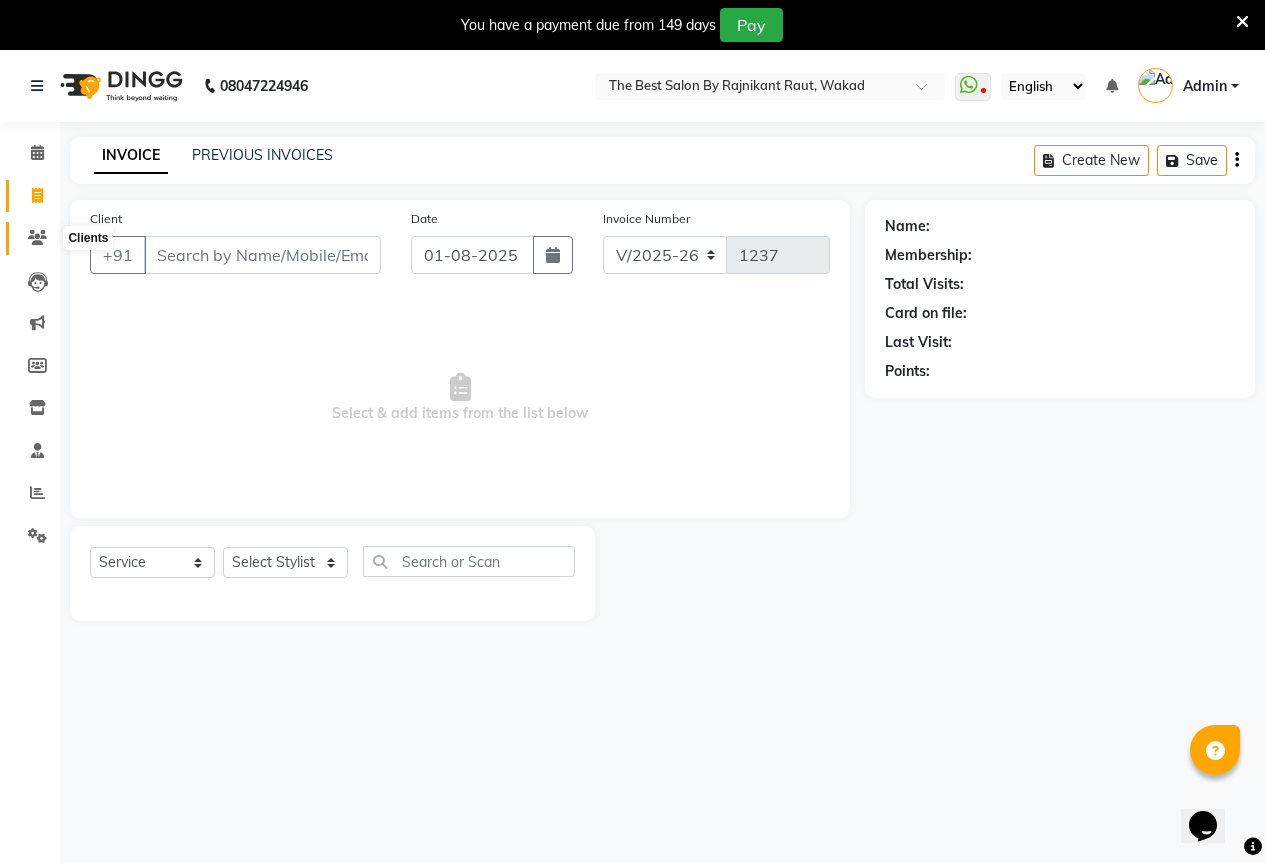 click 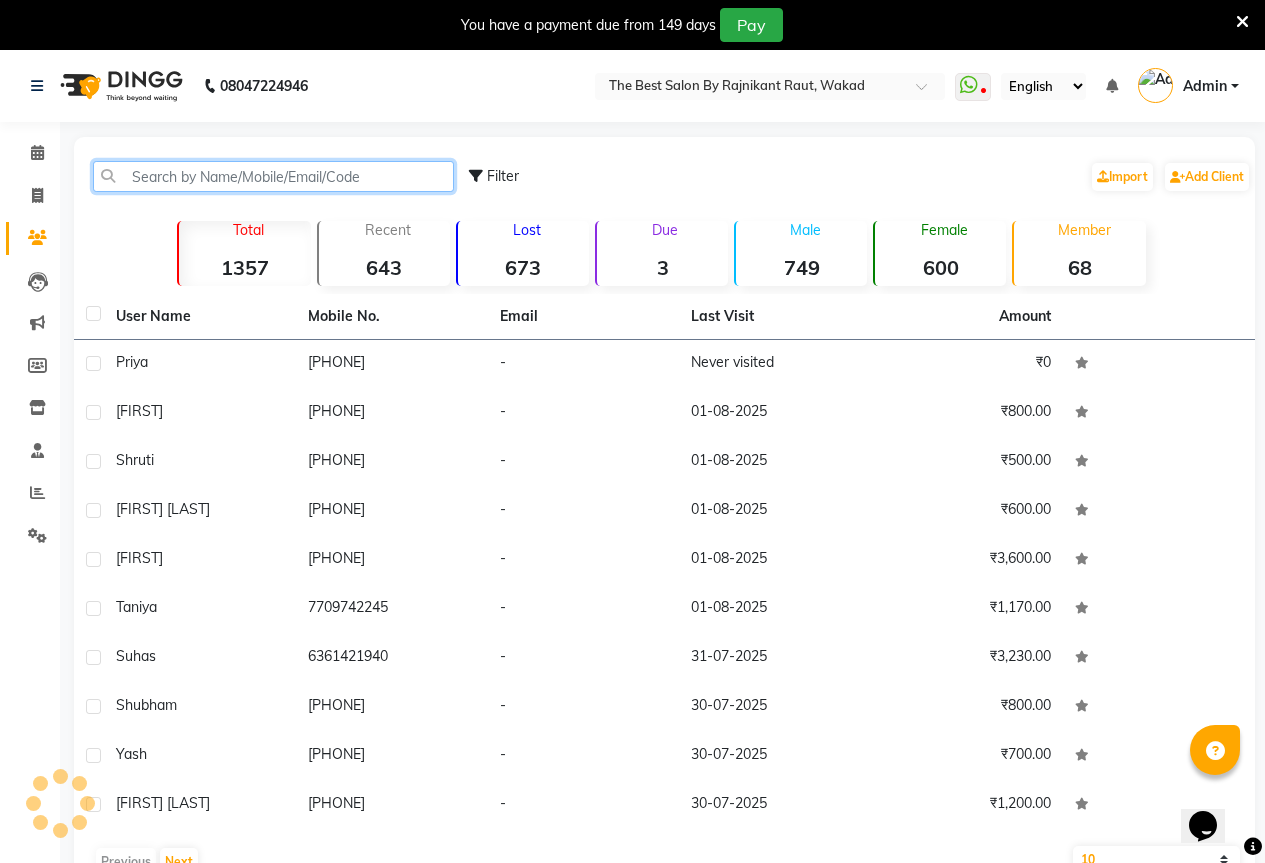click 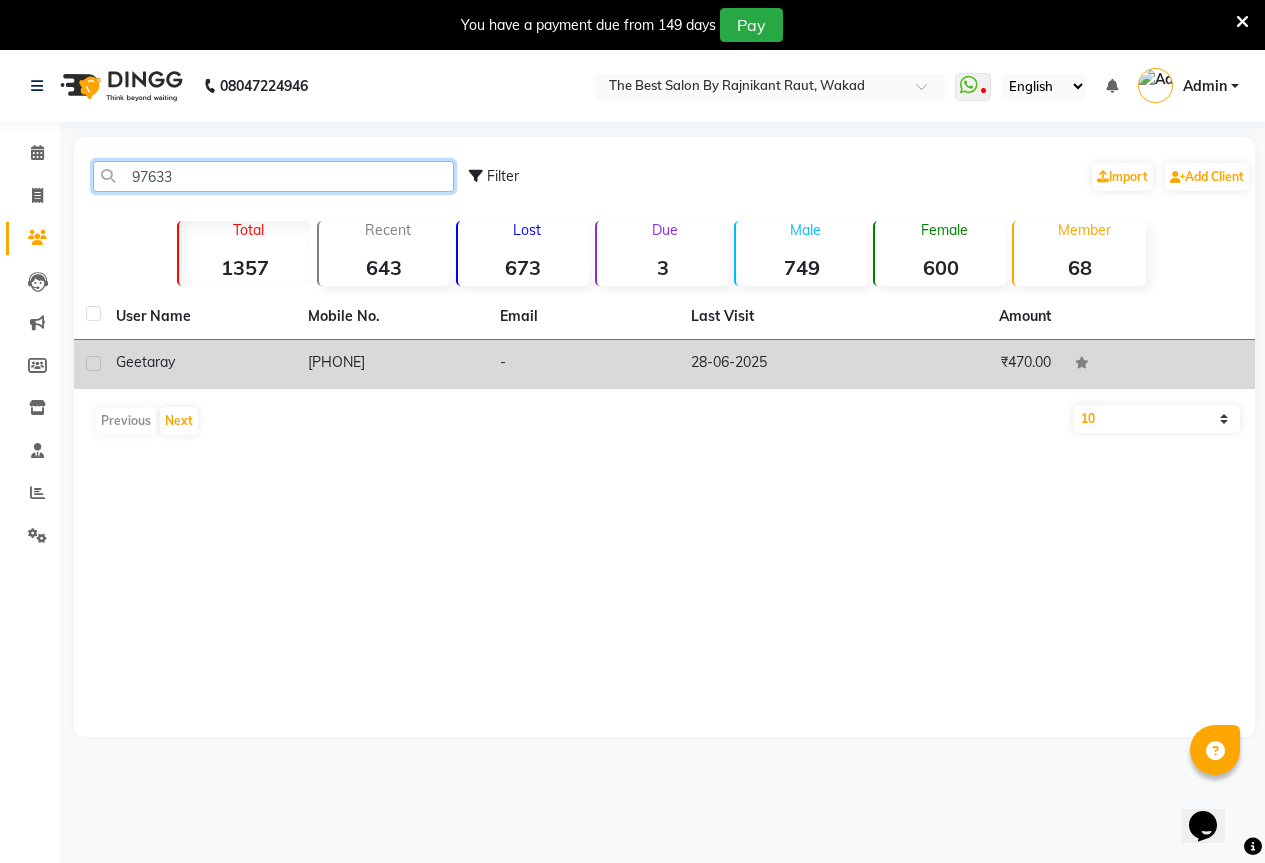type on "97633" 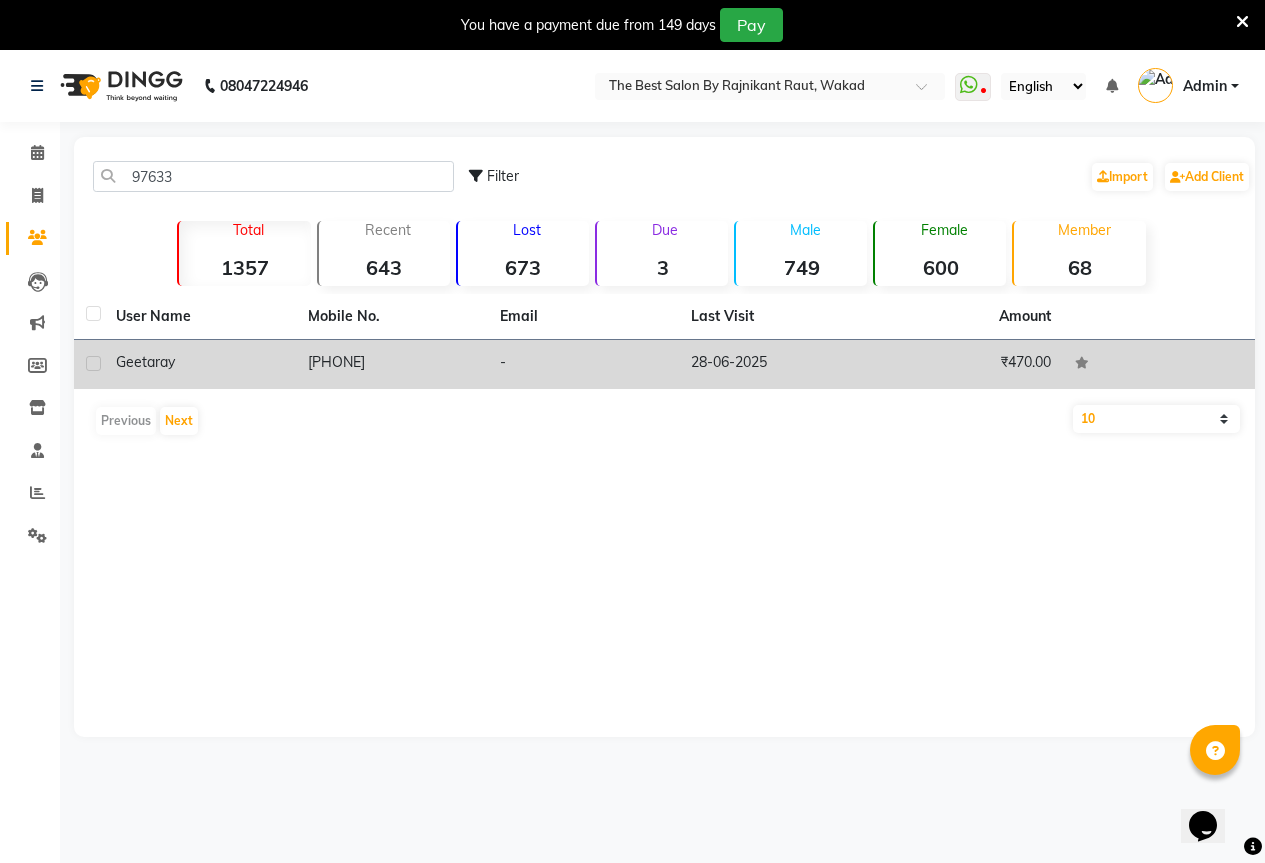 click on "[PHONE]" 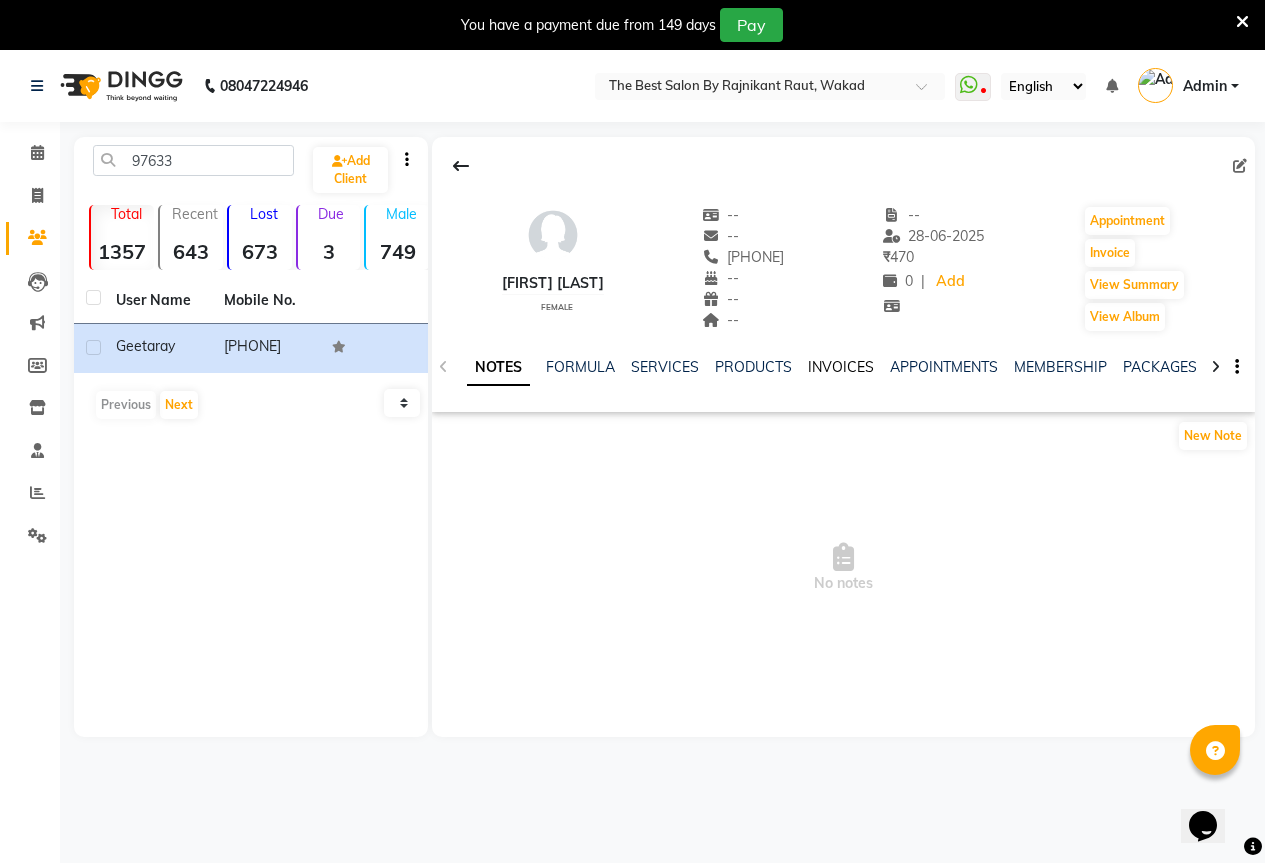 click on "INVOICES" 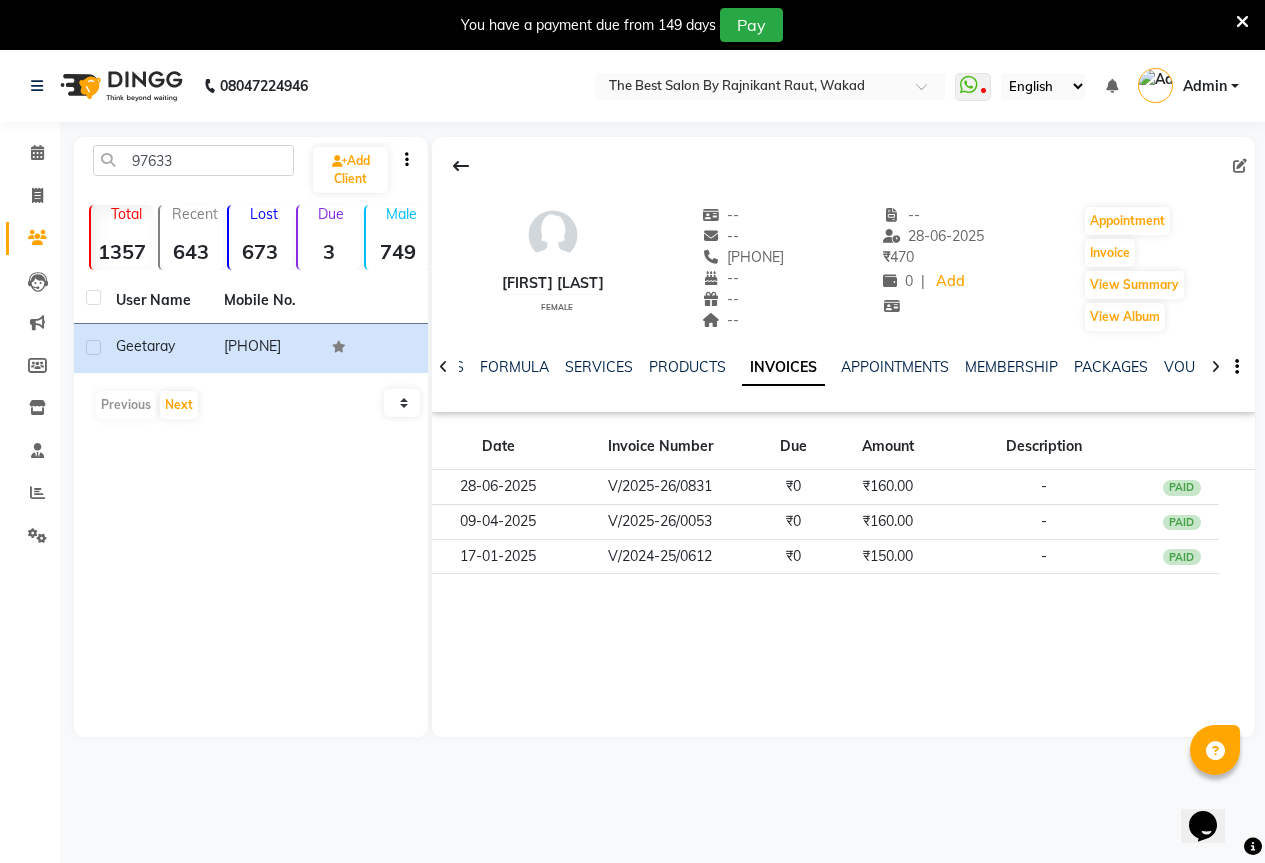 drag, startPoint x: 707, startPoint y: 257, endPoint x: 796, endPoint y: 263, distance: 89.20202 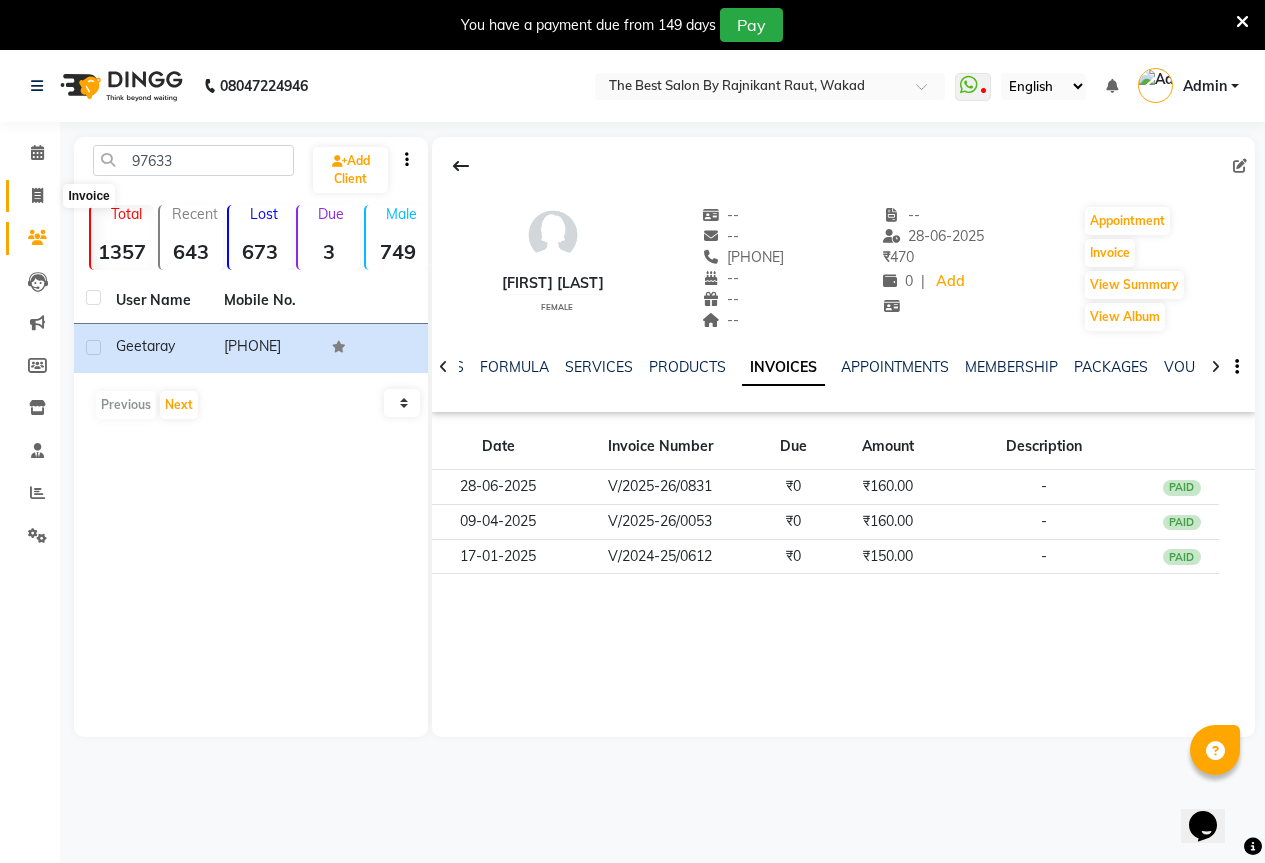 click 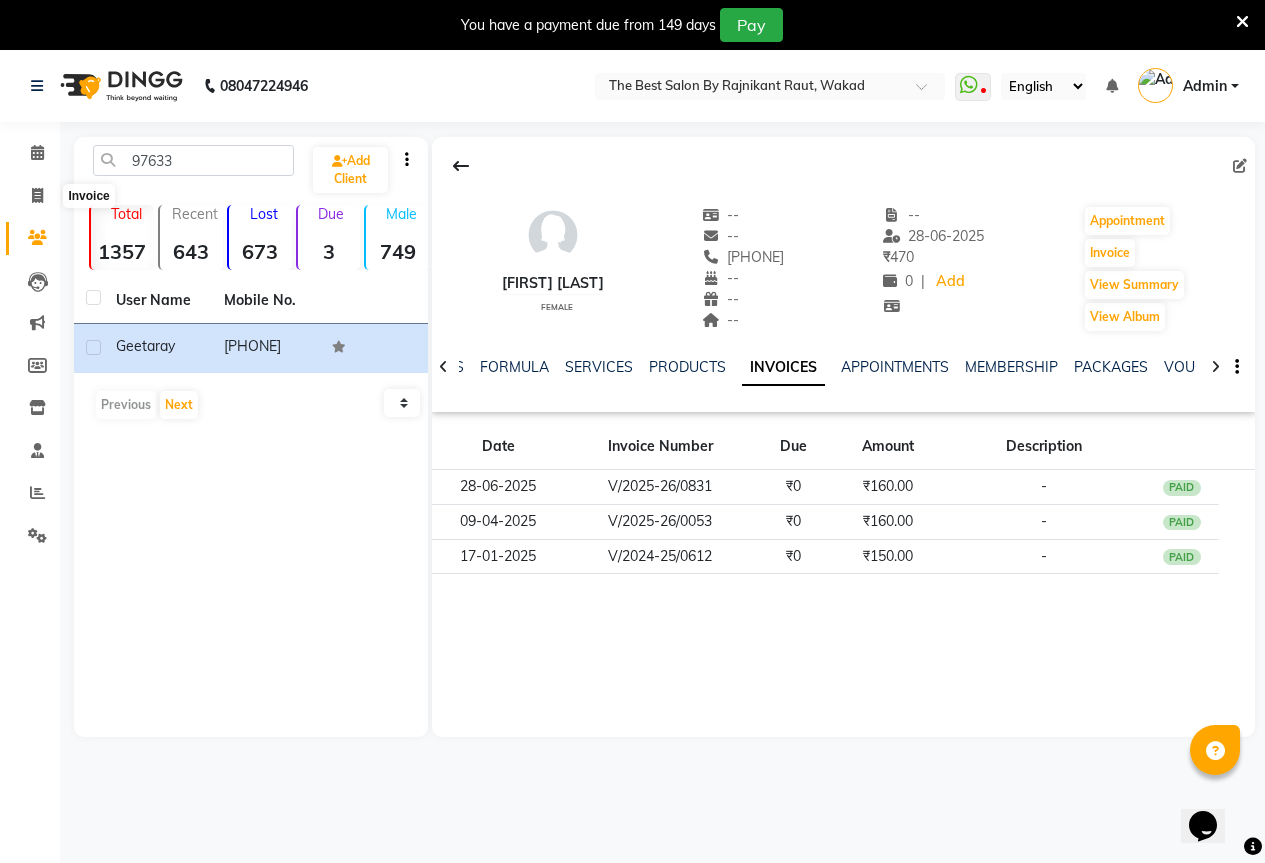 select on "7209" 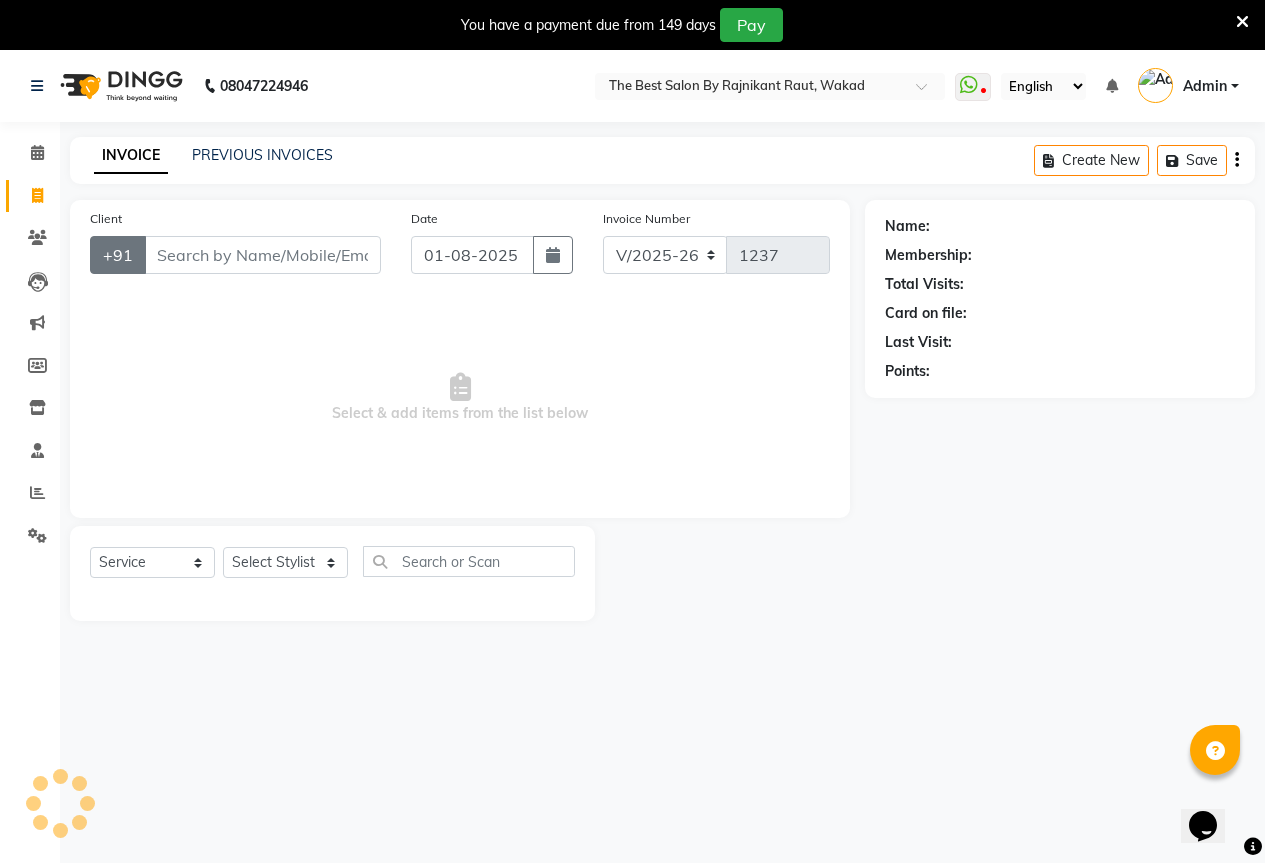 scroll, scrollTop: 50, scrollLeft: 0, axis: vertical 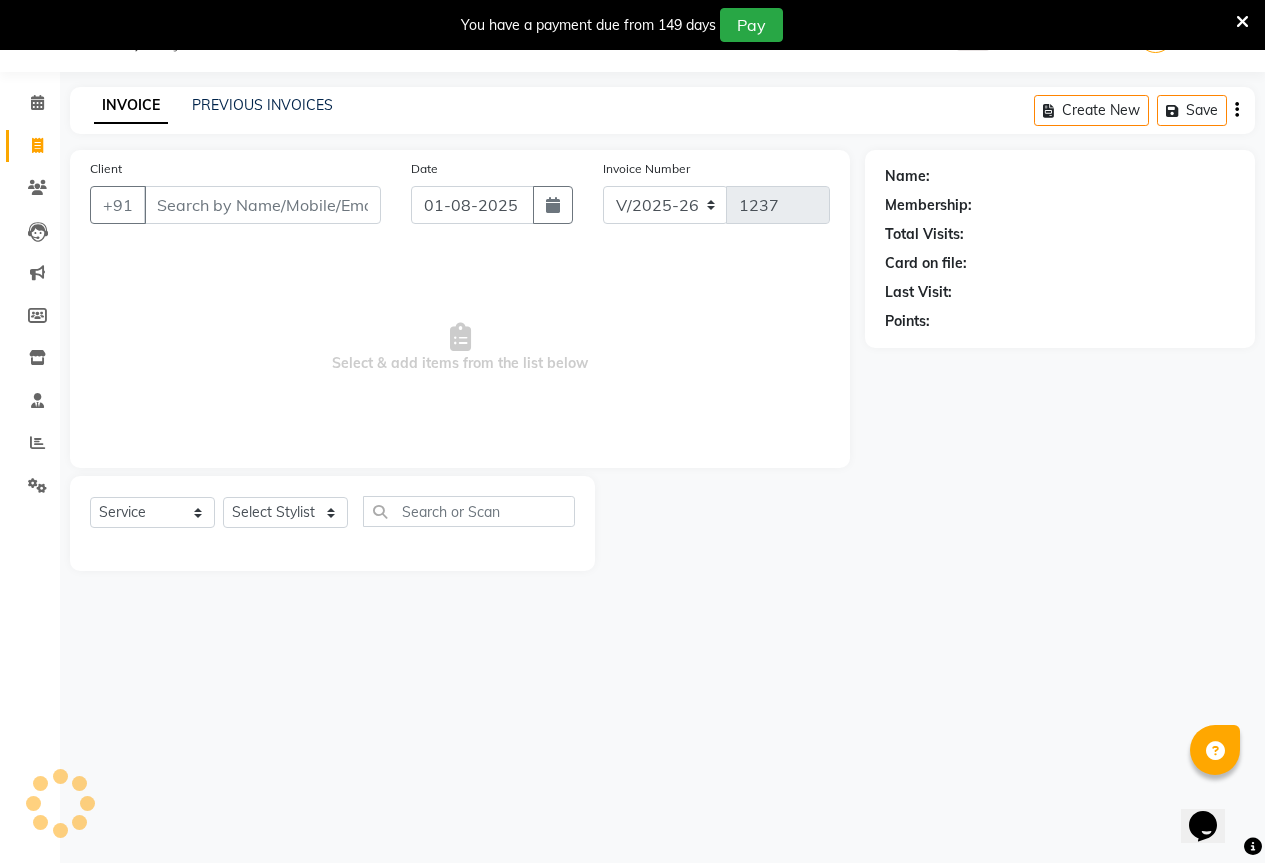 click on "Client" at bounding box center [262, 205] 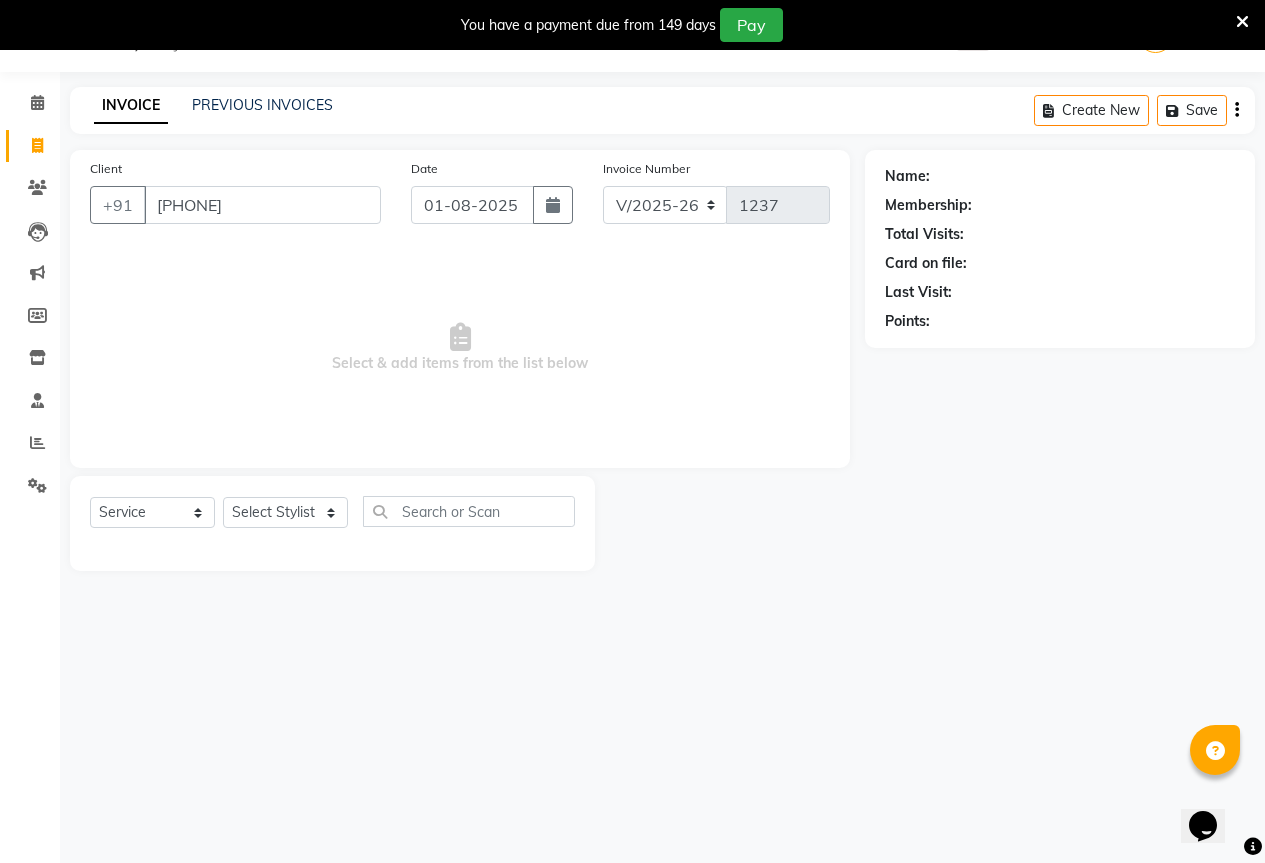 type on "[PHONE]" 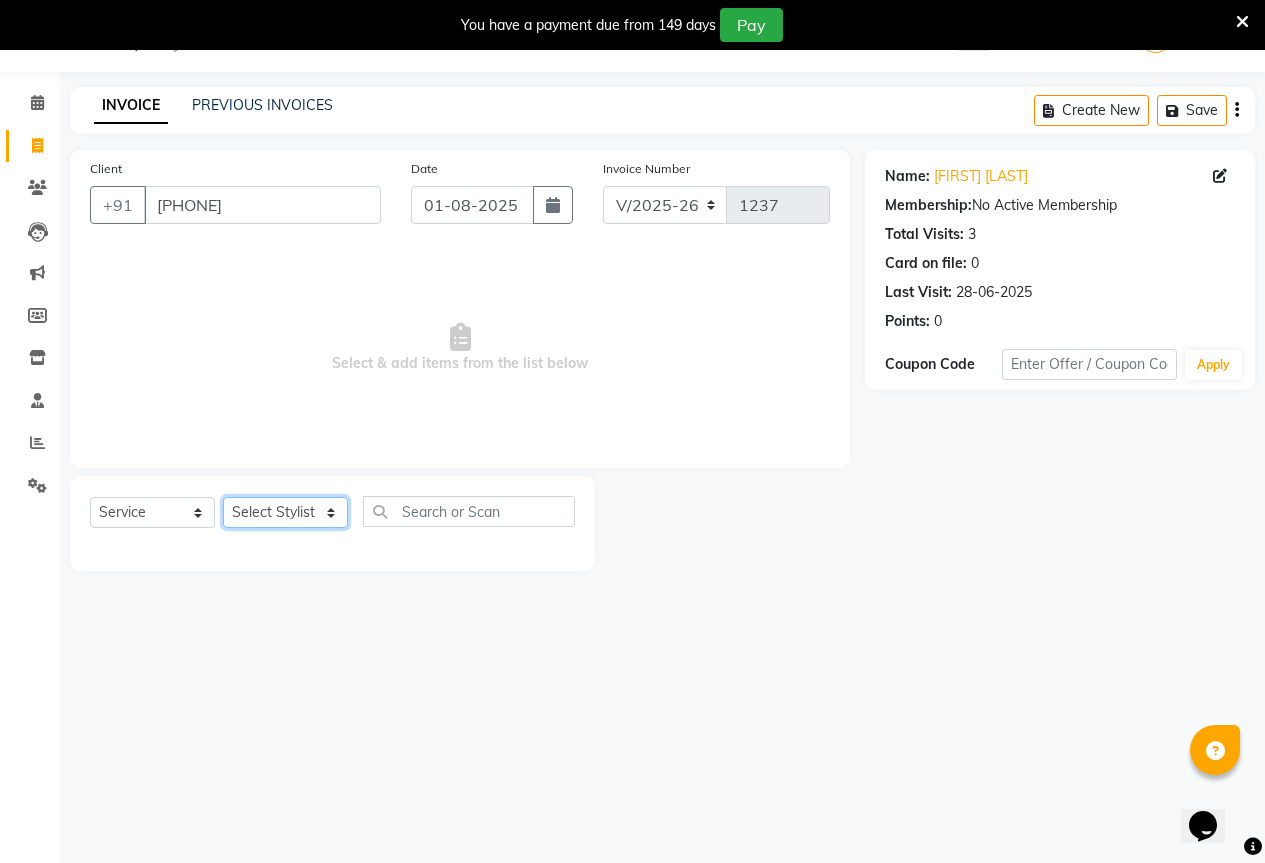 click on "Select Stylist AKASH KAJAL PAYAL RAJ RUTUJA SAHIL" 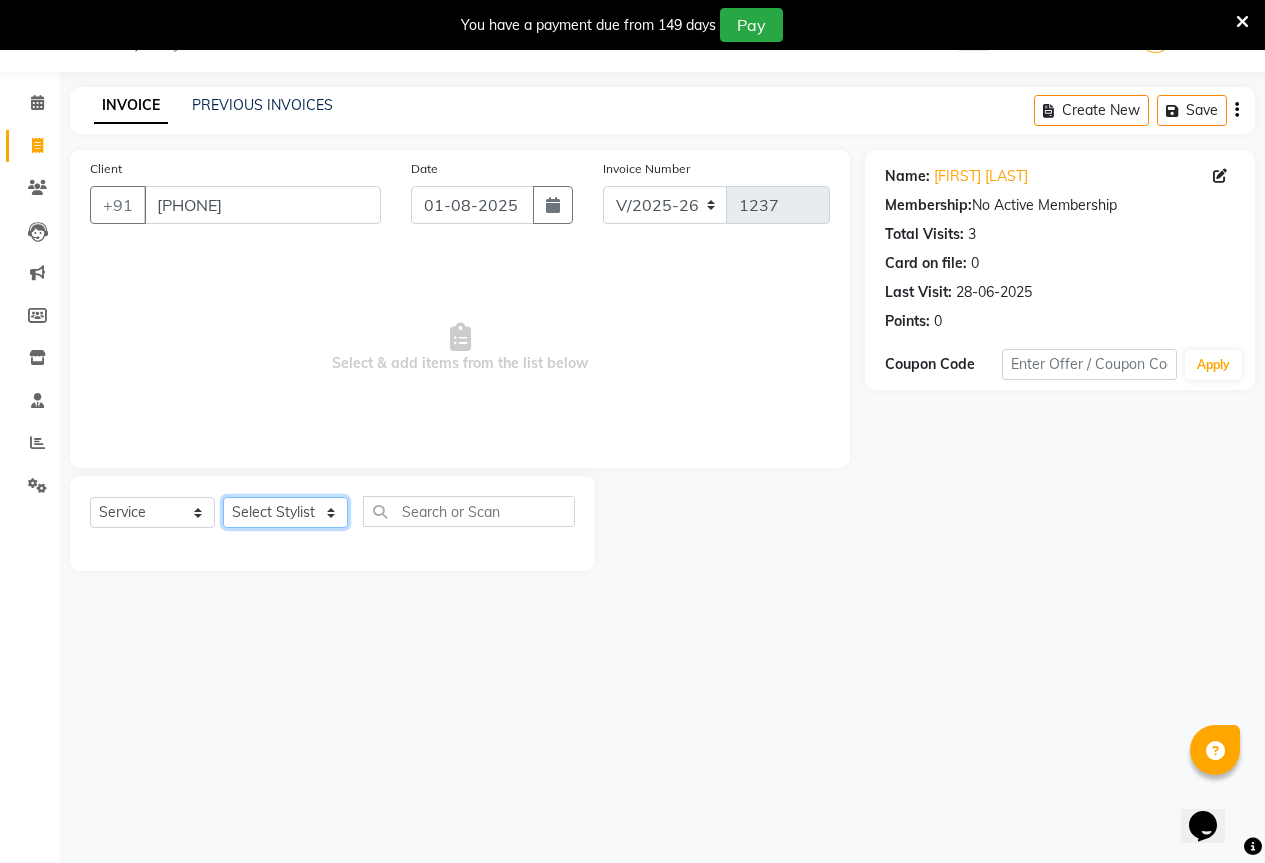 select on "61550" 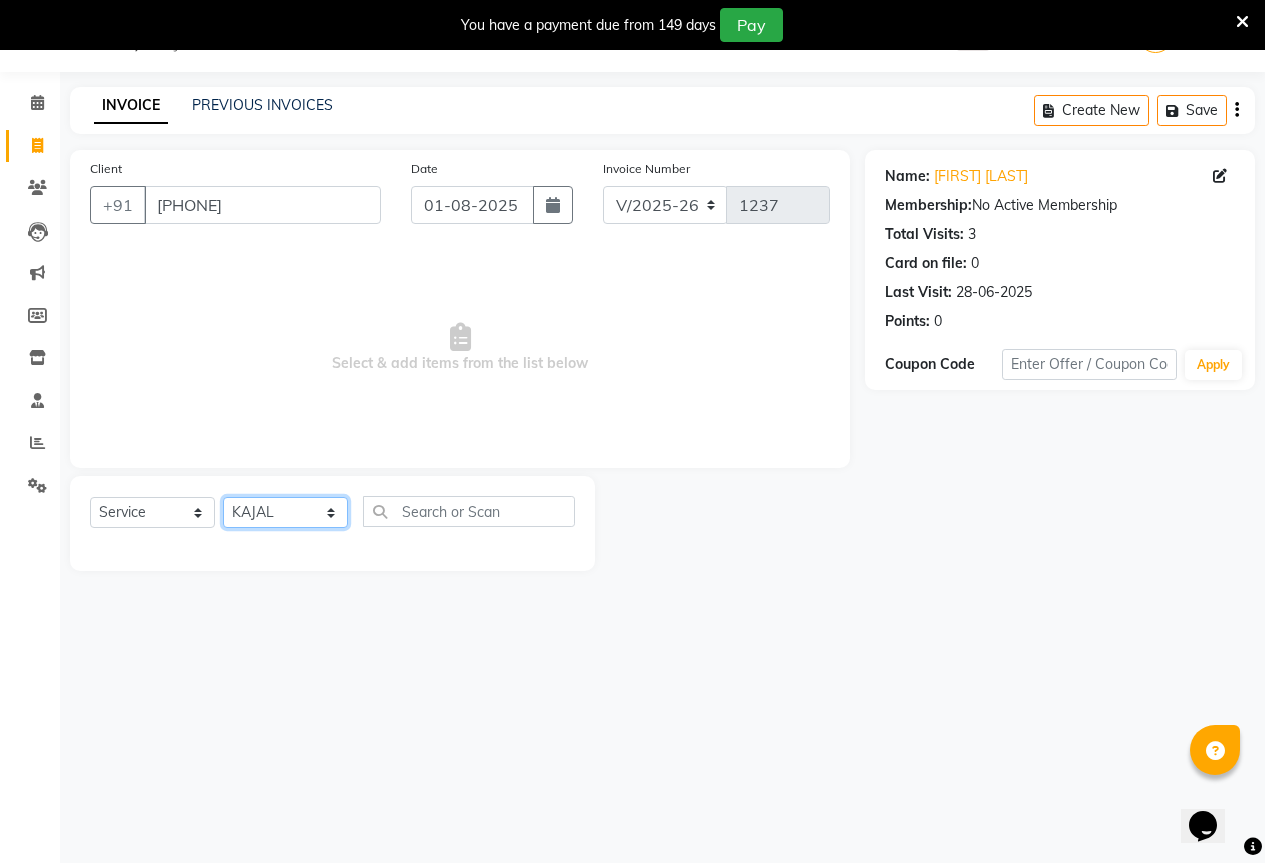 click on "Select Stylist AKASH KAJAL PAYAL RAJ RUTUJA SAHIL" 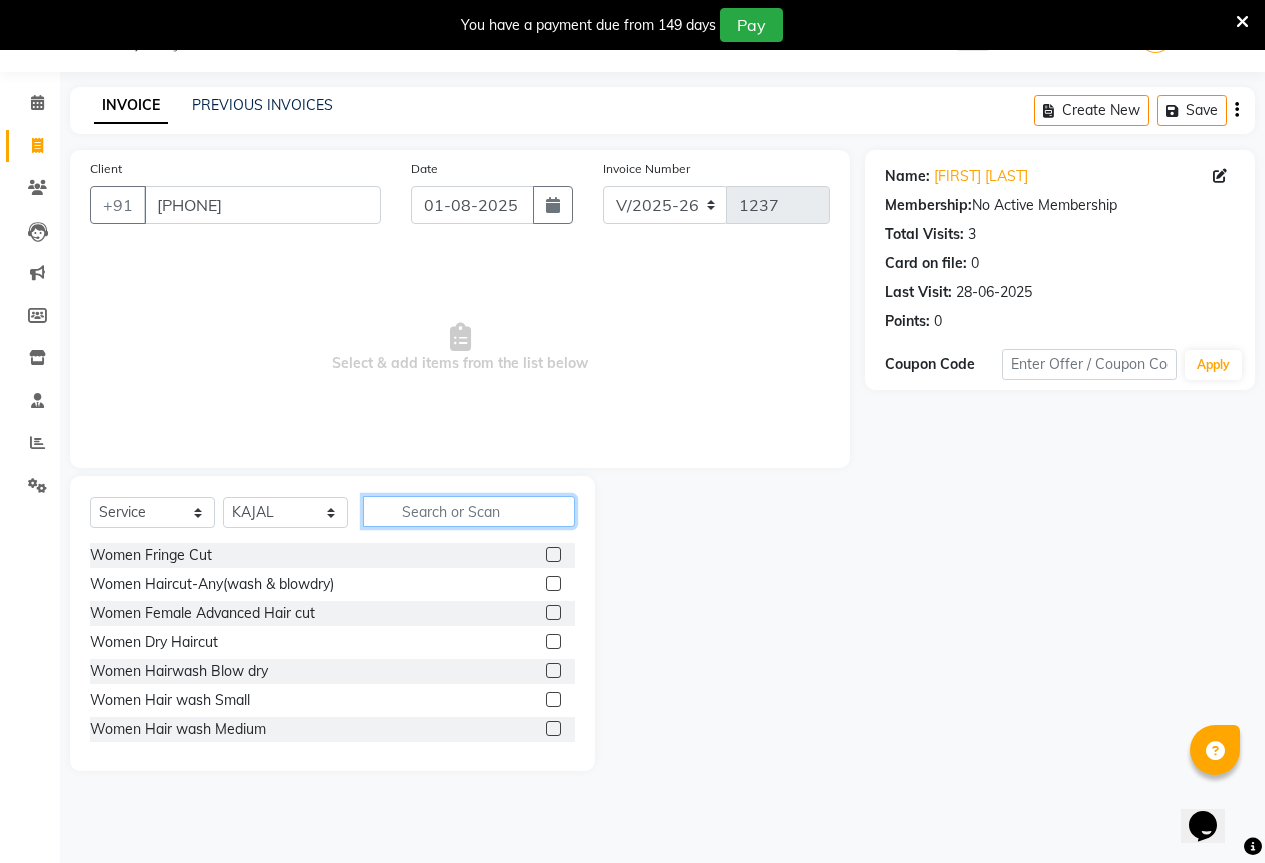 click 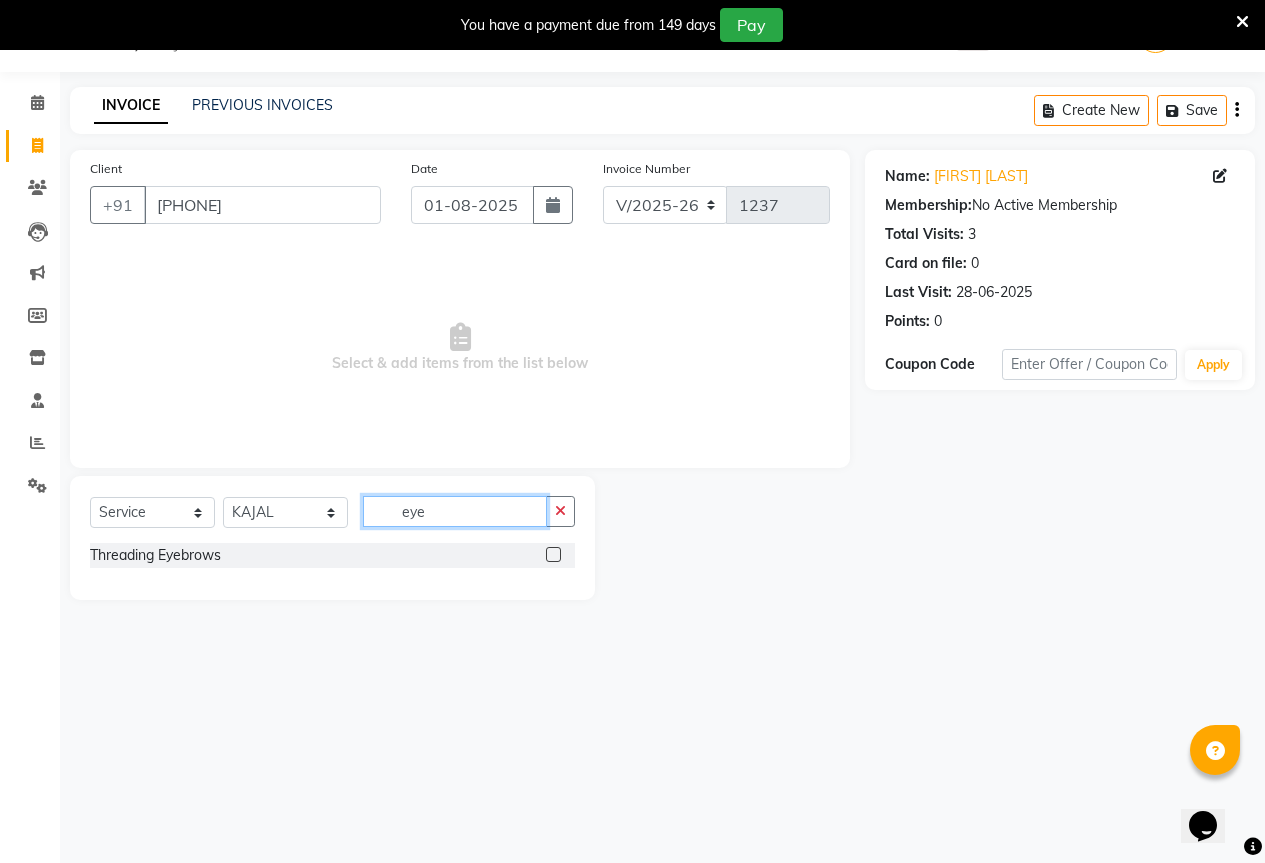 type on "eye" 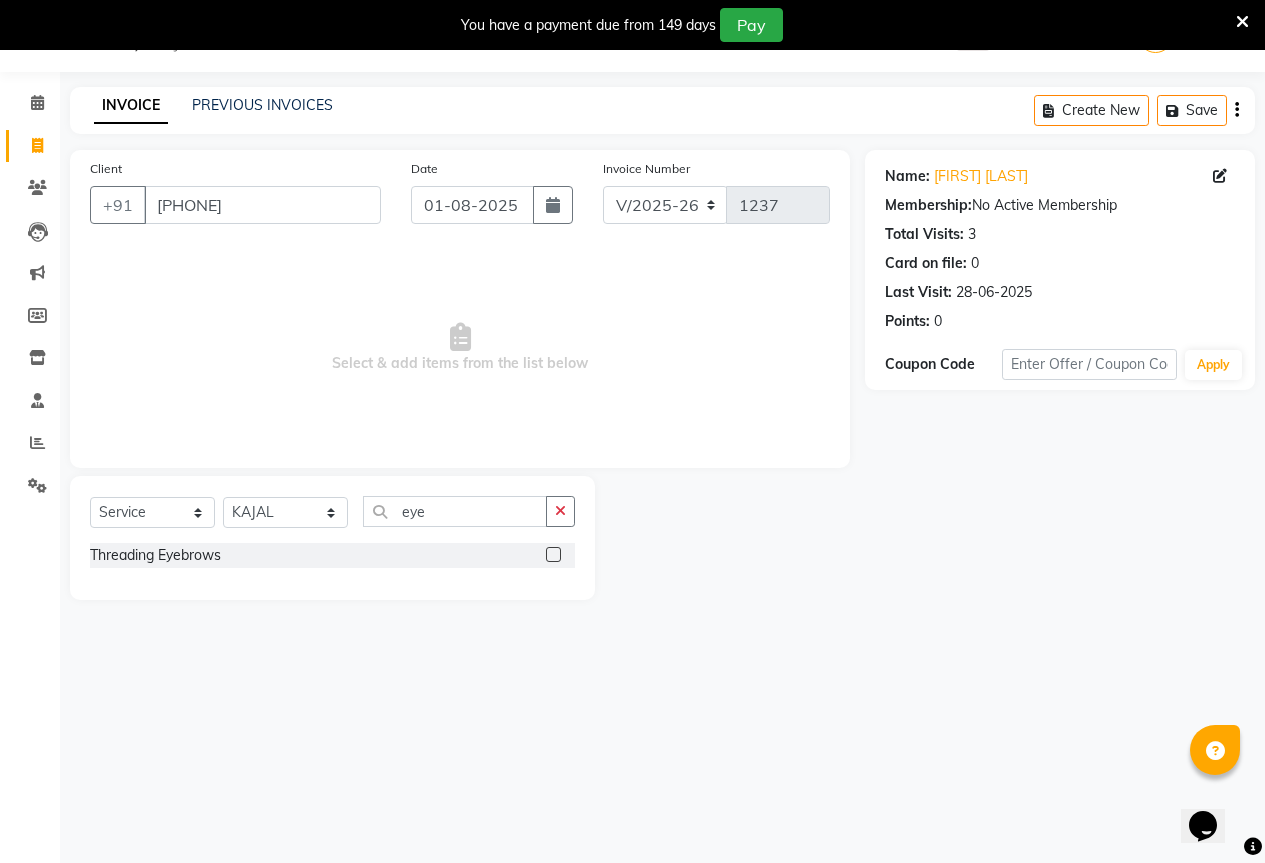 click 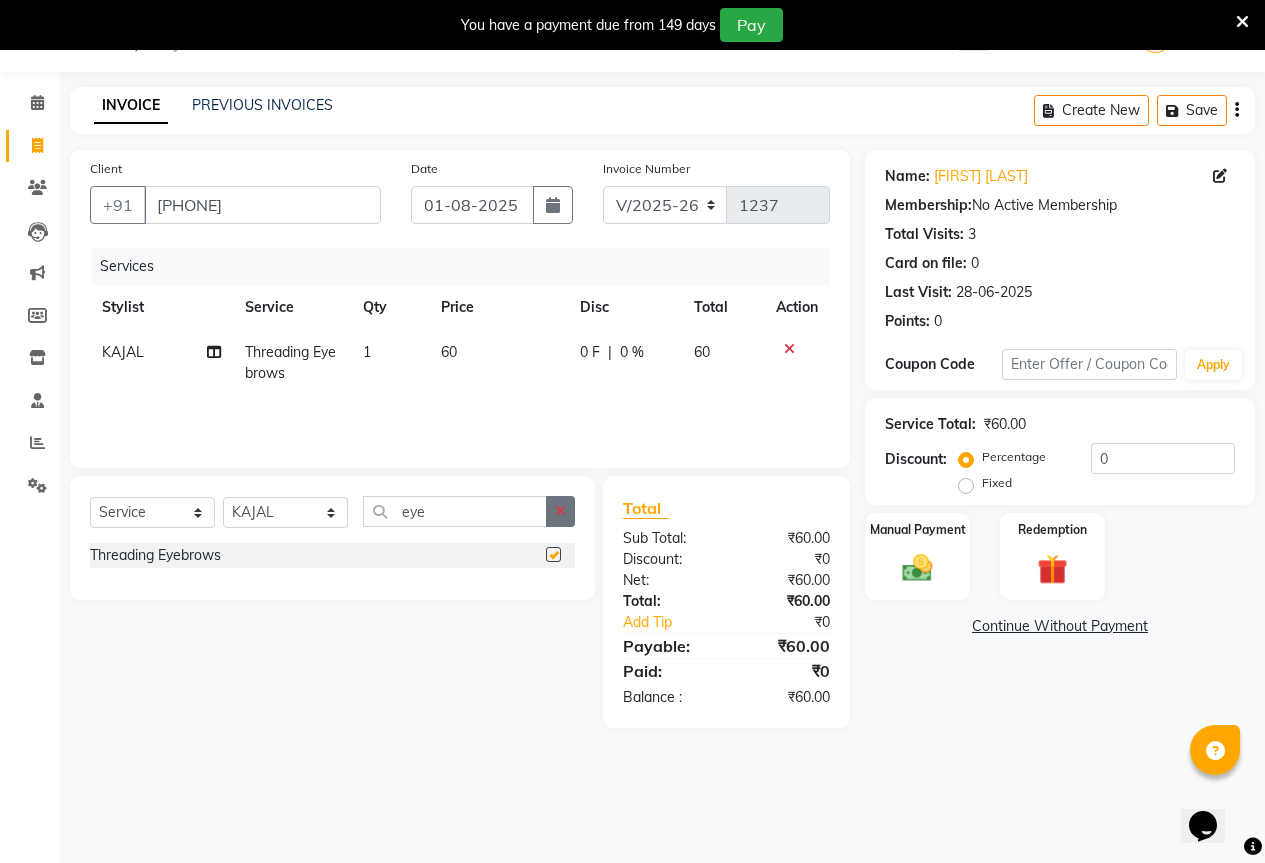 checkbox on "false" 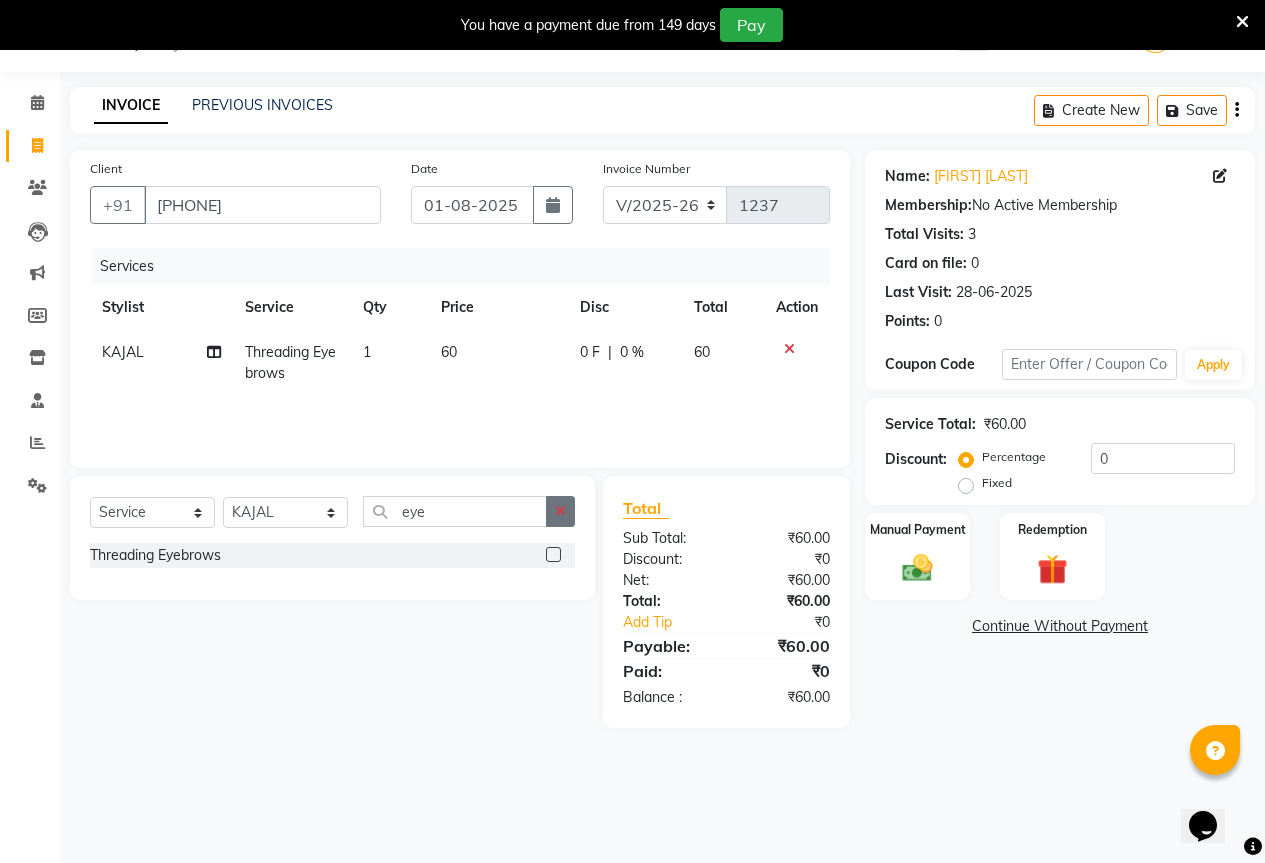 click 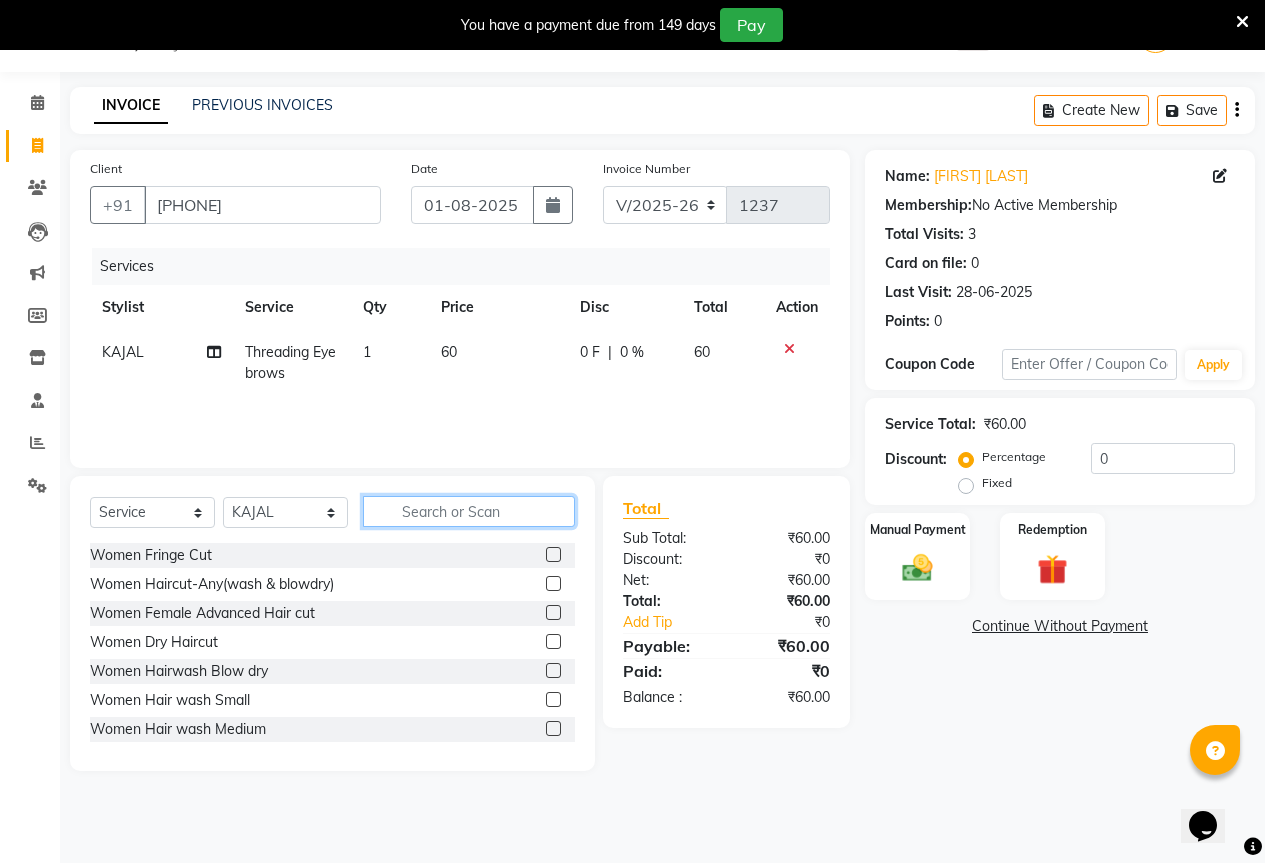 click 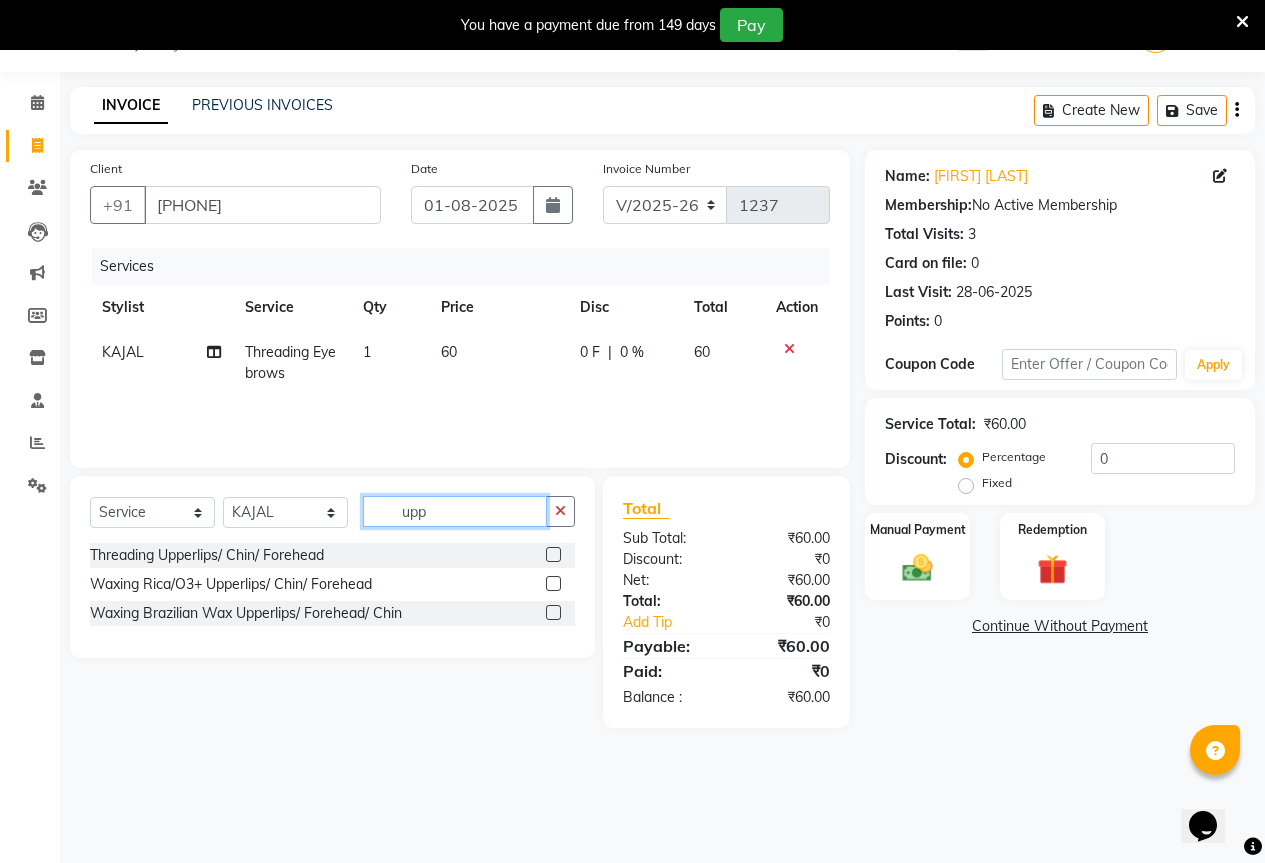 type on "upp" 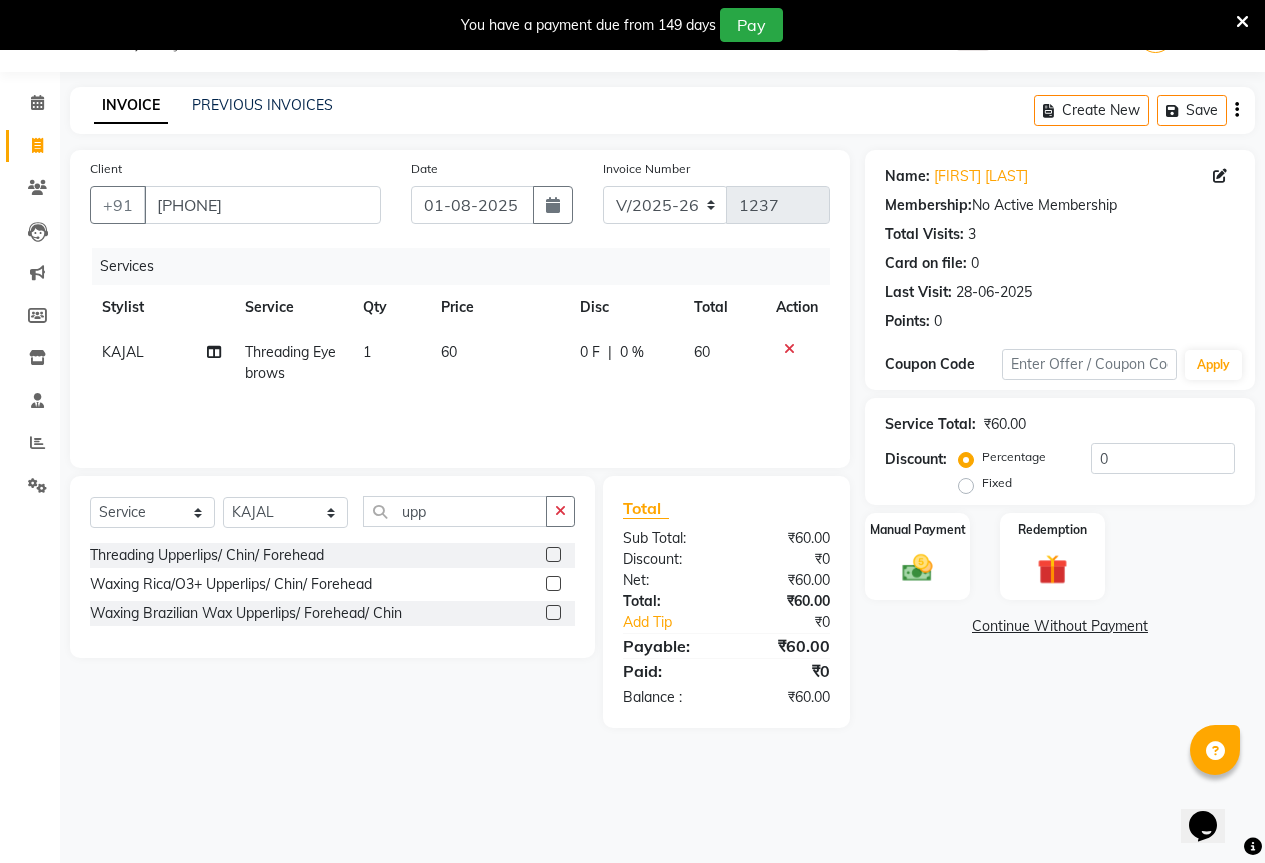 click 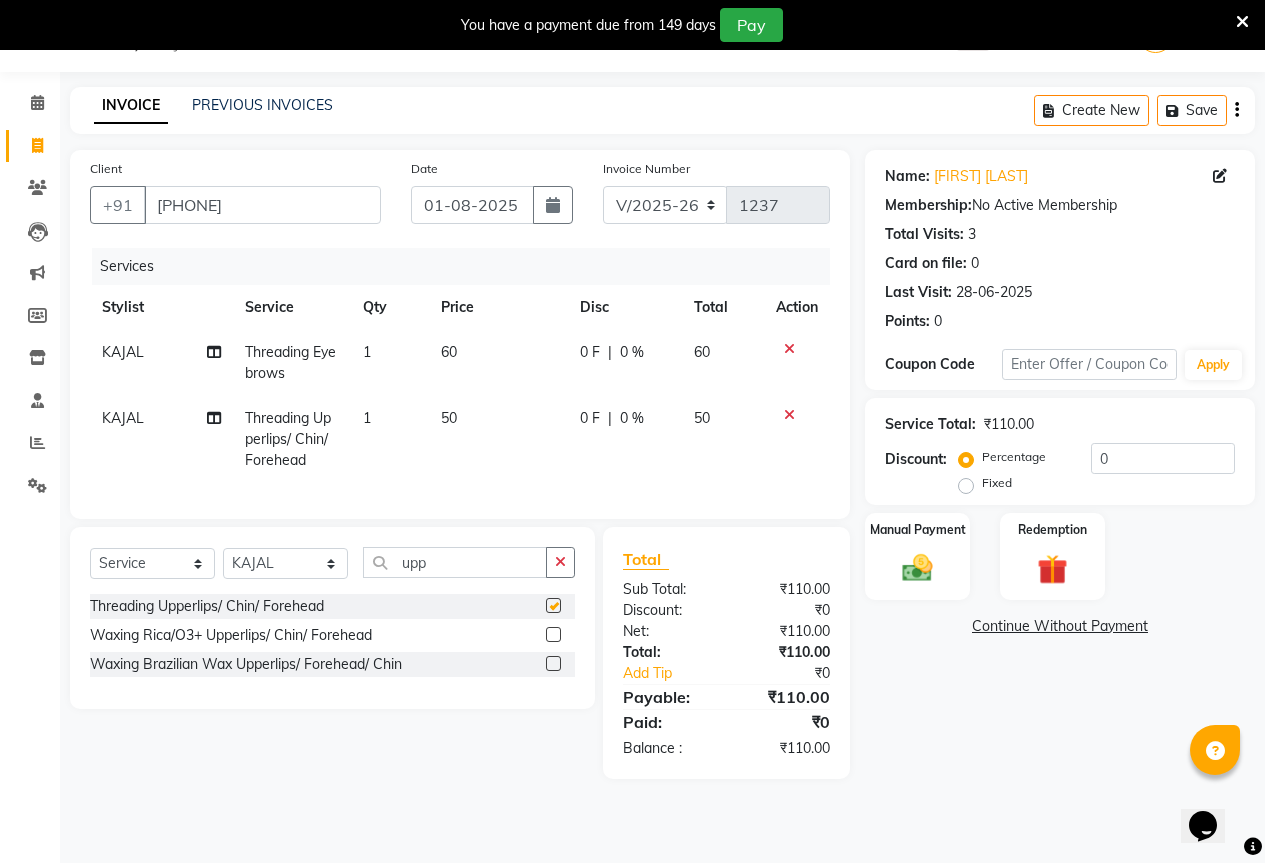 checkbox on "false" 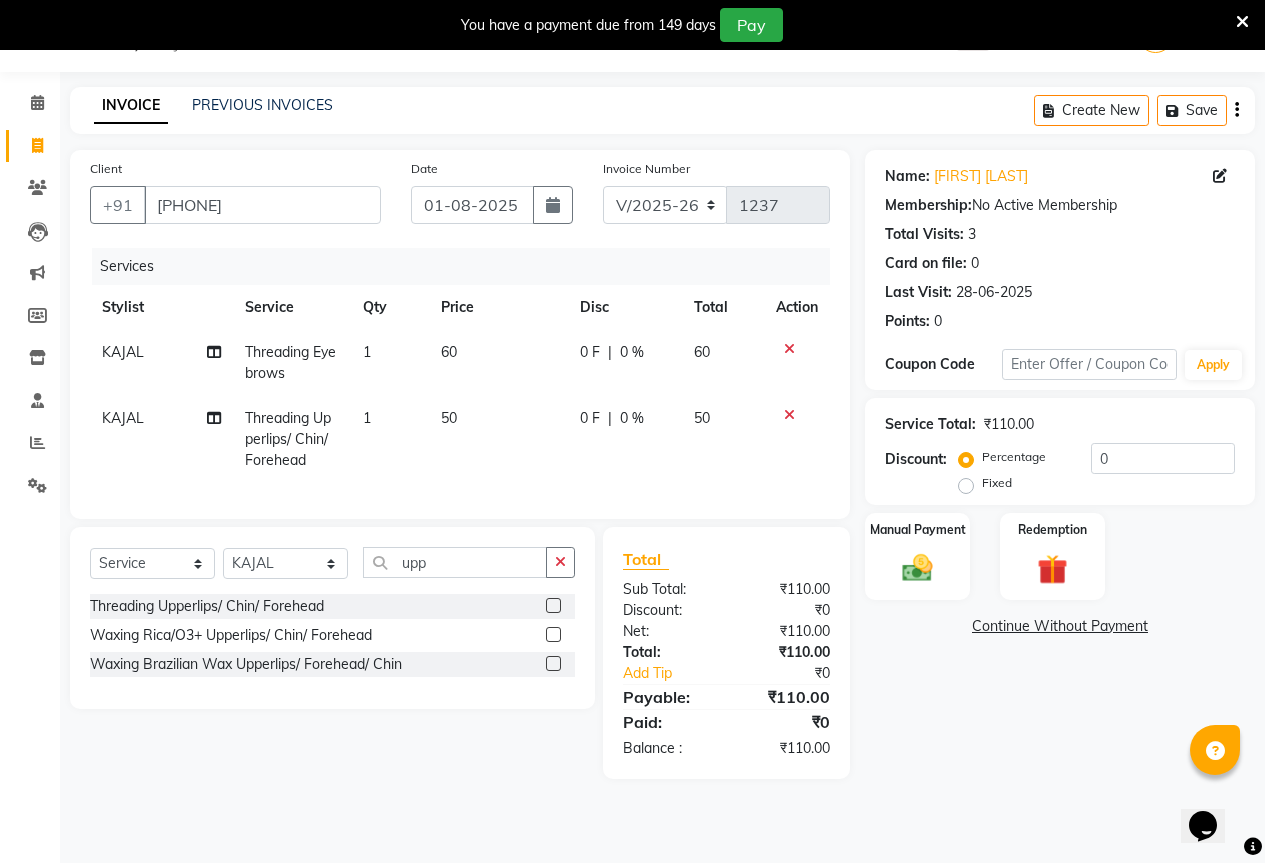 click on "Fixed" 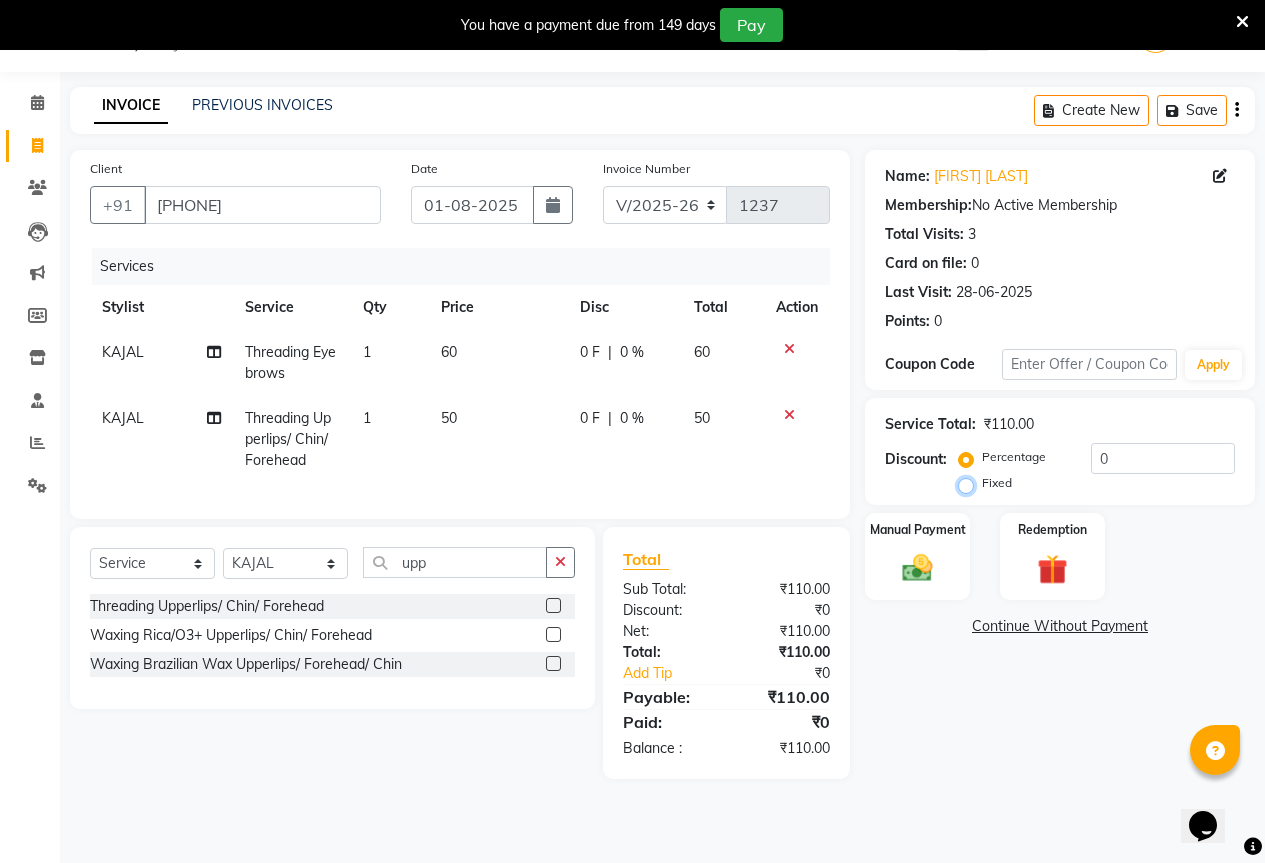 click on "Fixed" at bounding box center (970, 483) 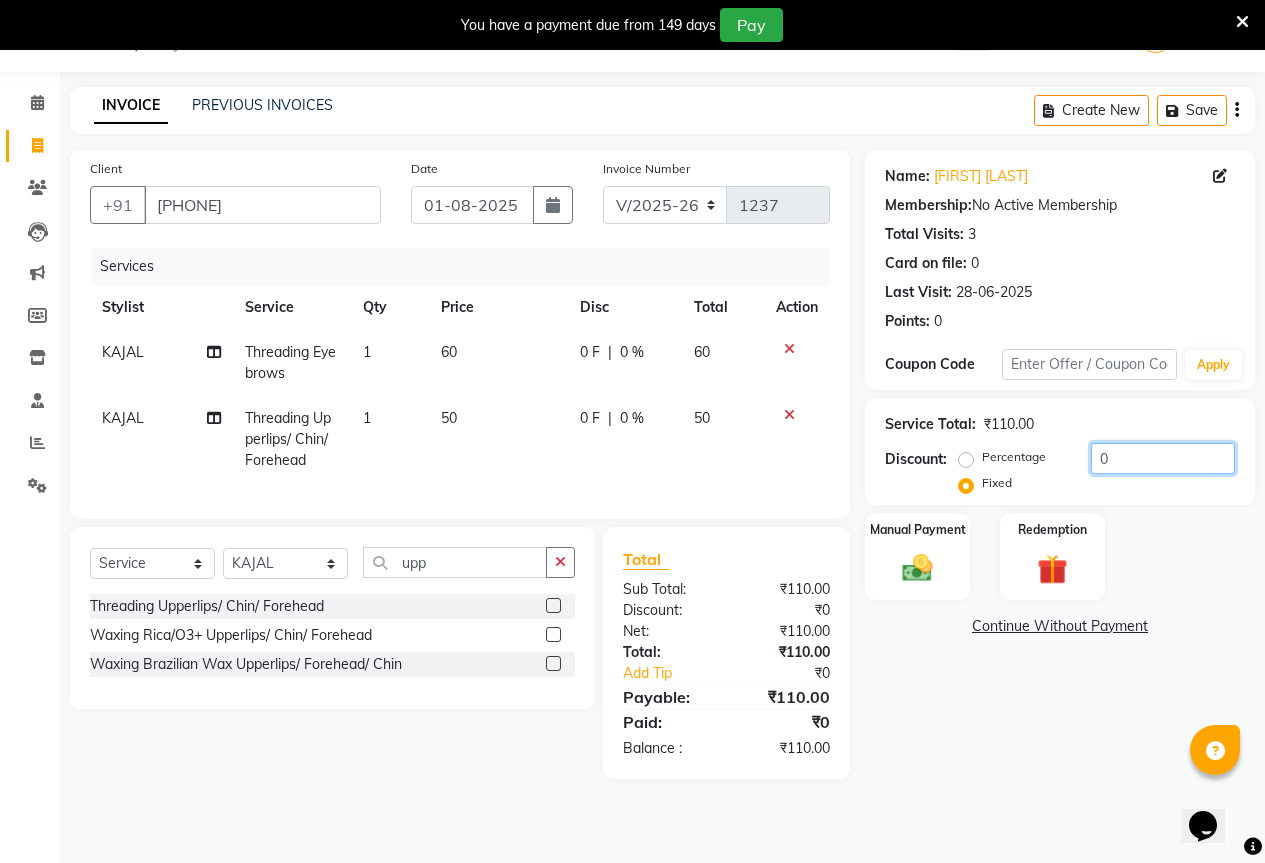 click on "0" 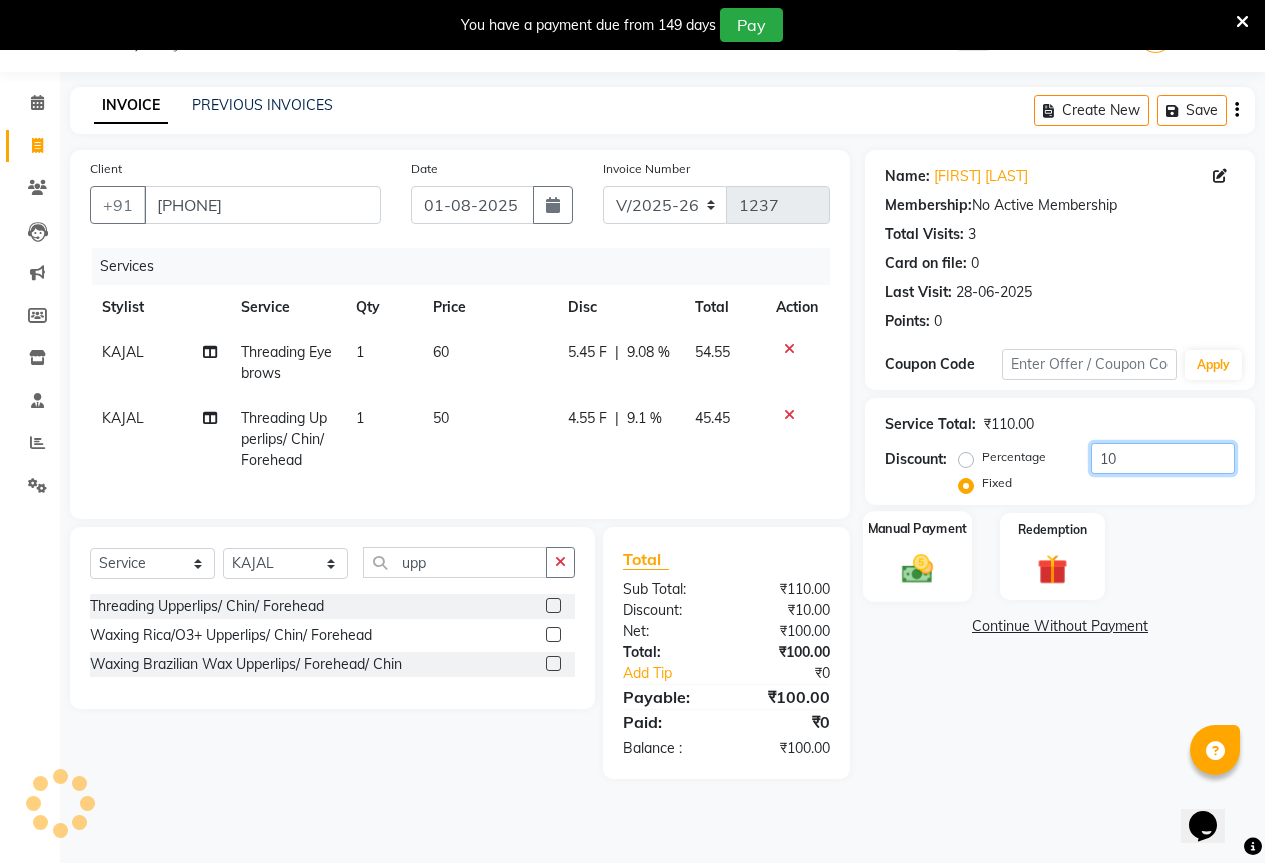 type on "10" 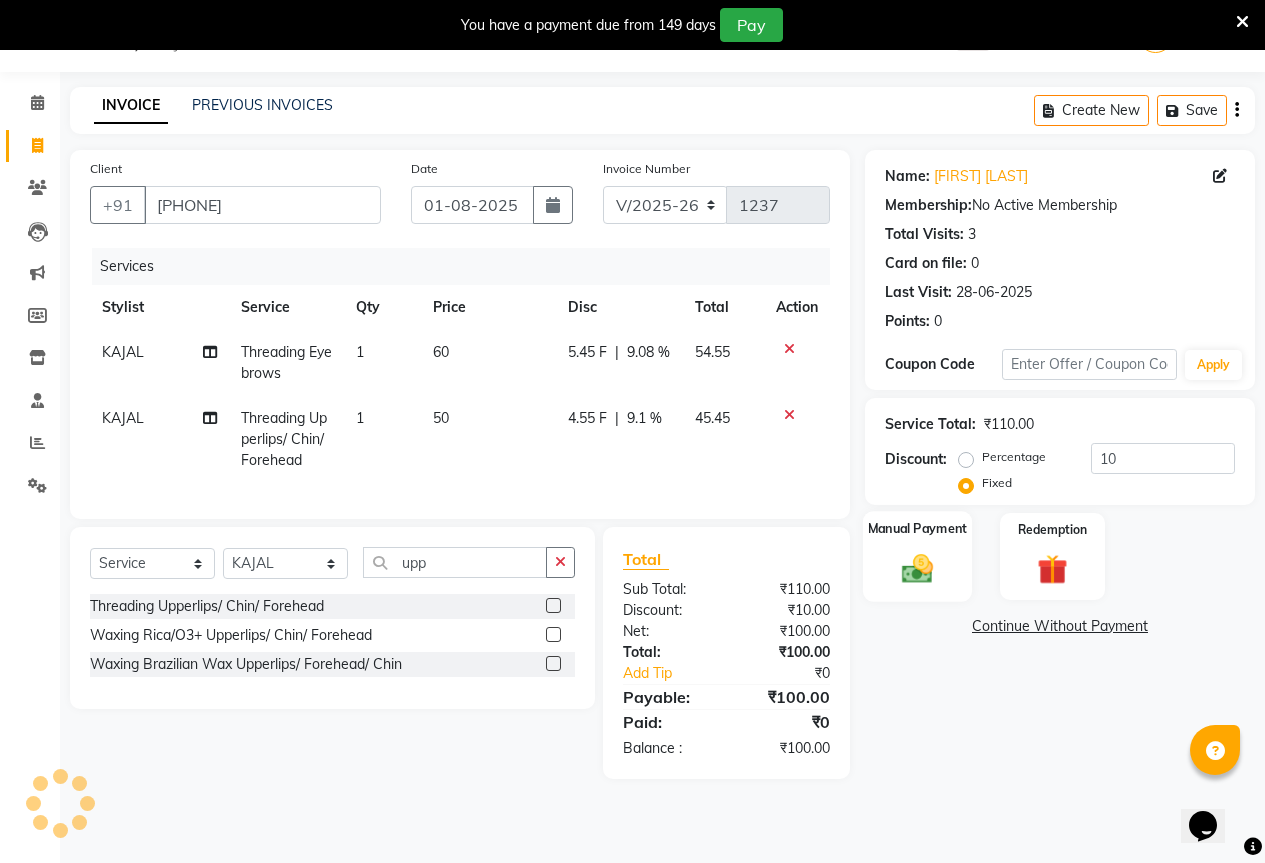 click 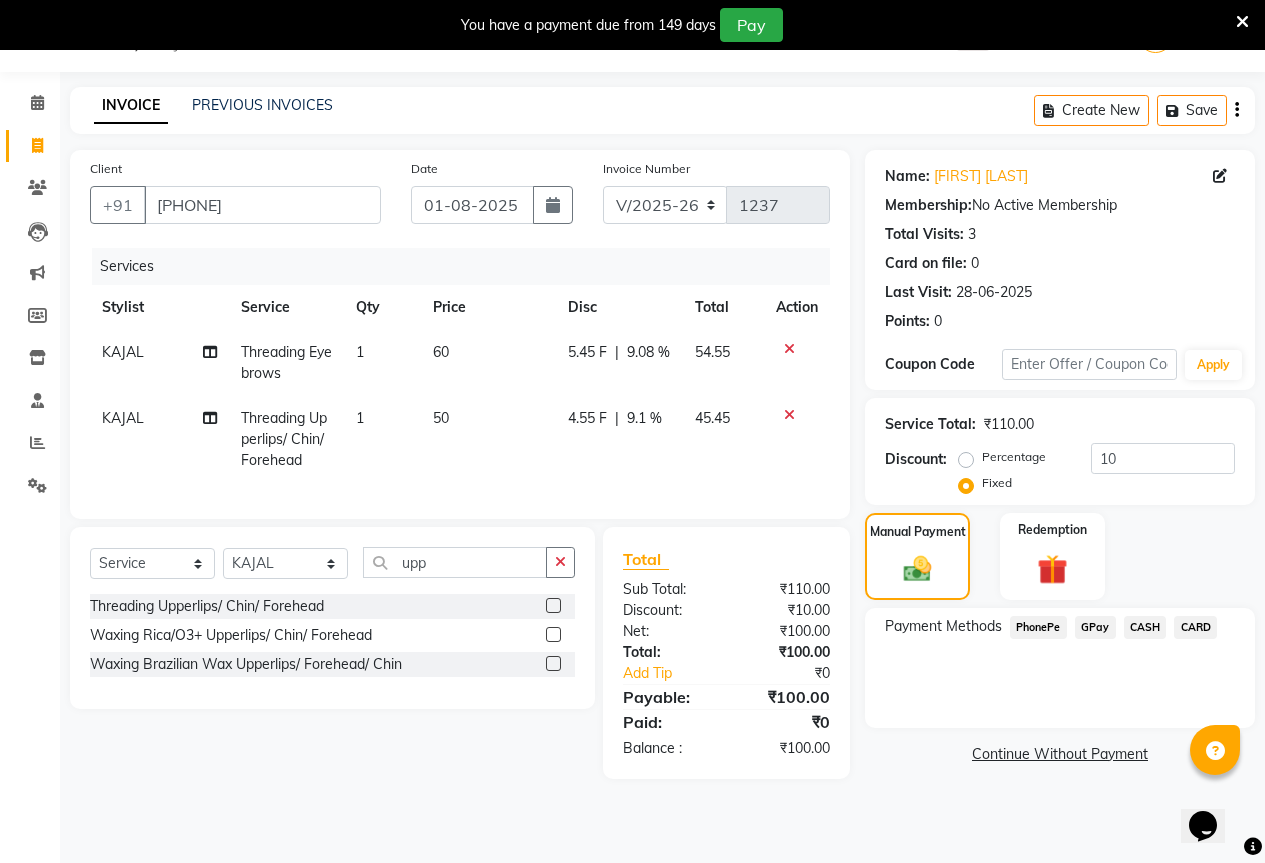 click on "CASH" 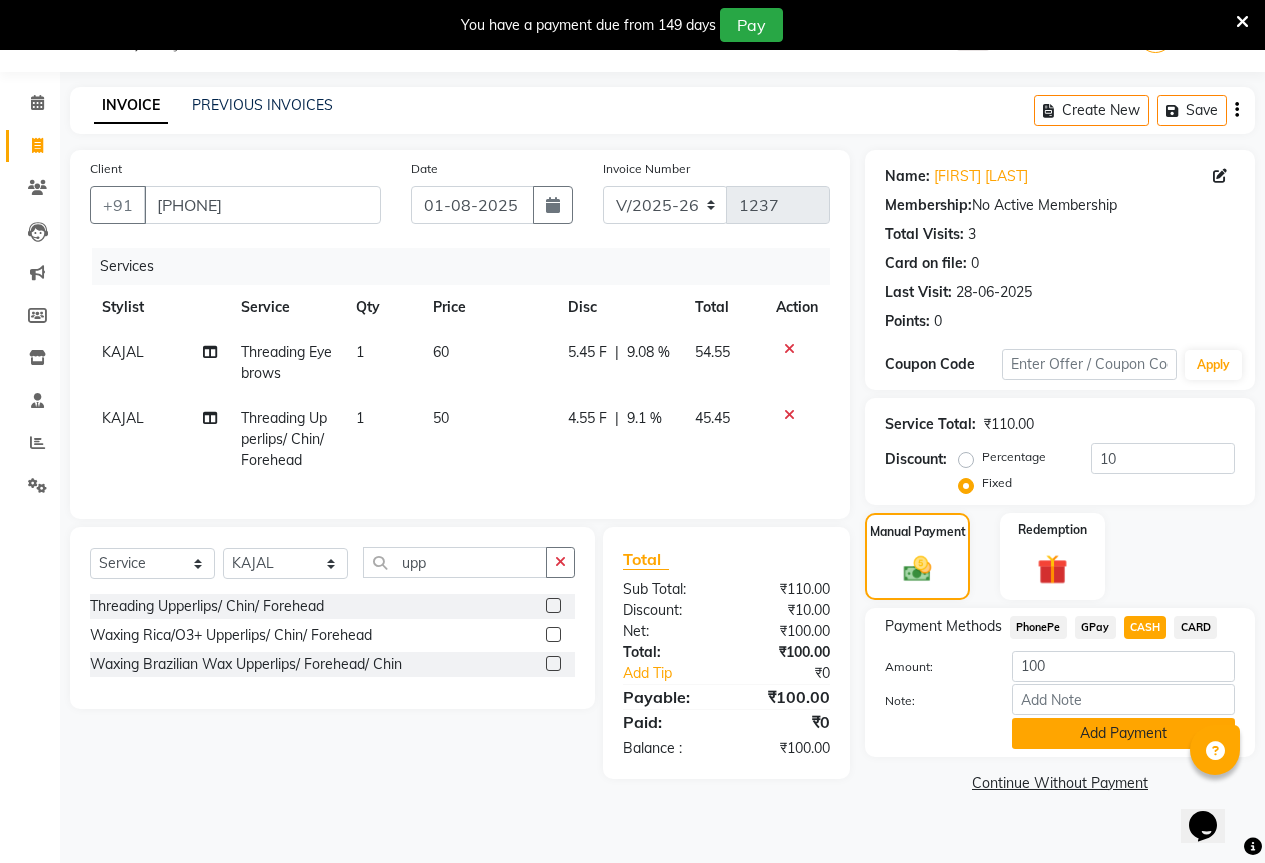 click on "Add Payment" 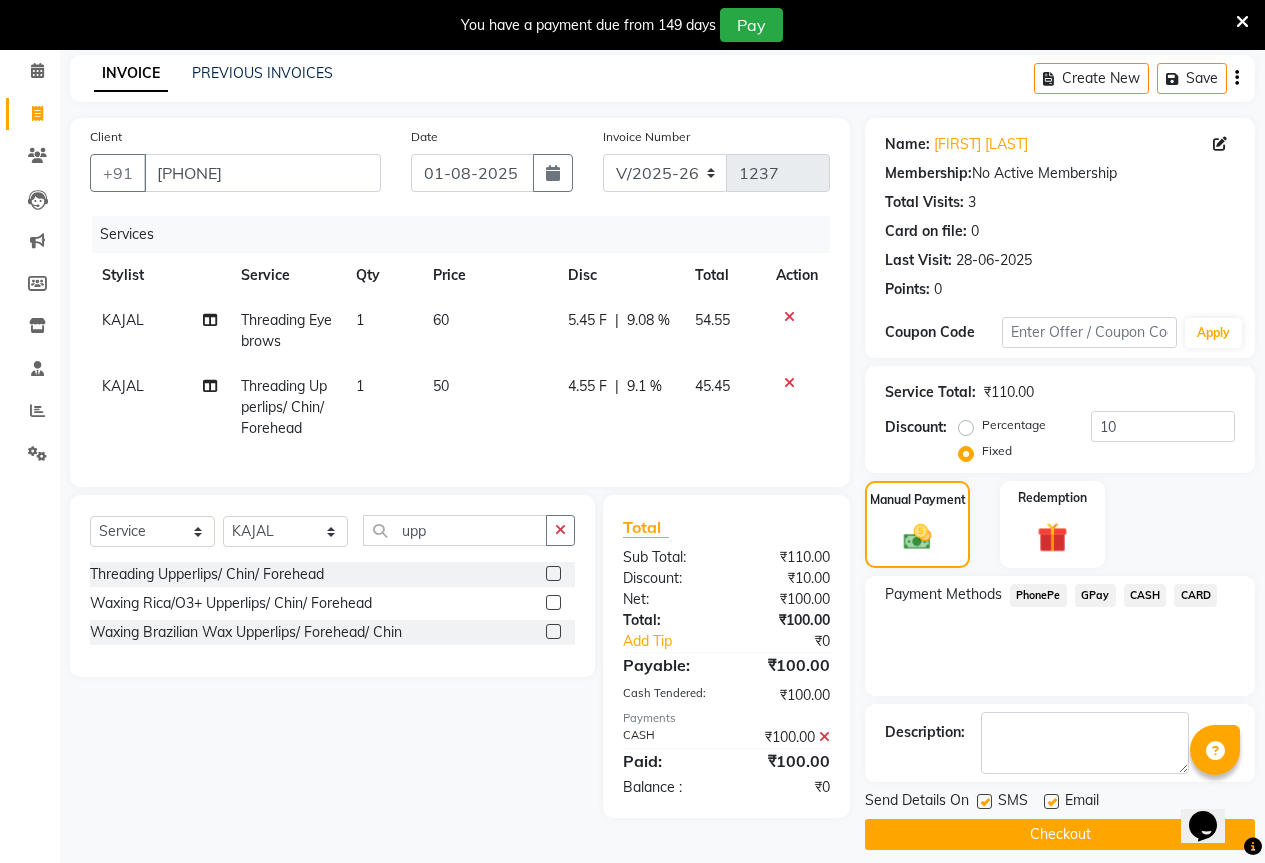scroll, scrollTop: 99, scrollLeft: 0, axis: vertical 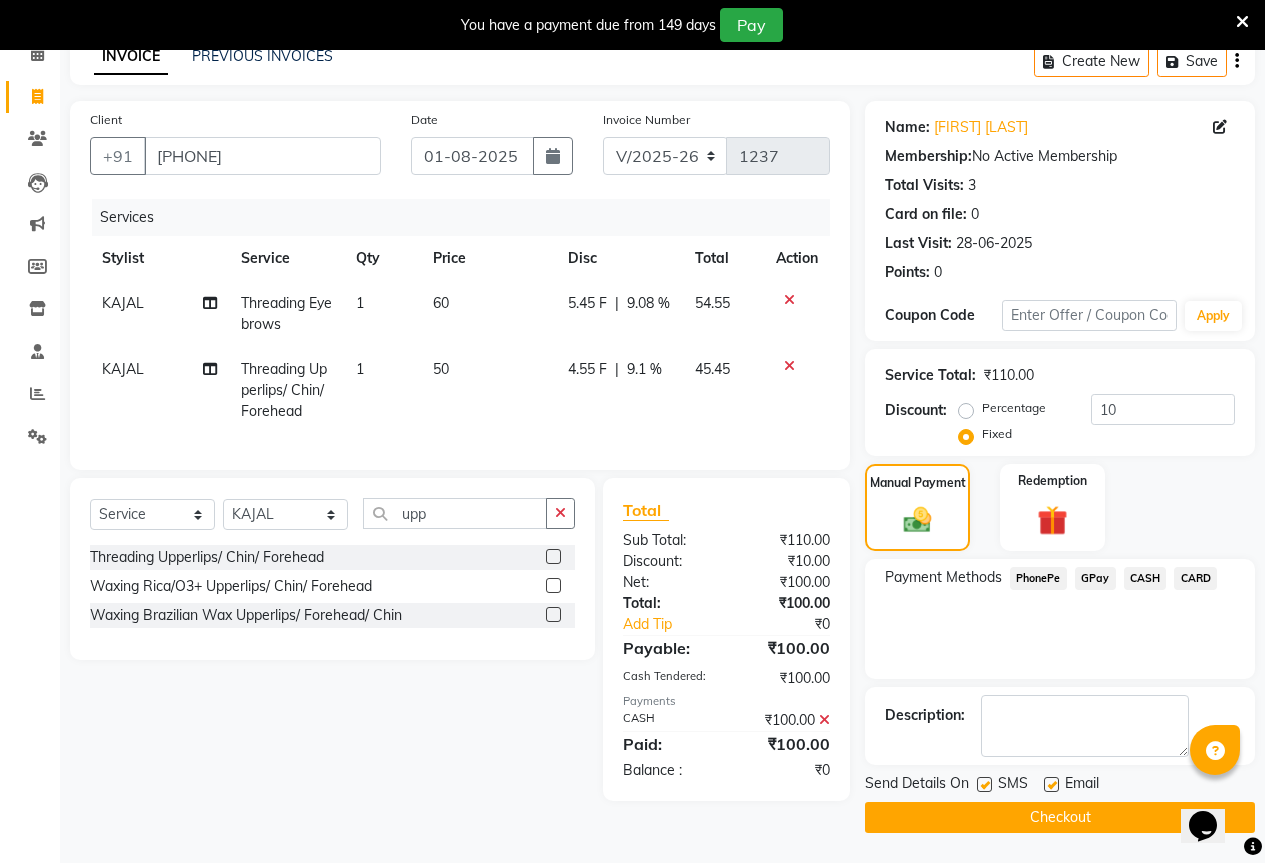 click 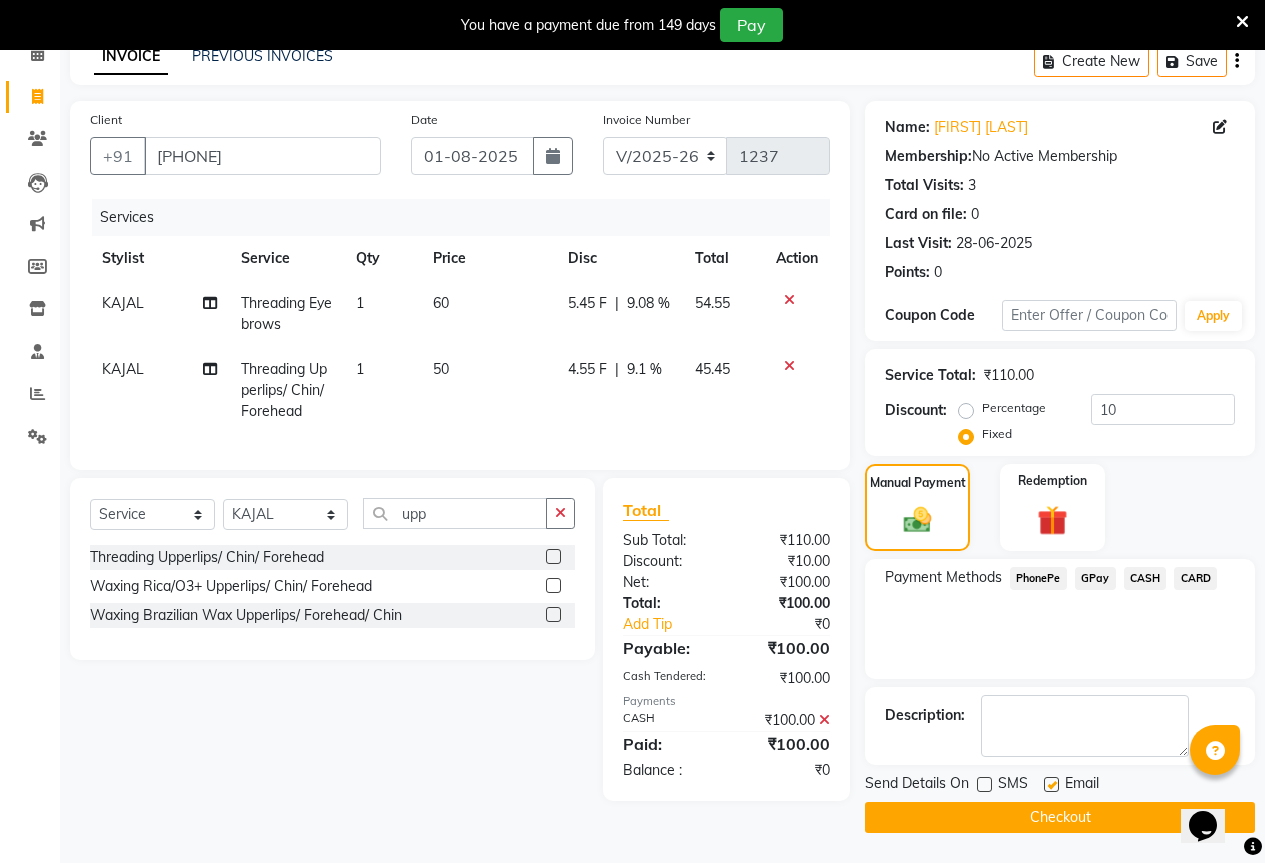 click on "Checkout" 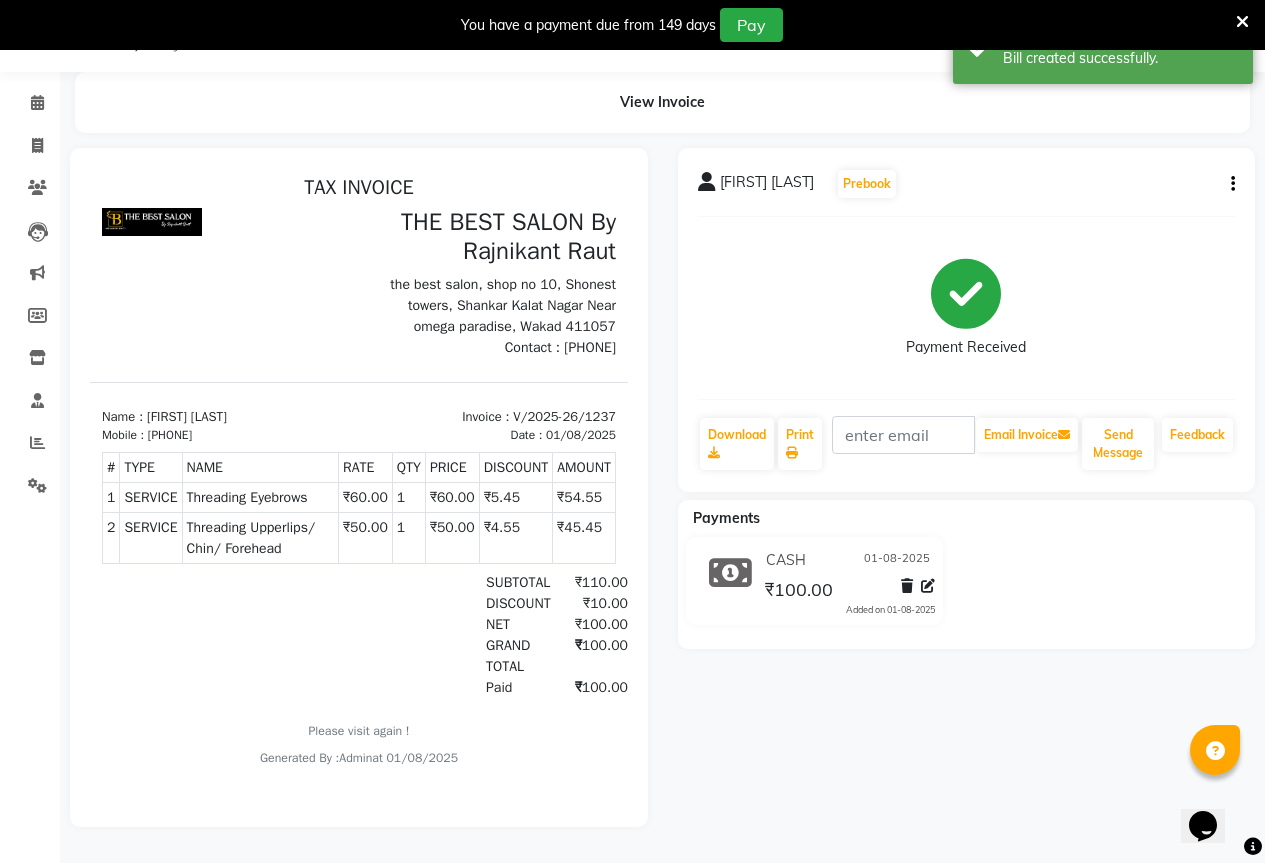 scroll, scrollTop: 0, scrollLeft: 0, axis: both 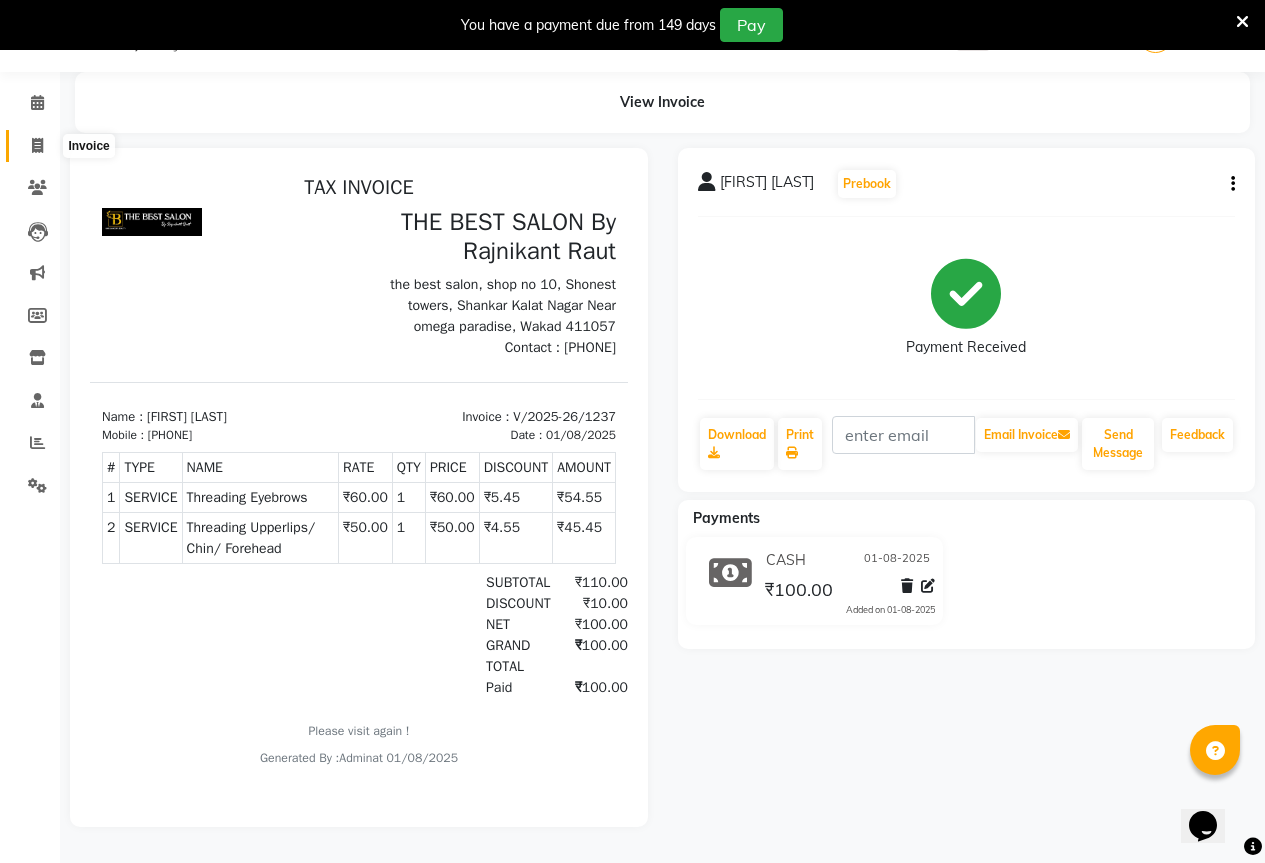 click 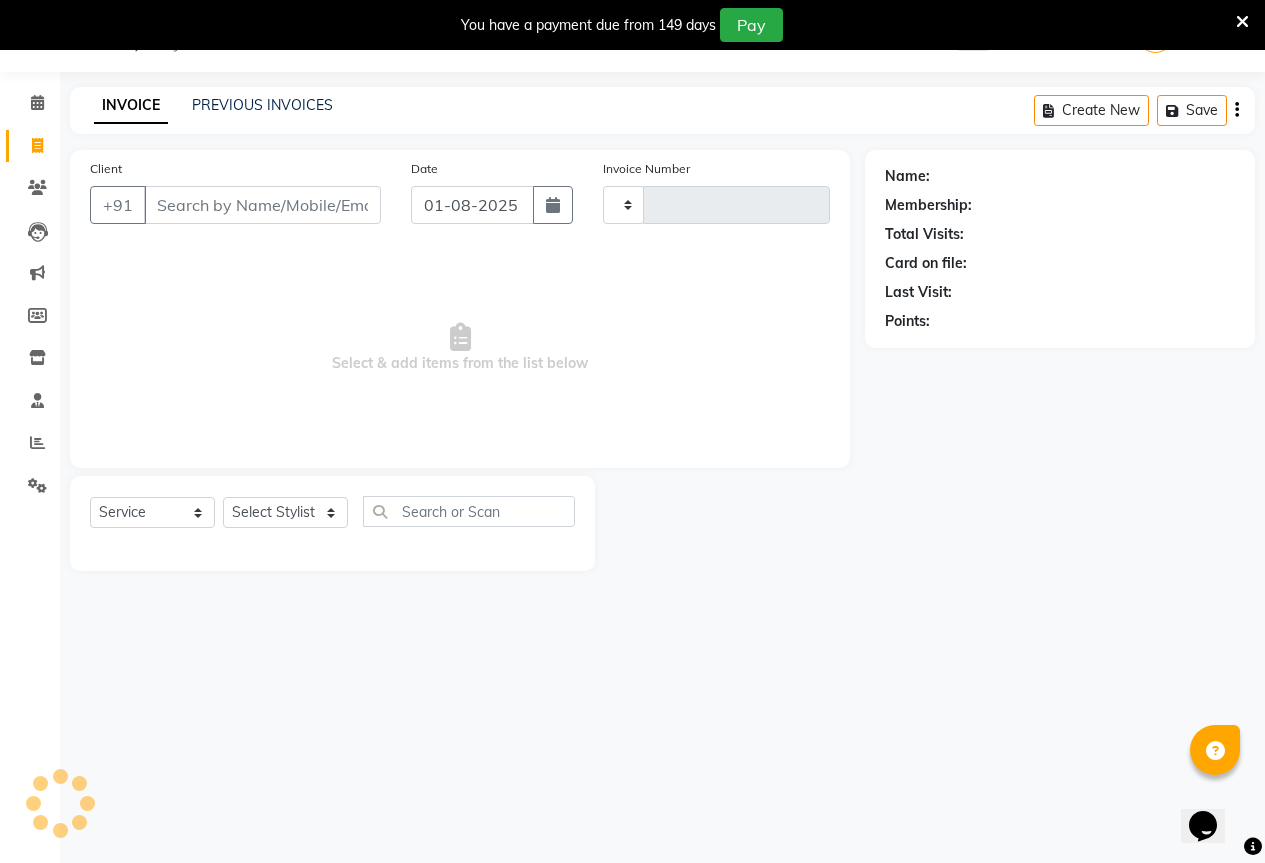 type on "1239" 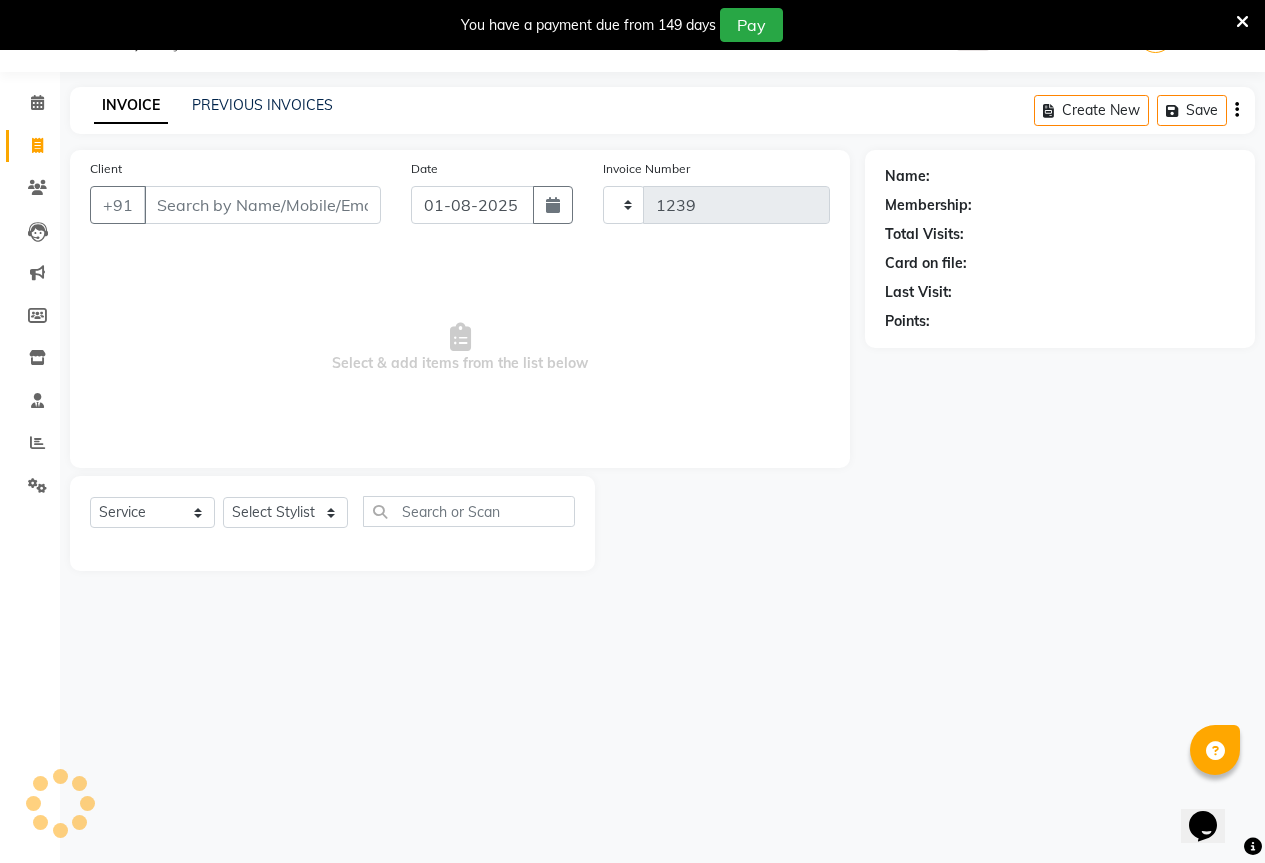 scroll, scrollTop: 50, scrollLeft: 0, axis: vertical 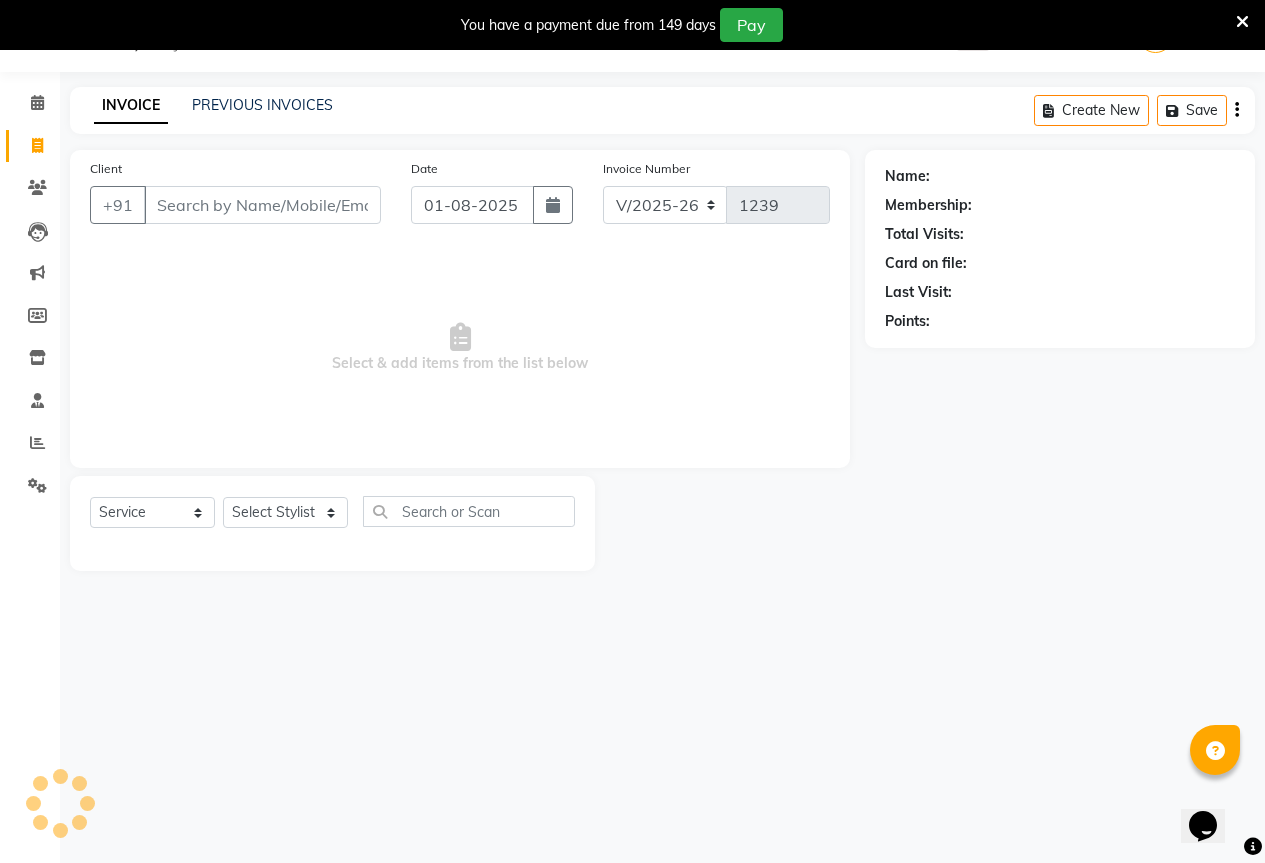 click on "Client" at bounding box center [262, 205] 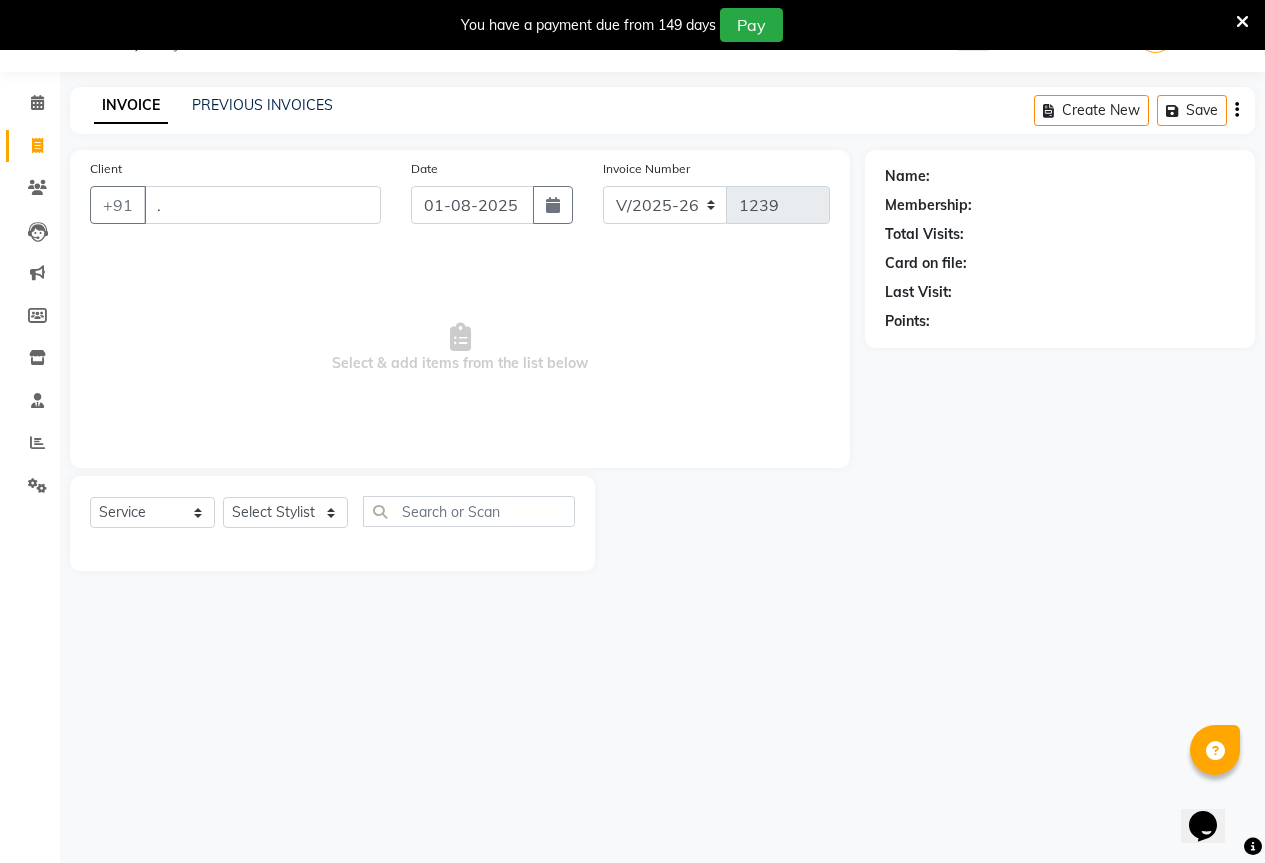 type on "." 